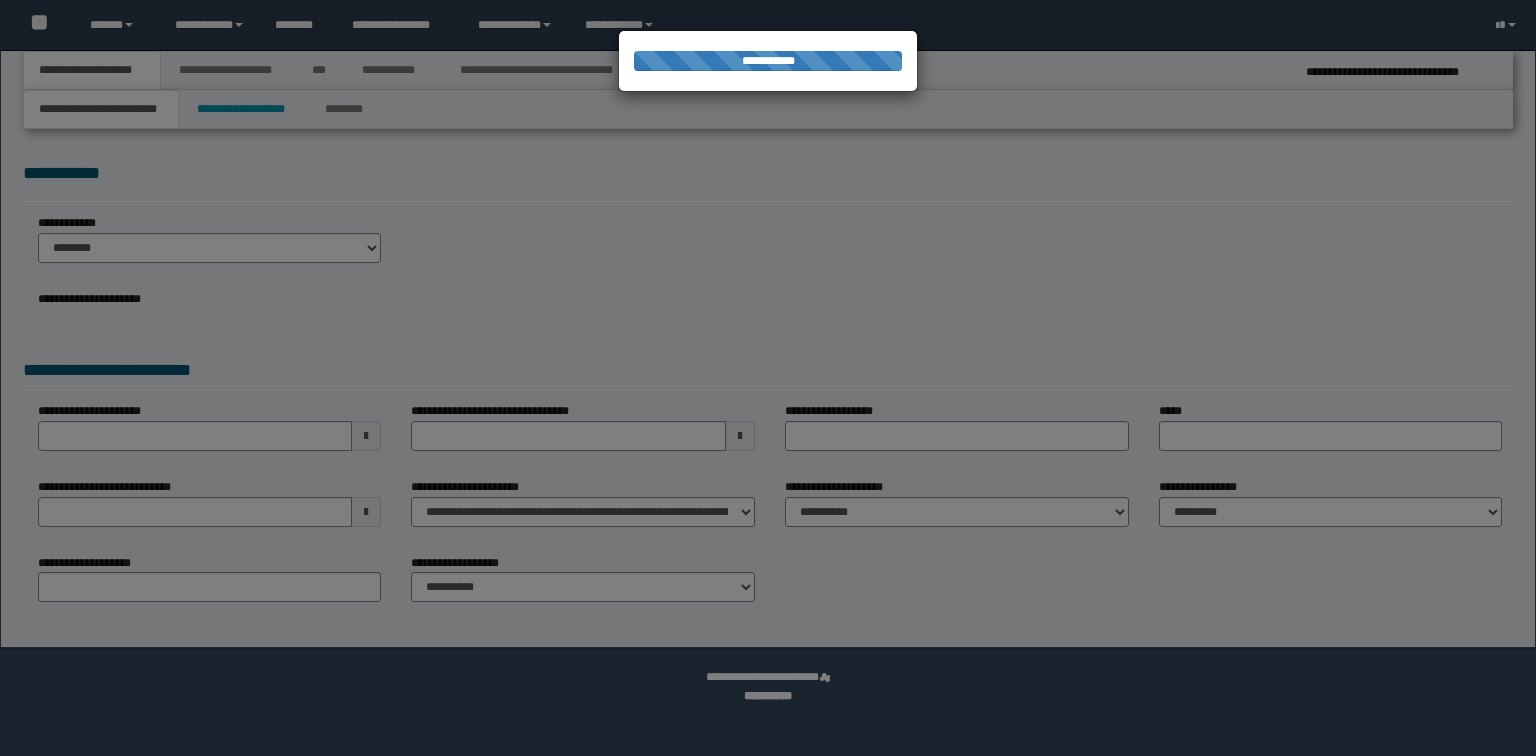 scroll, scrollTop: 0, scrollLeft: 0, axis: both 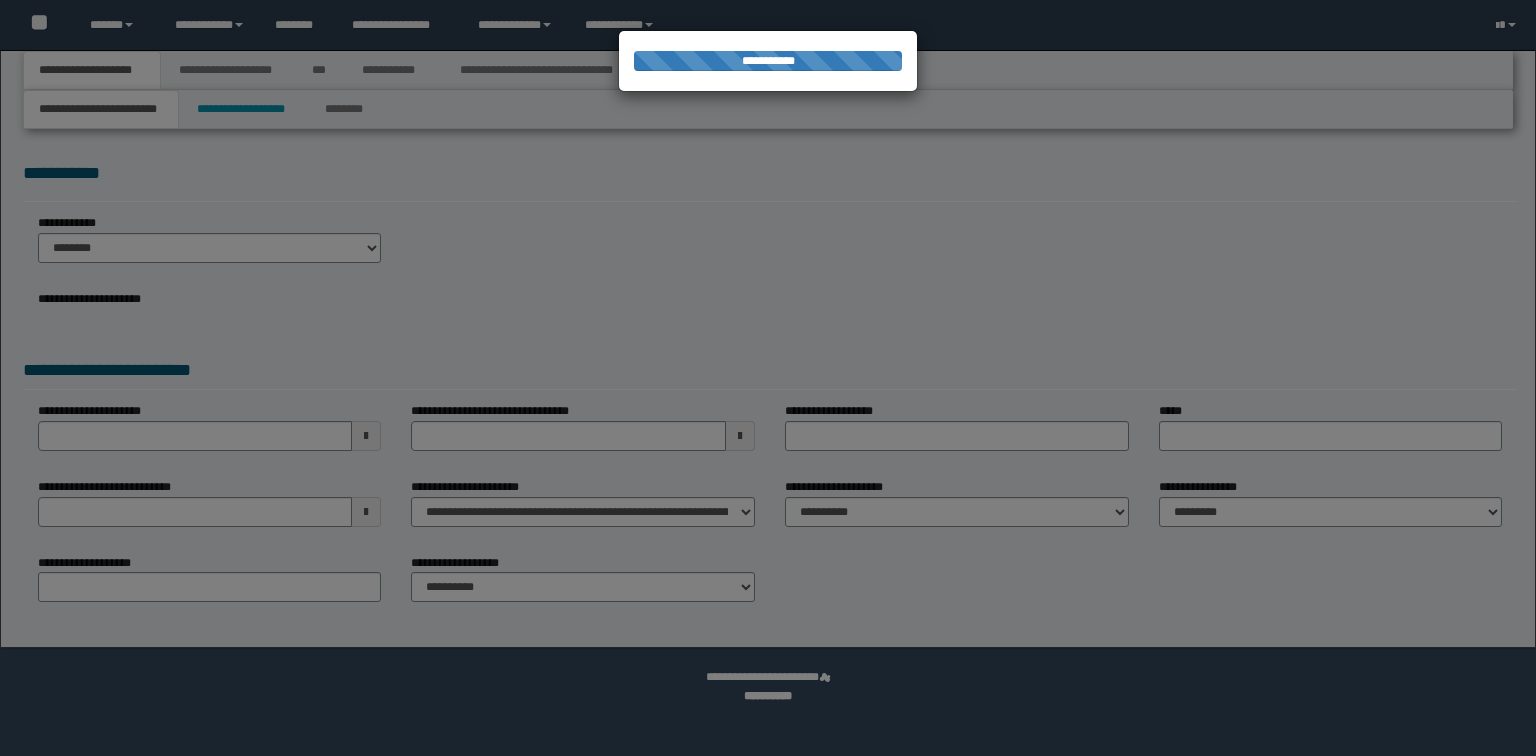 select on "*" 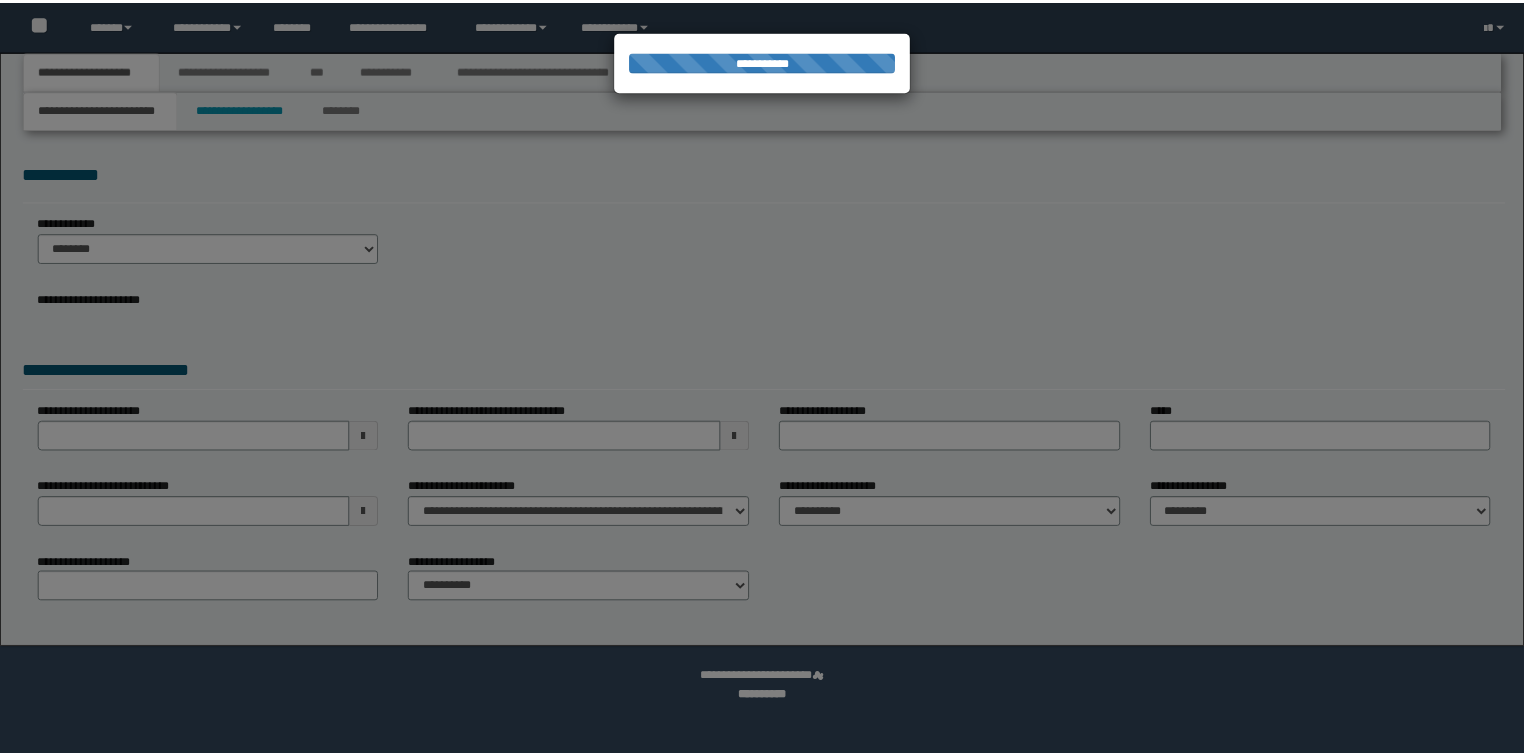 scroll, scrollTop: 0, scrollLeft: 0, axis: both 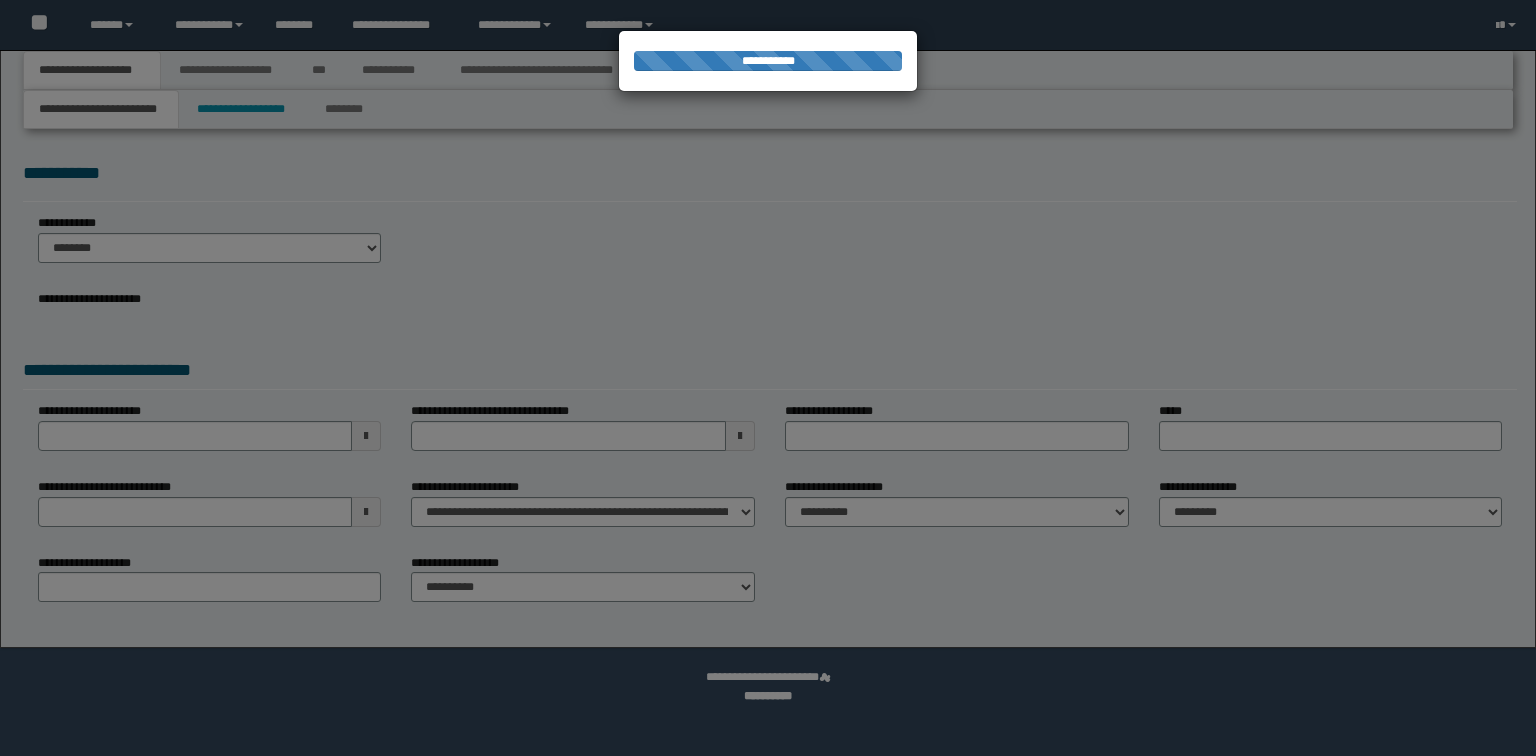 select on "*" 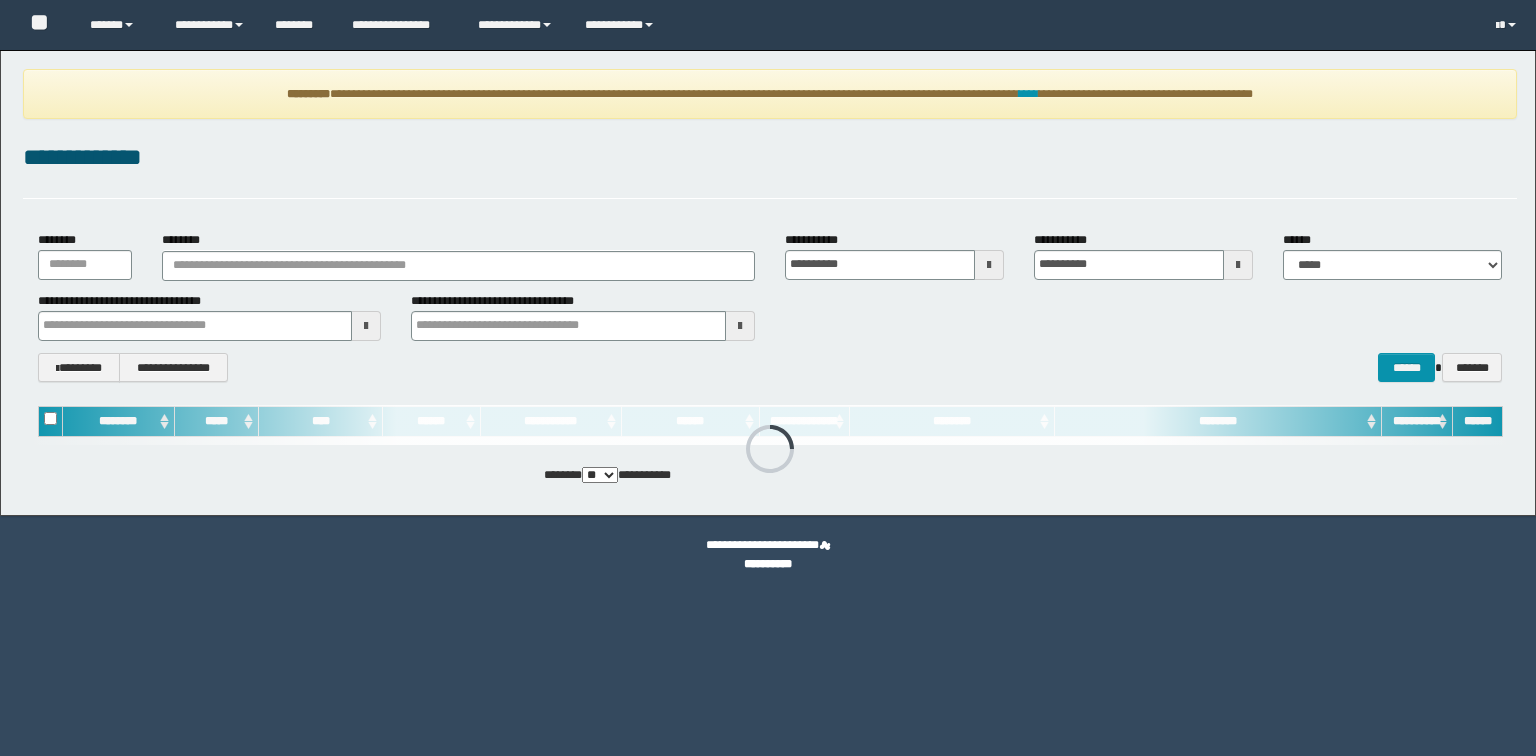 scroll, scrollTop: 0, scrollLeft: 0, axis: both 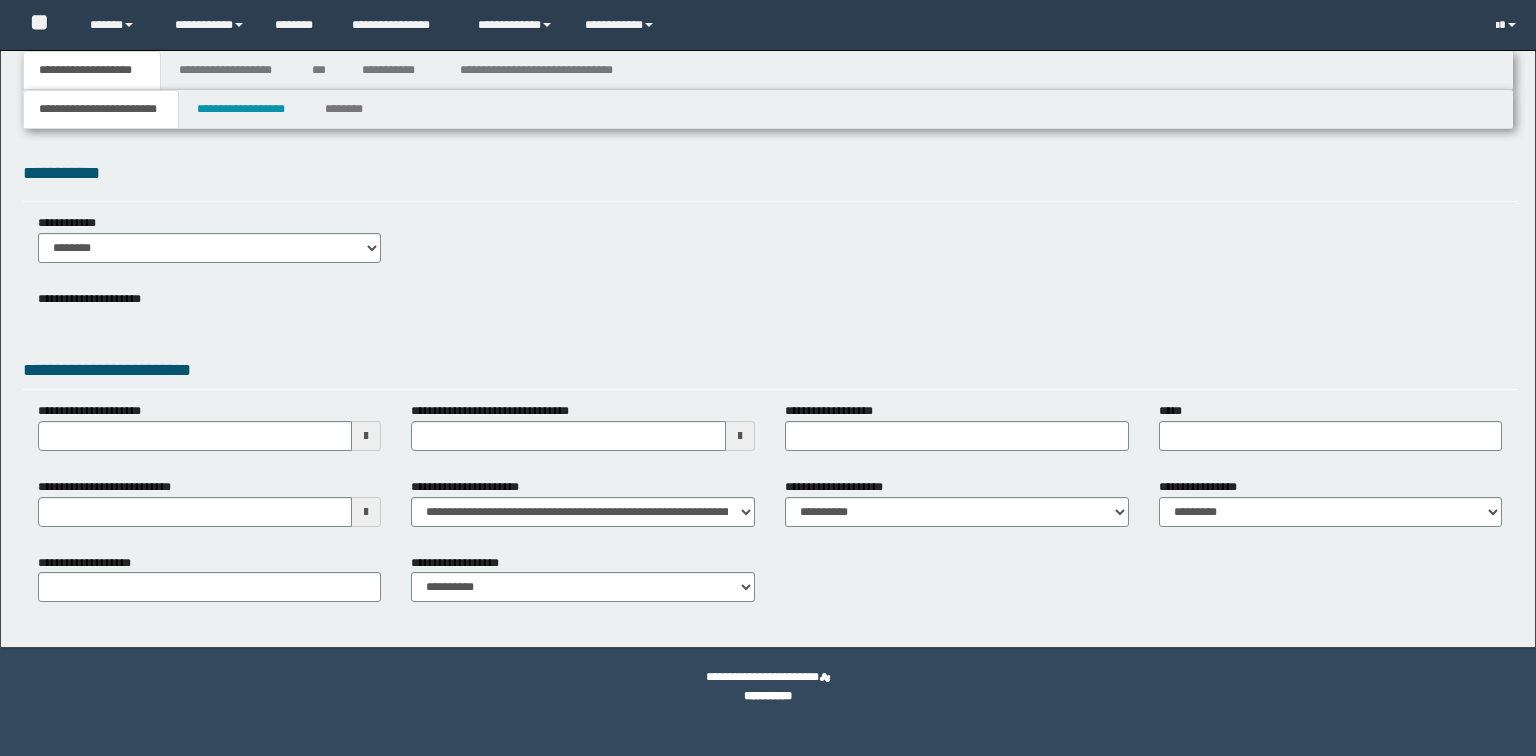 select on "*" 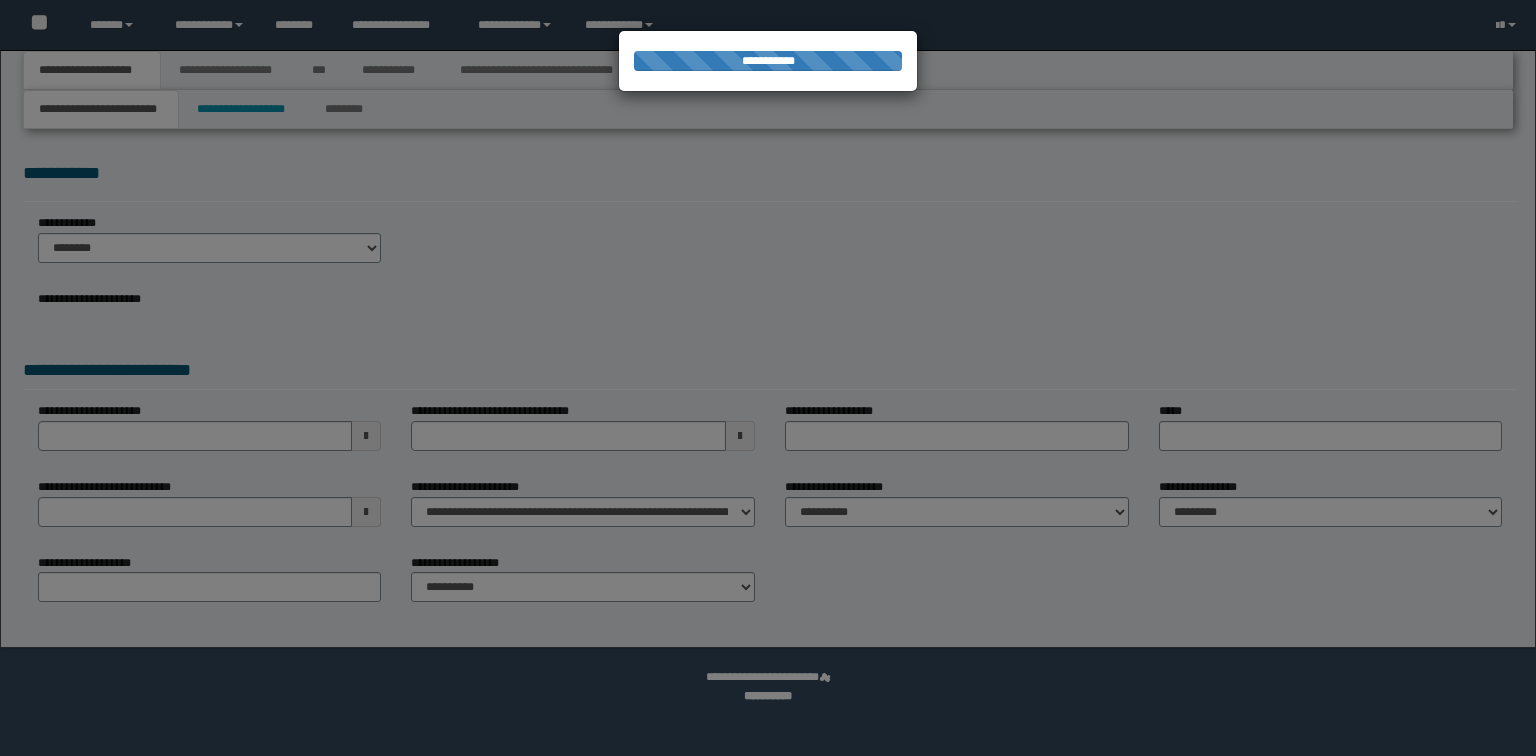 scroll, scrollTop: 0, scrollLeft: 0, axis: both 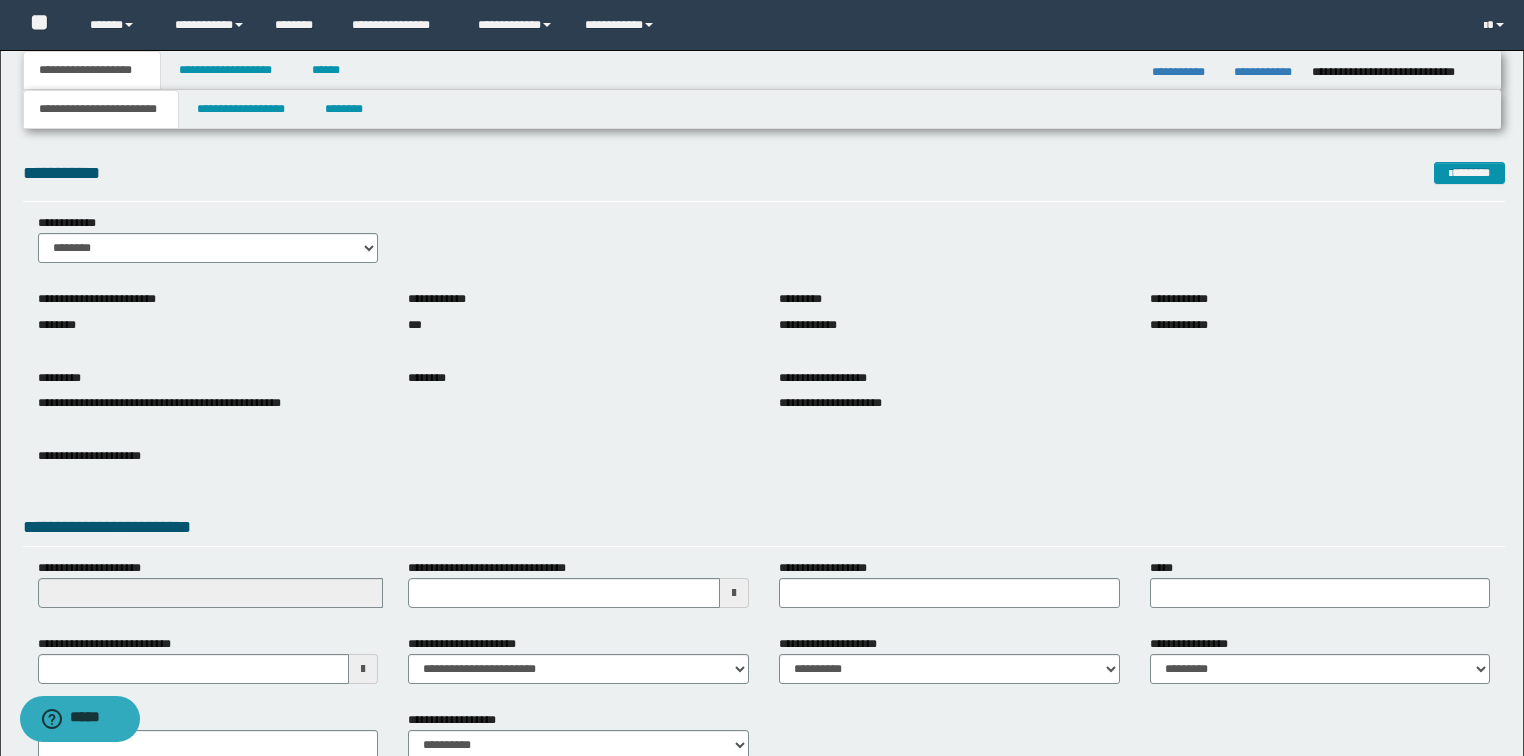 click on "**********" at bounding box center (764, 402) 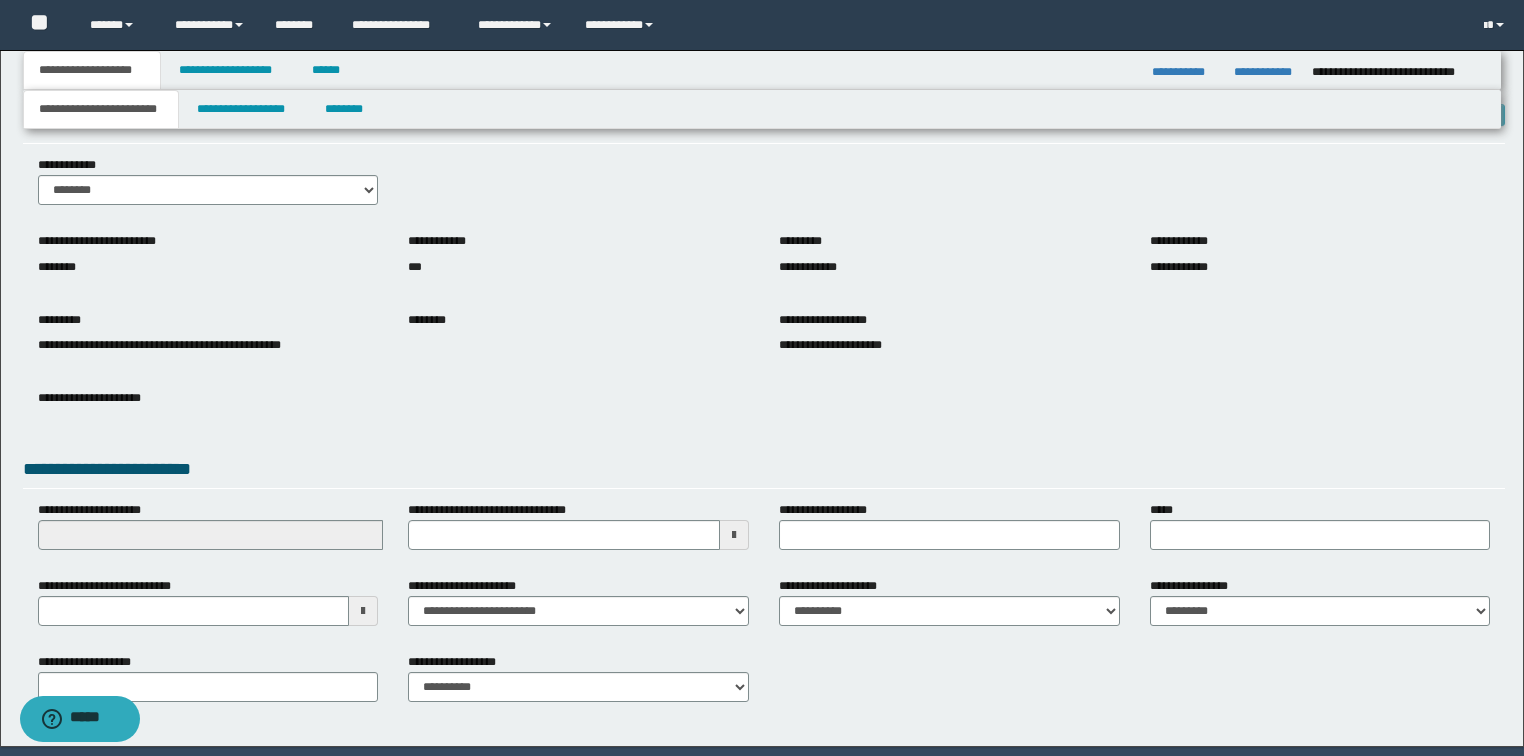 scroll, scrollTop: 127, scrollLeft: 0, axis: vertical 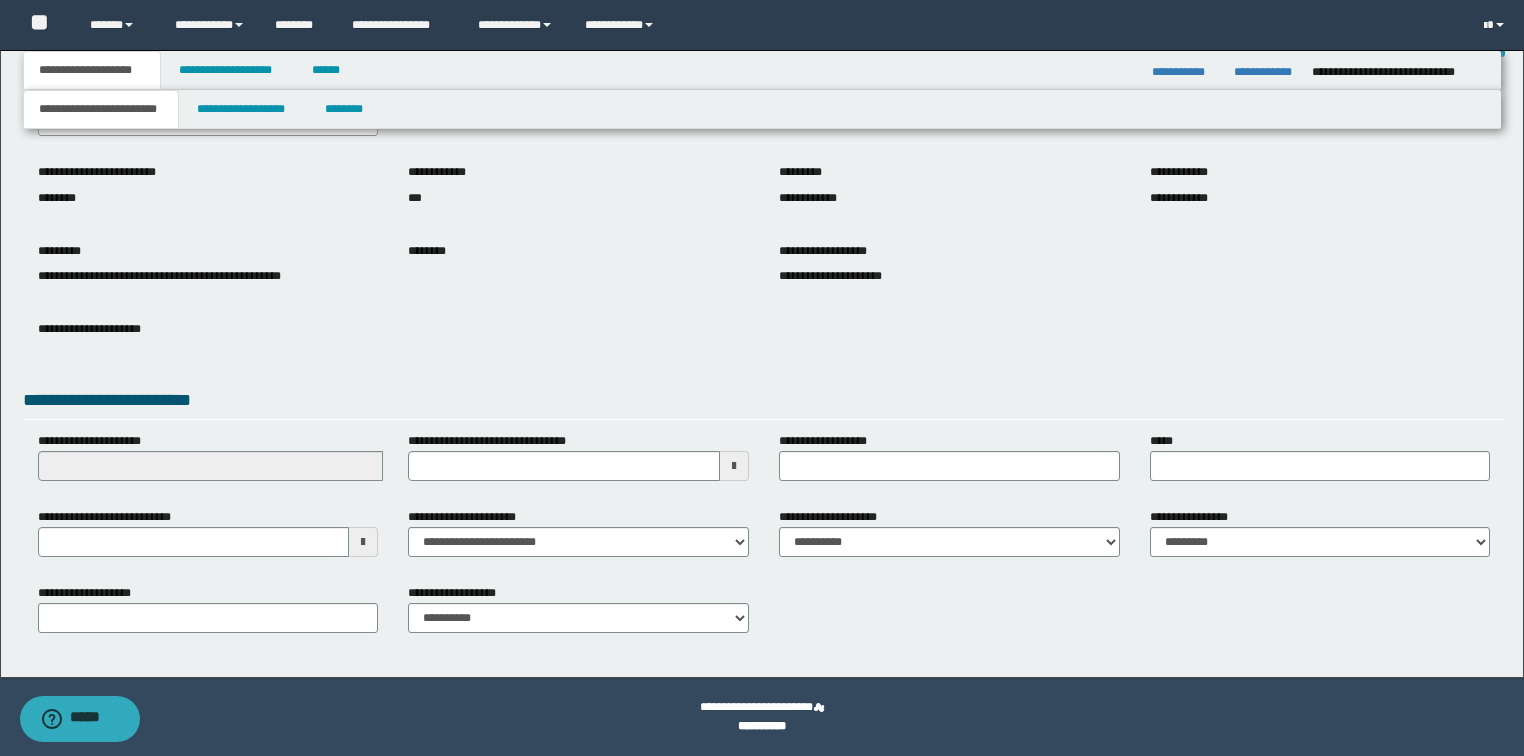 click on "**********" at bounding box center [762, 300] 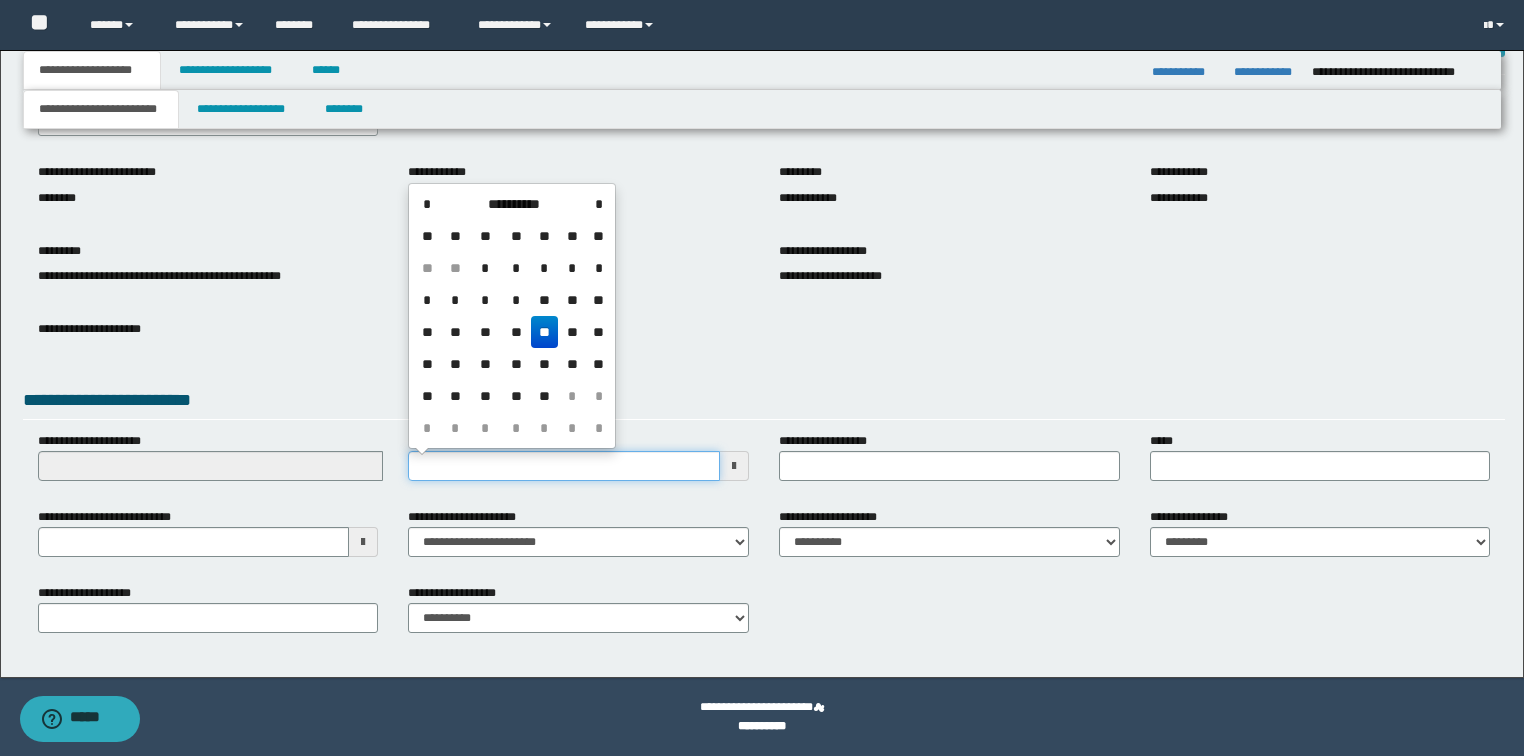 type on "**********" 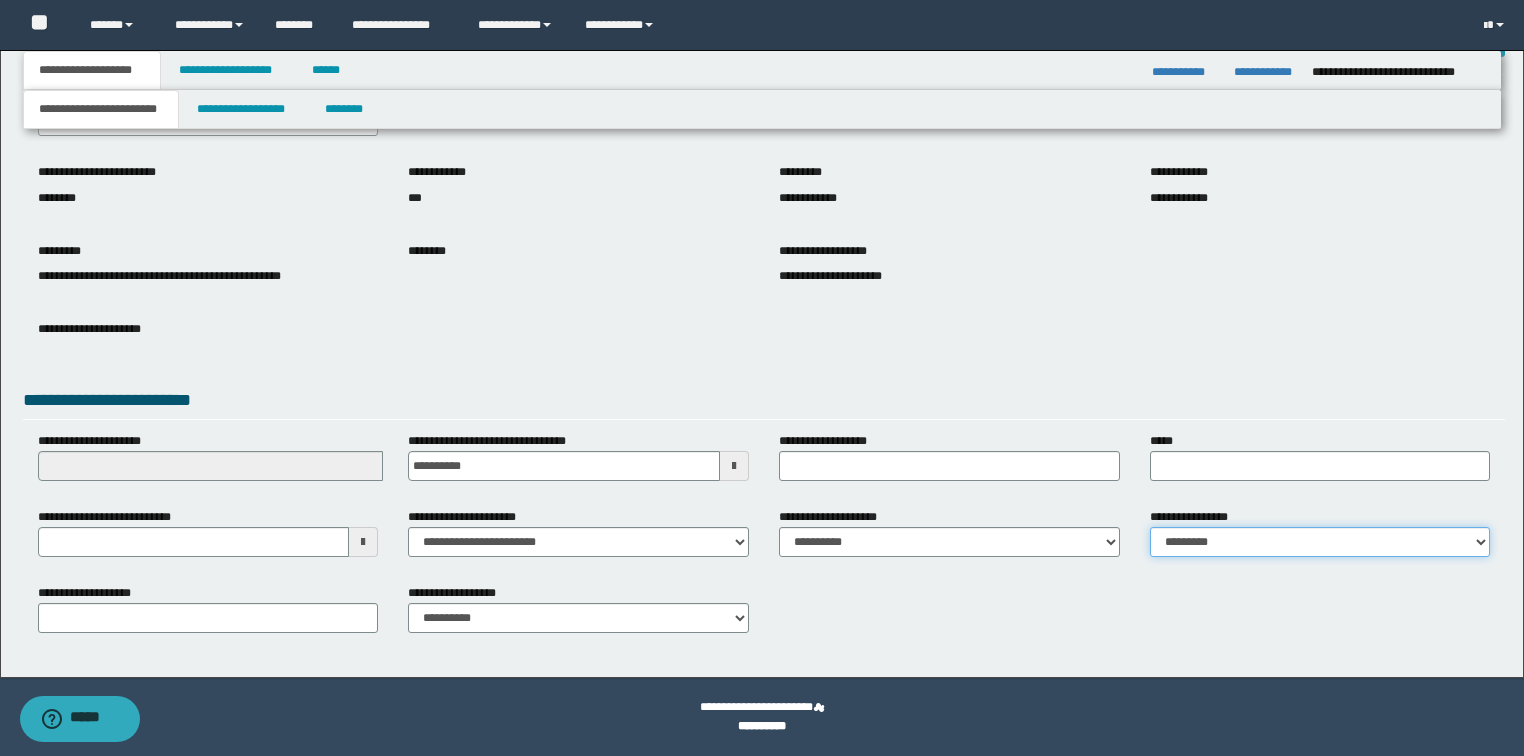 click on "**********" at bounding box center (1320, 542) 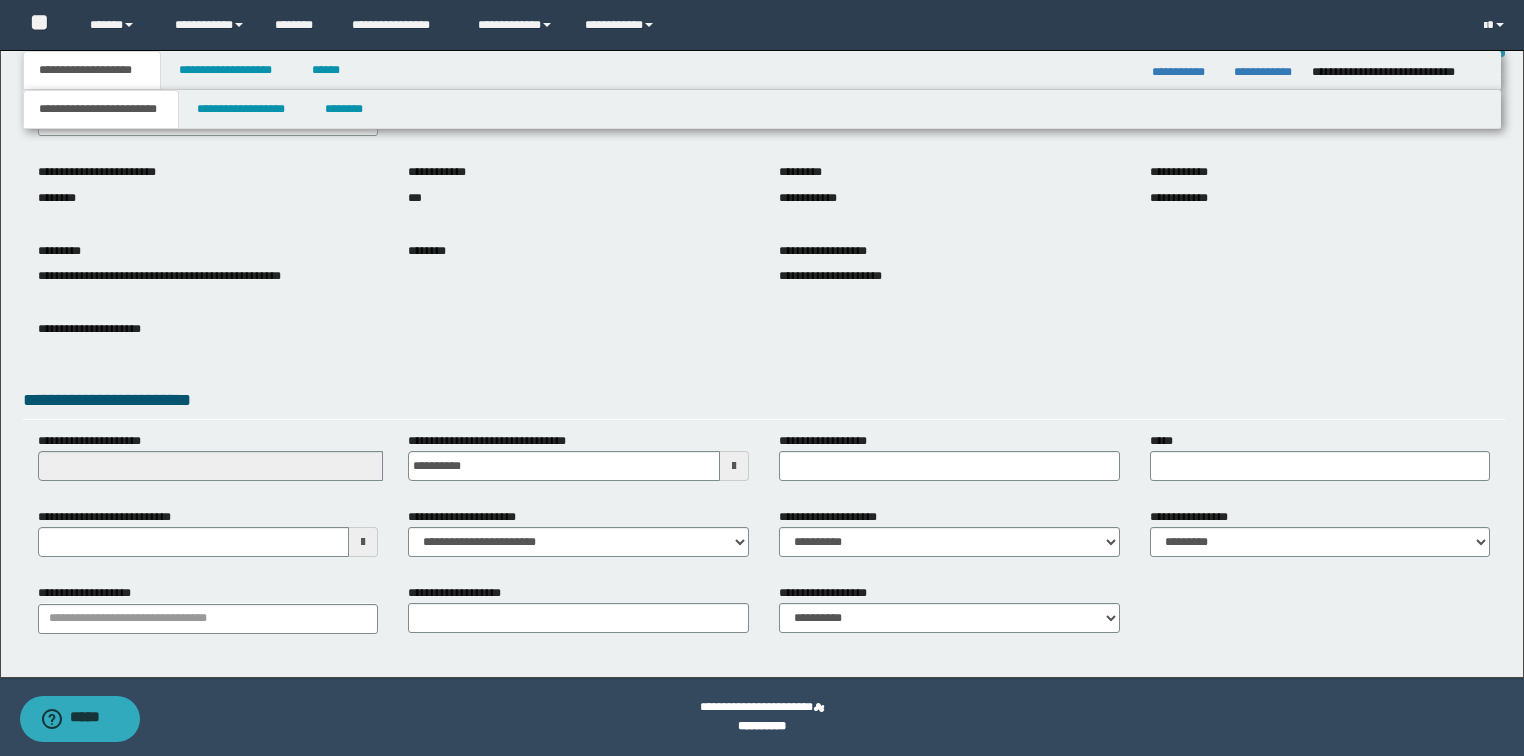 click at bounding box center [363, 542] 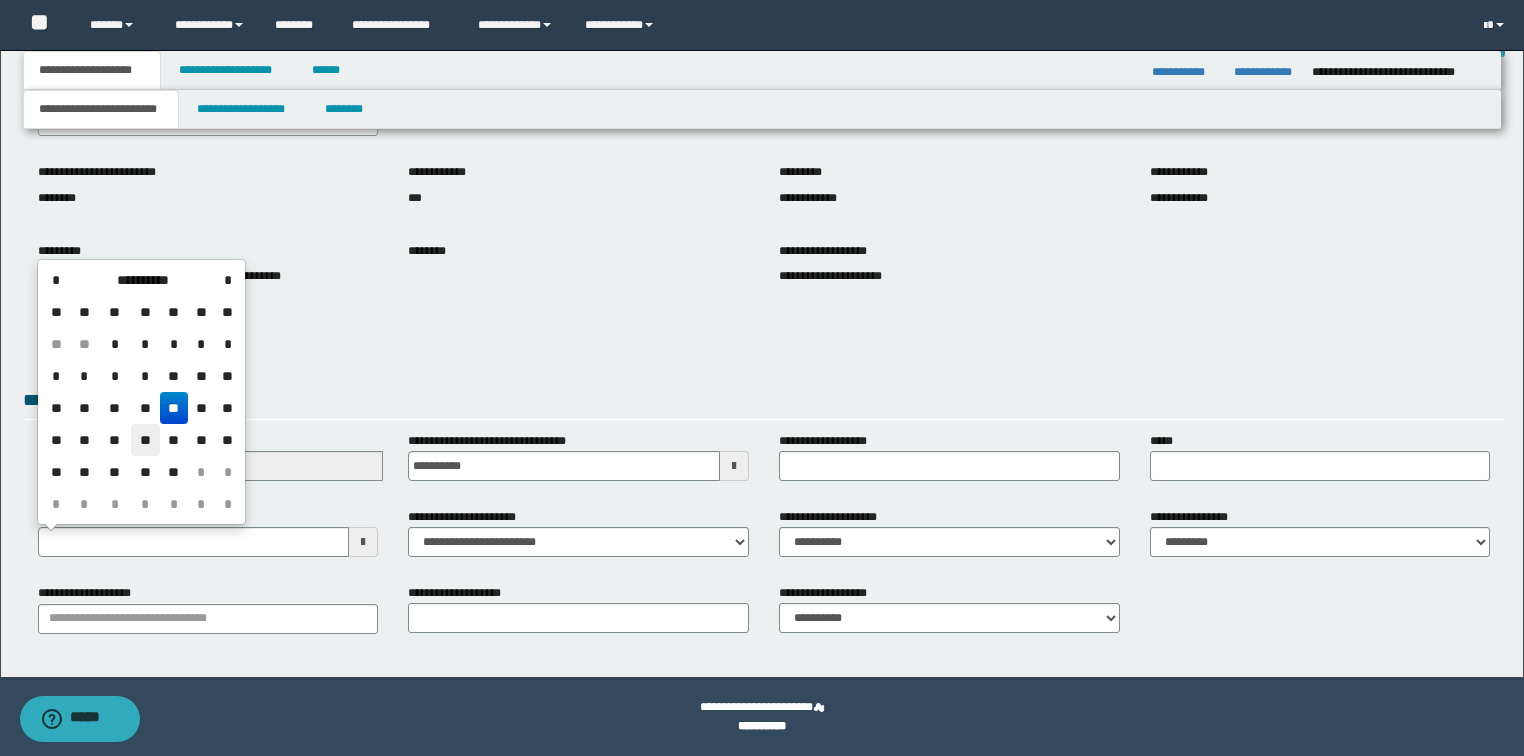 click on "**" at bounding box center (145, 440) 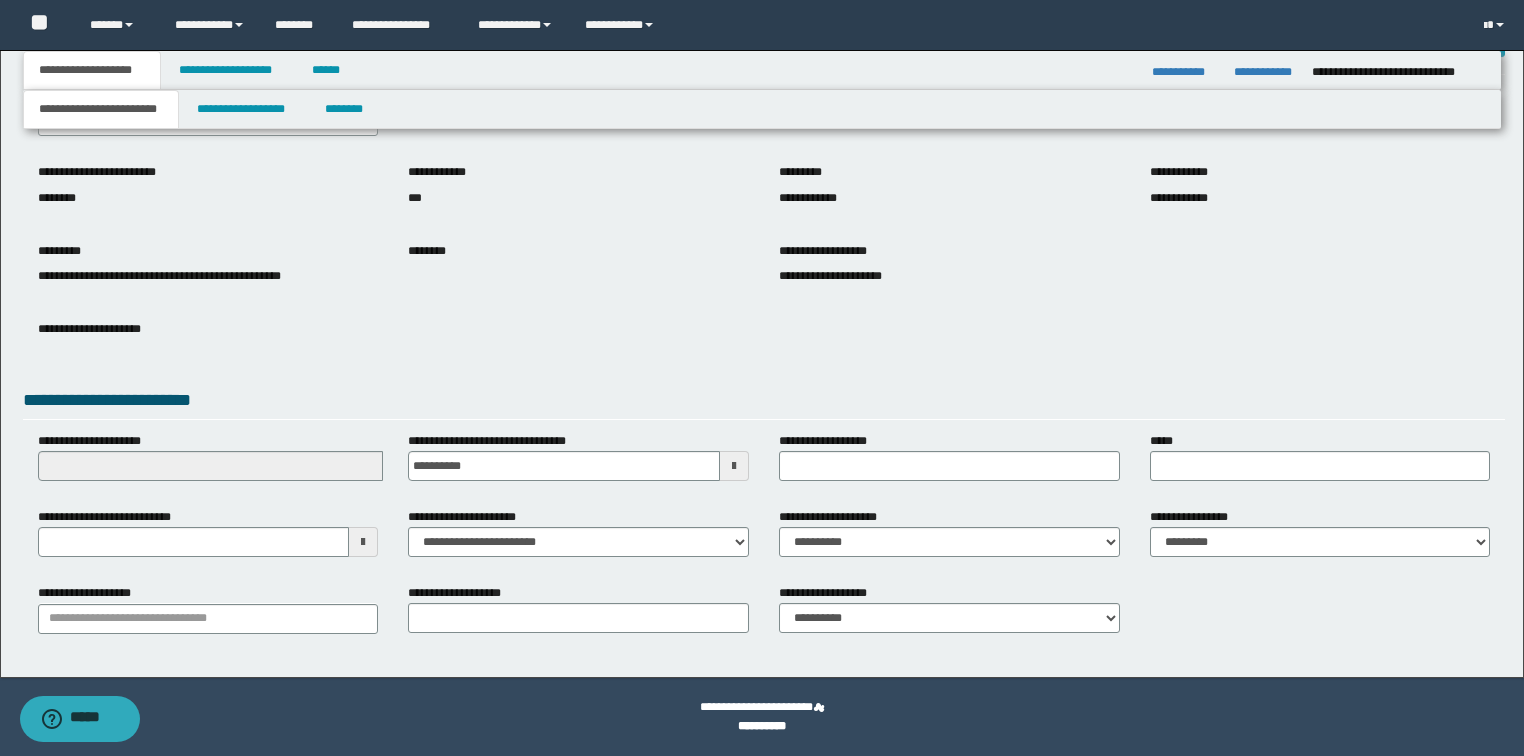 click on "**********" at bounding box center [764, 275] 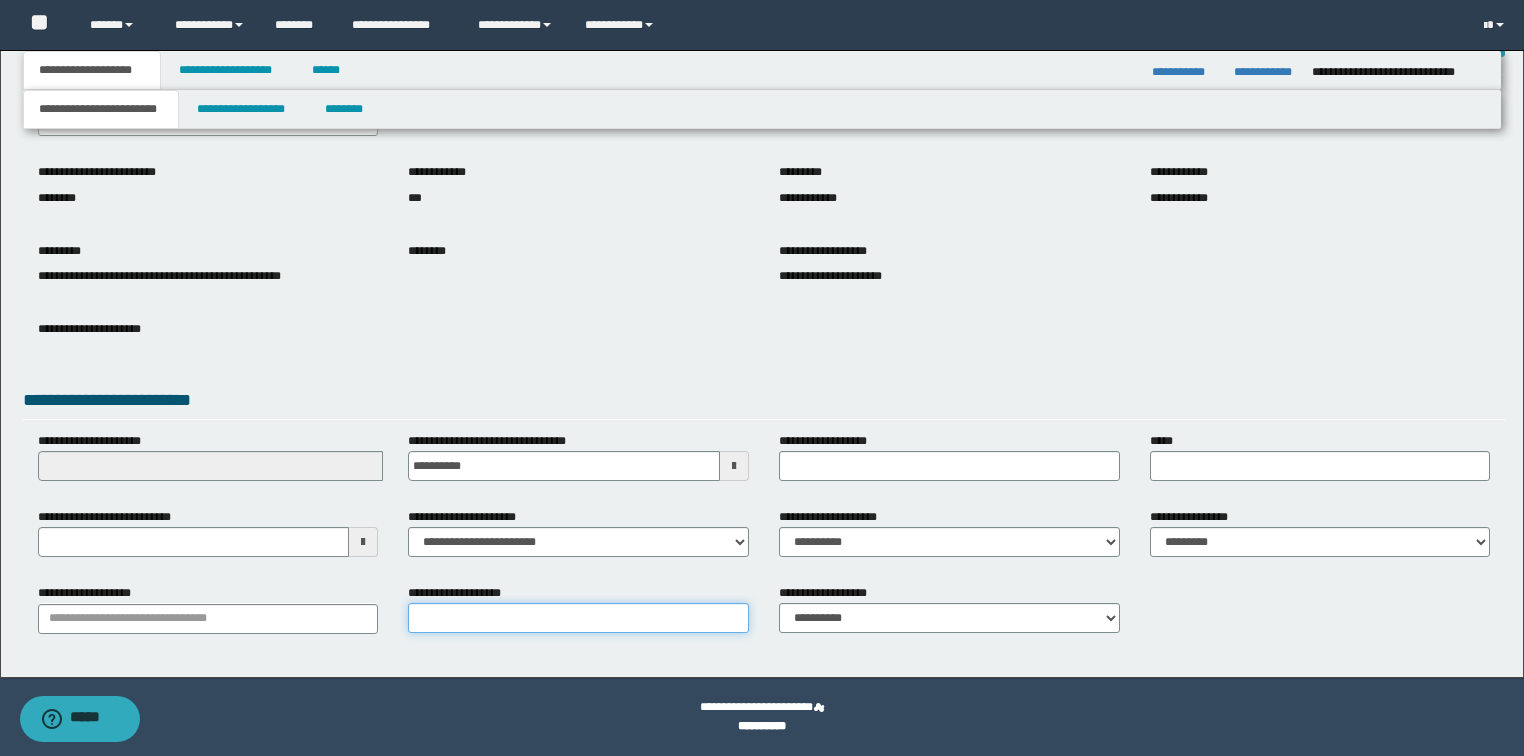 click on "**********" at bounding box center [578, 618] 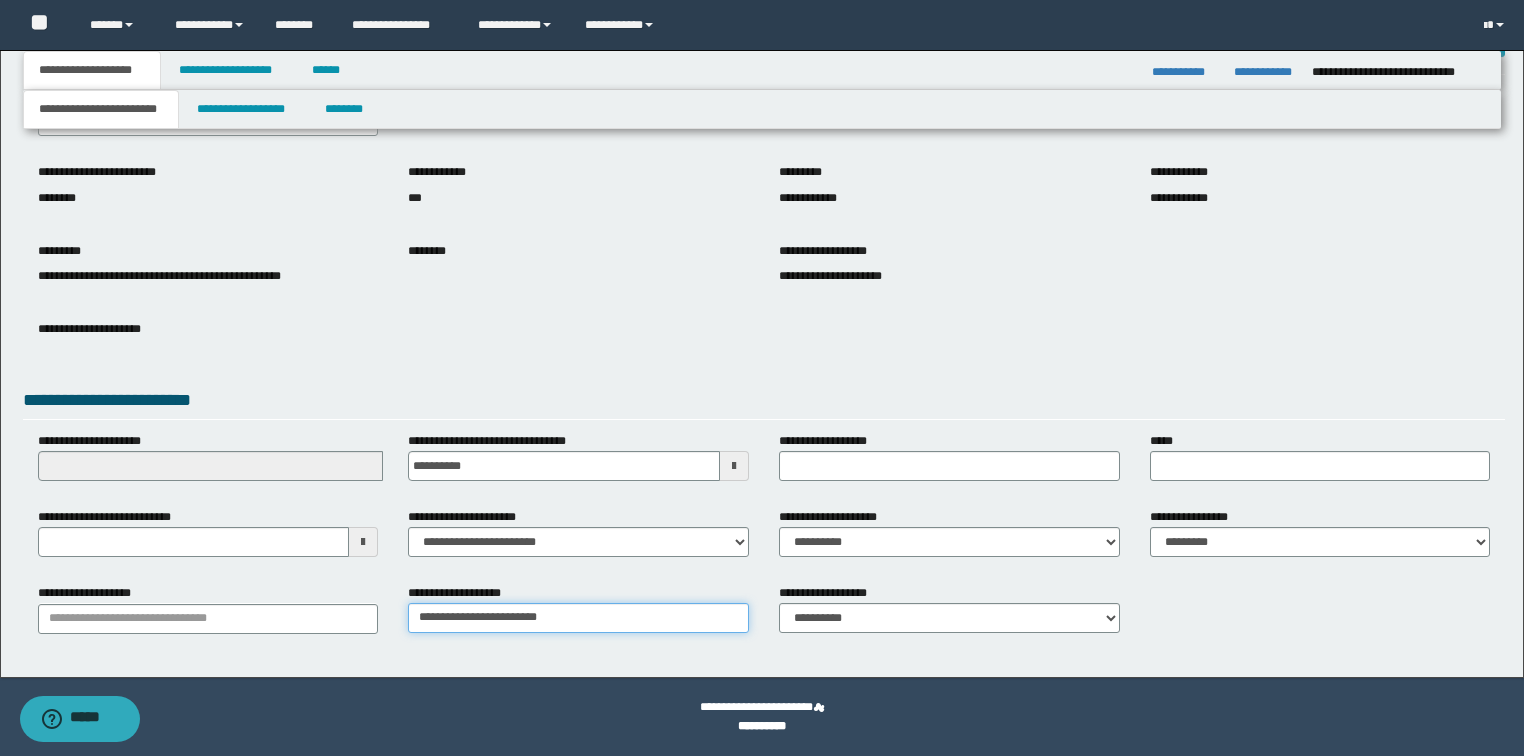 click on "**********" at bounding box center (578, 618) 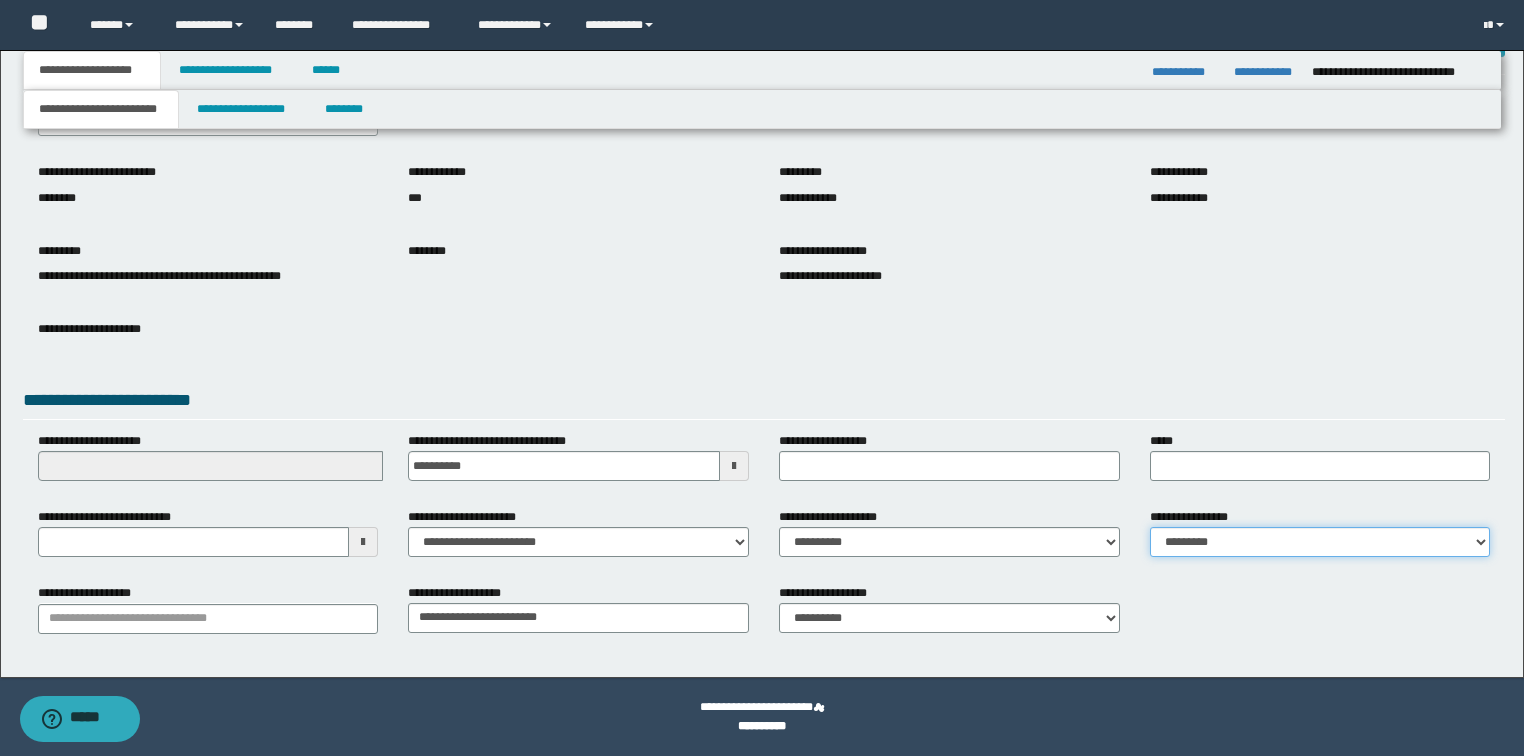 click on "**********" at bounding box center (1320, 542) 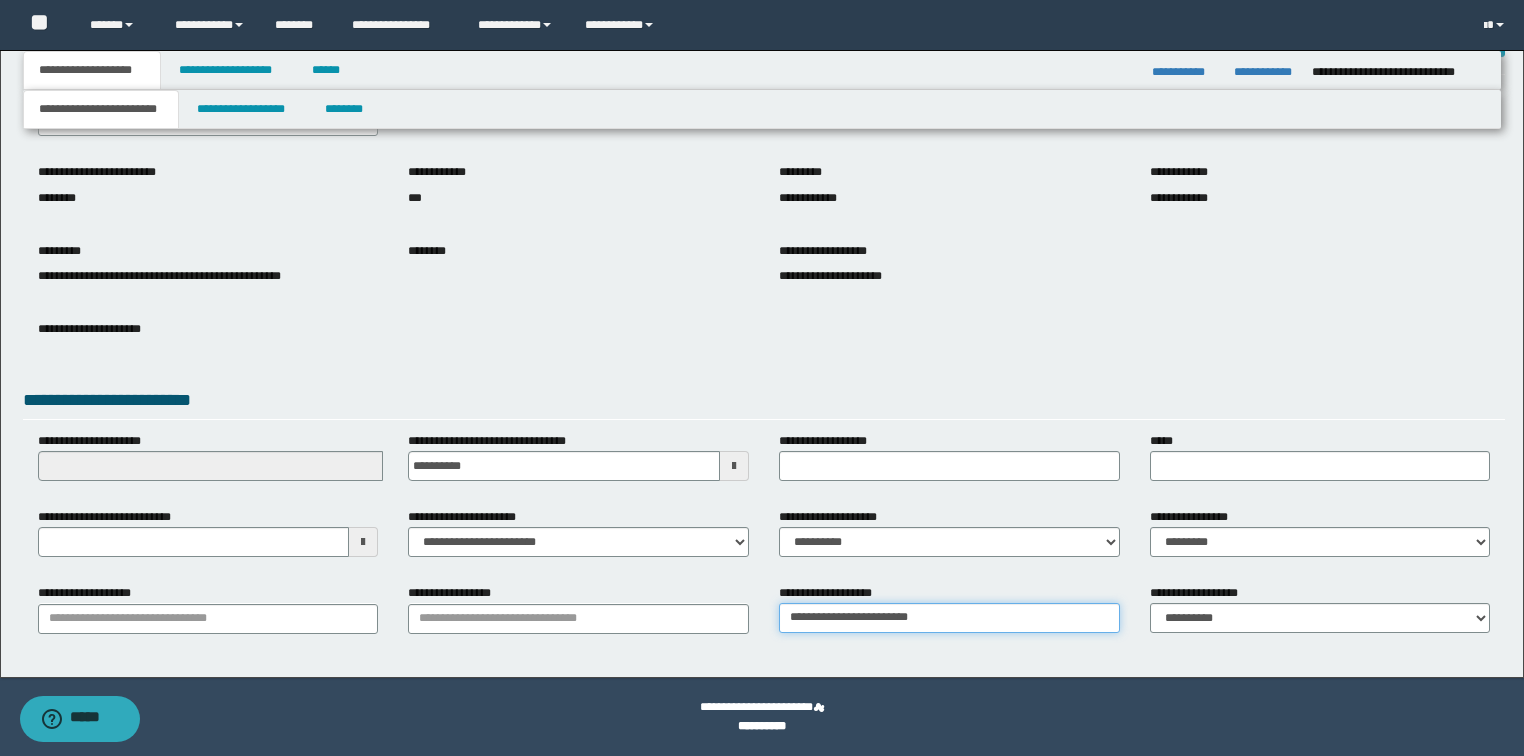 drag, startPoint x: 963, startPoint y: 619, endPoint x: 544, endPoint y: 620, distance: 419.0012 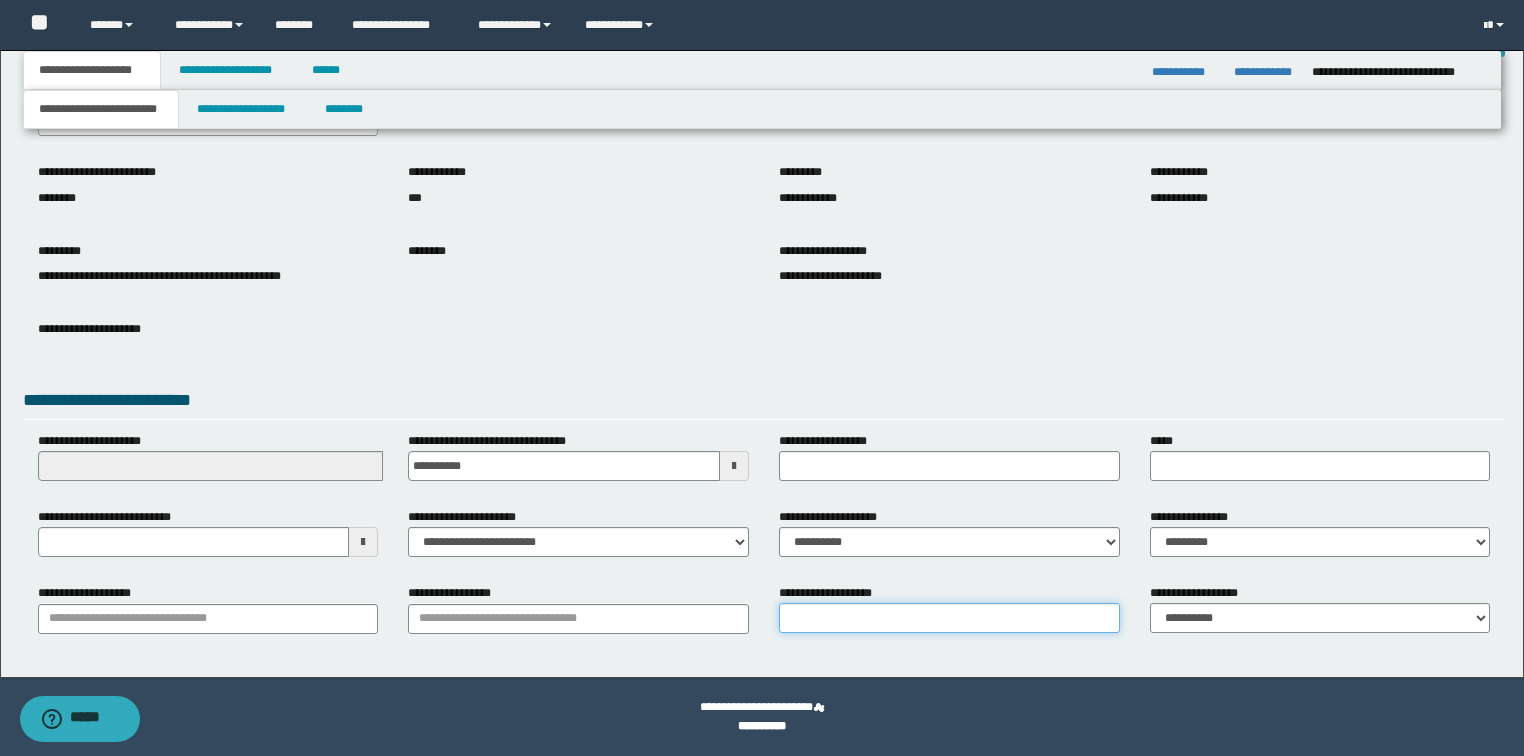 type 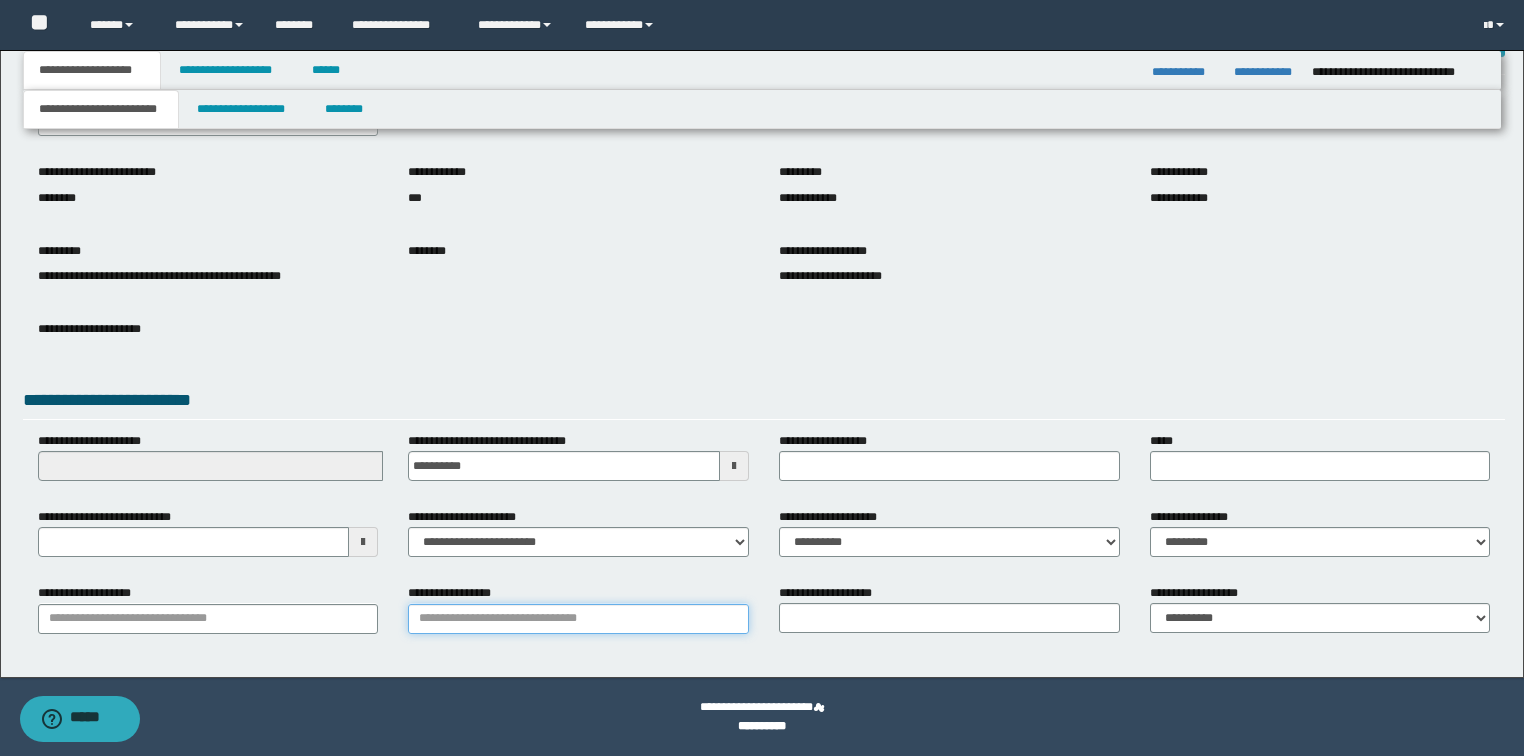 click on "**********" at bounding box center (578, 619) 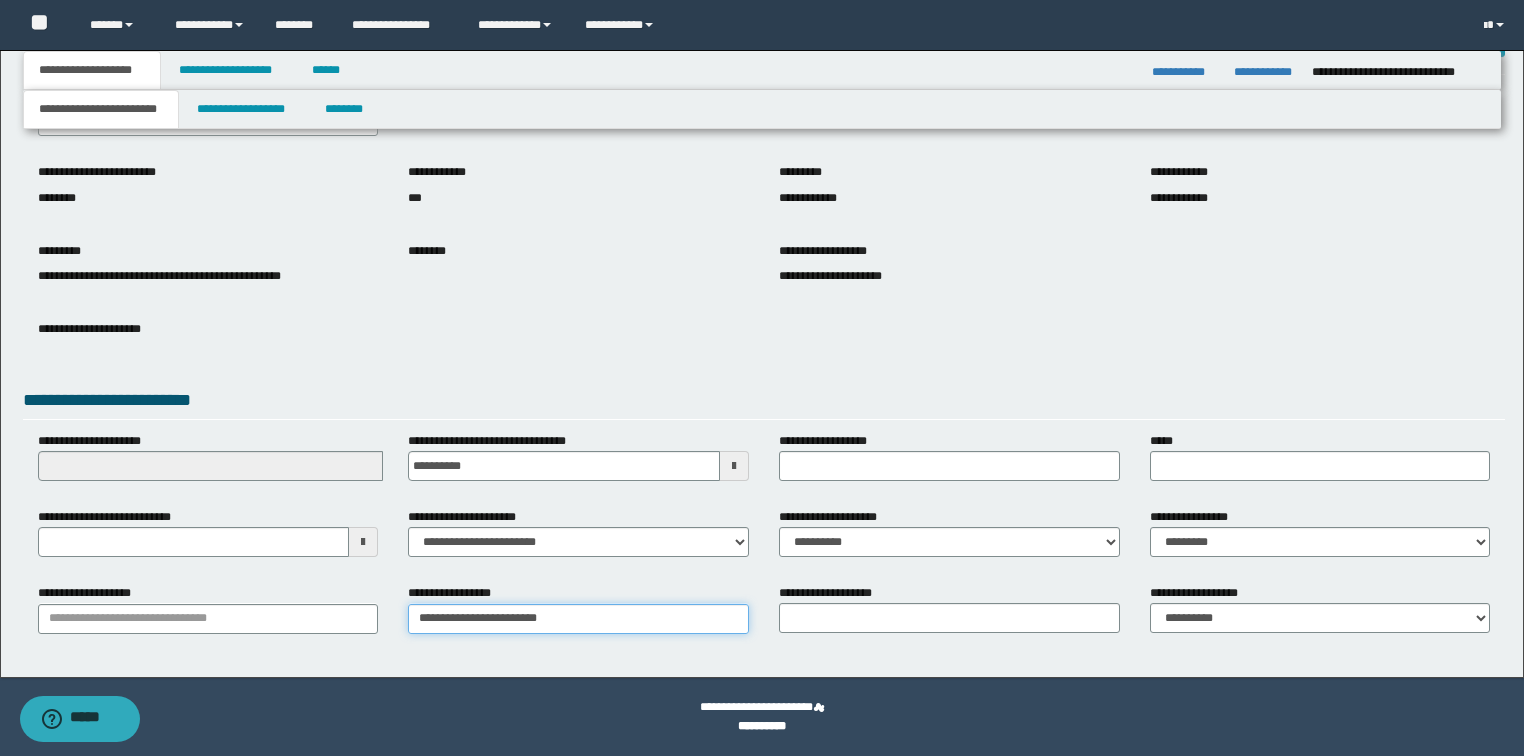 type on "**********" 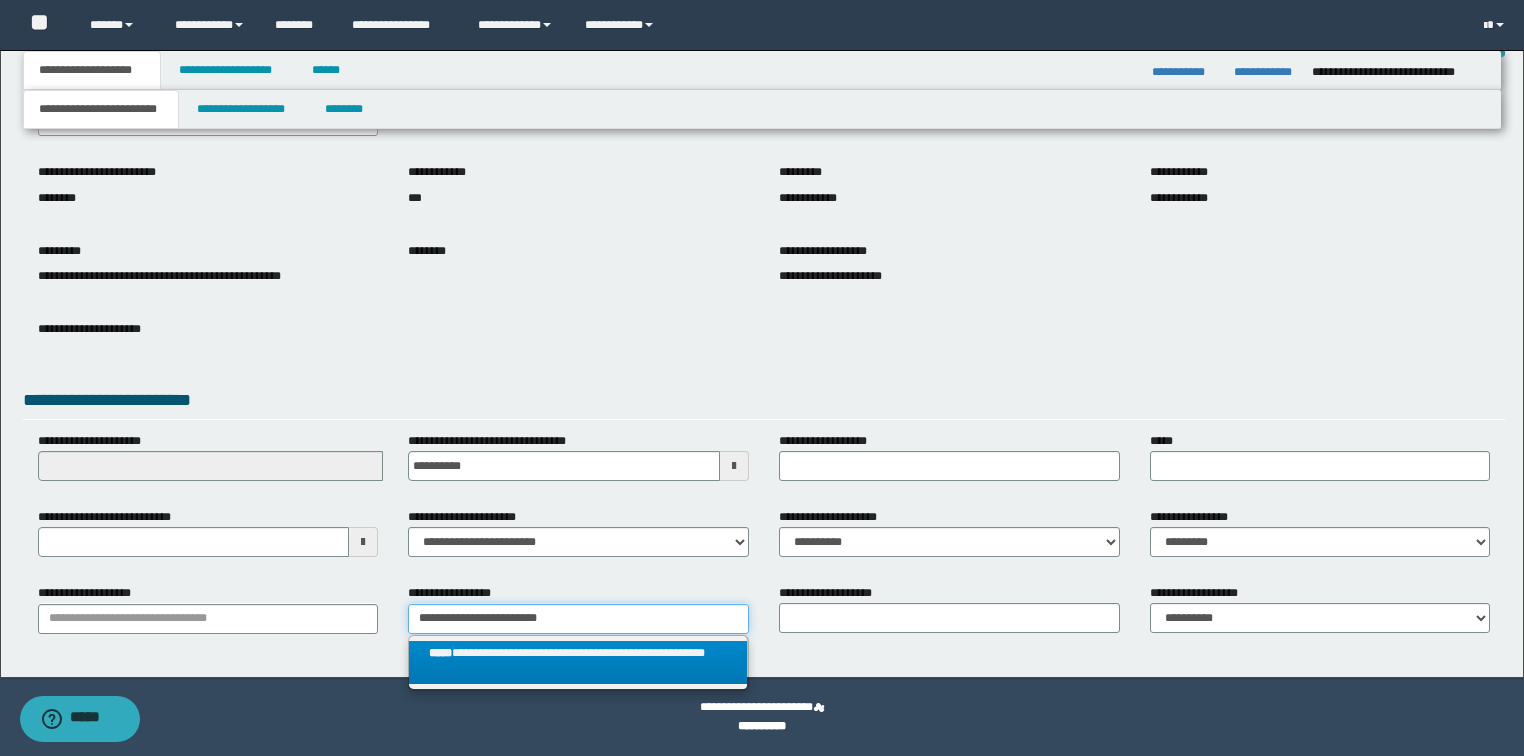 type on "**********" 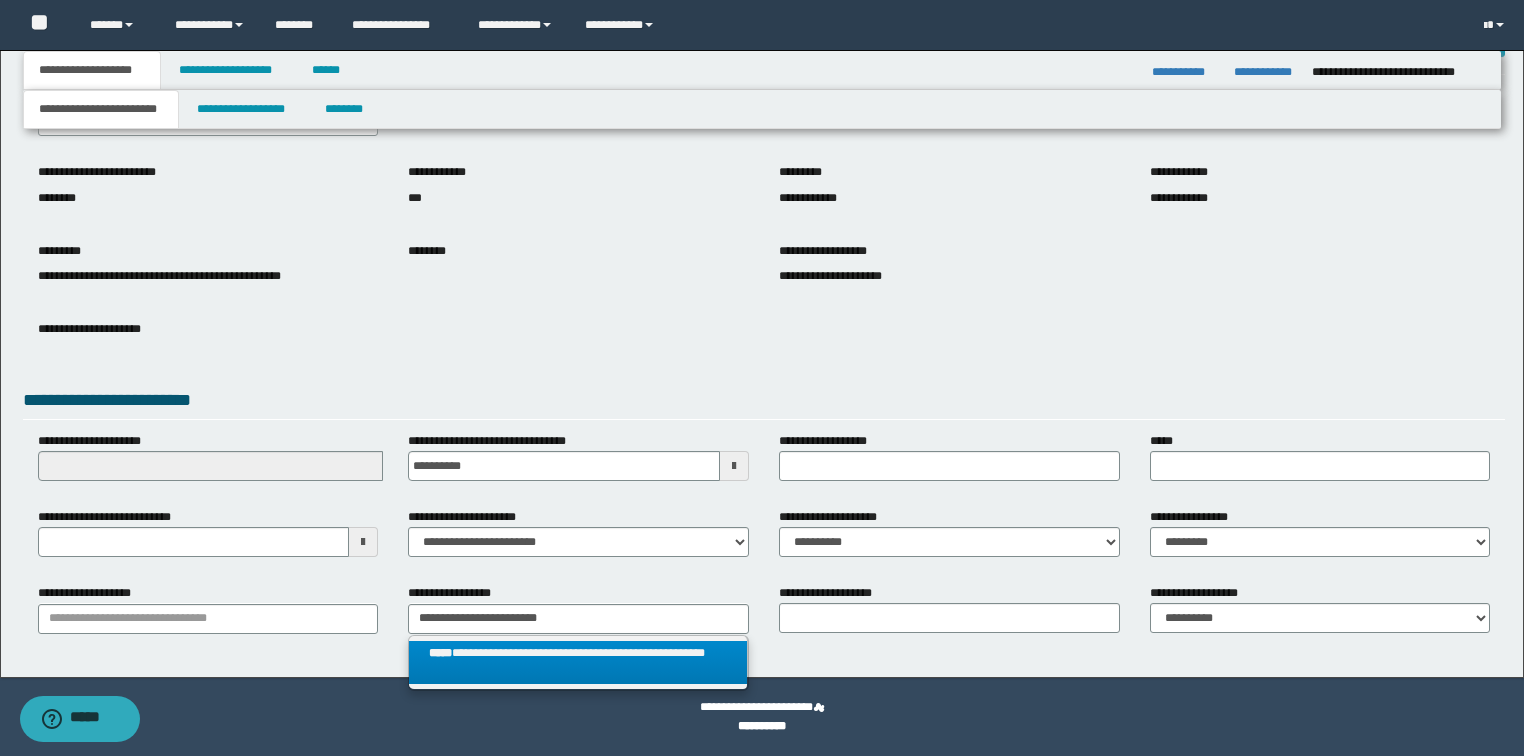click on "**********" at bounding box center [578, 663] 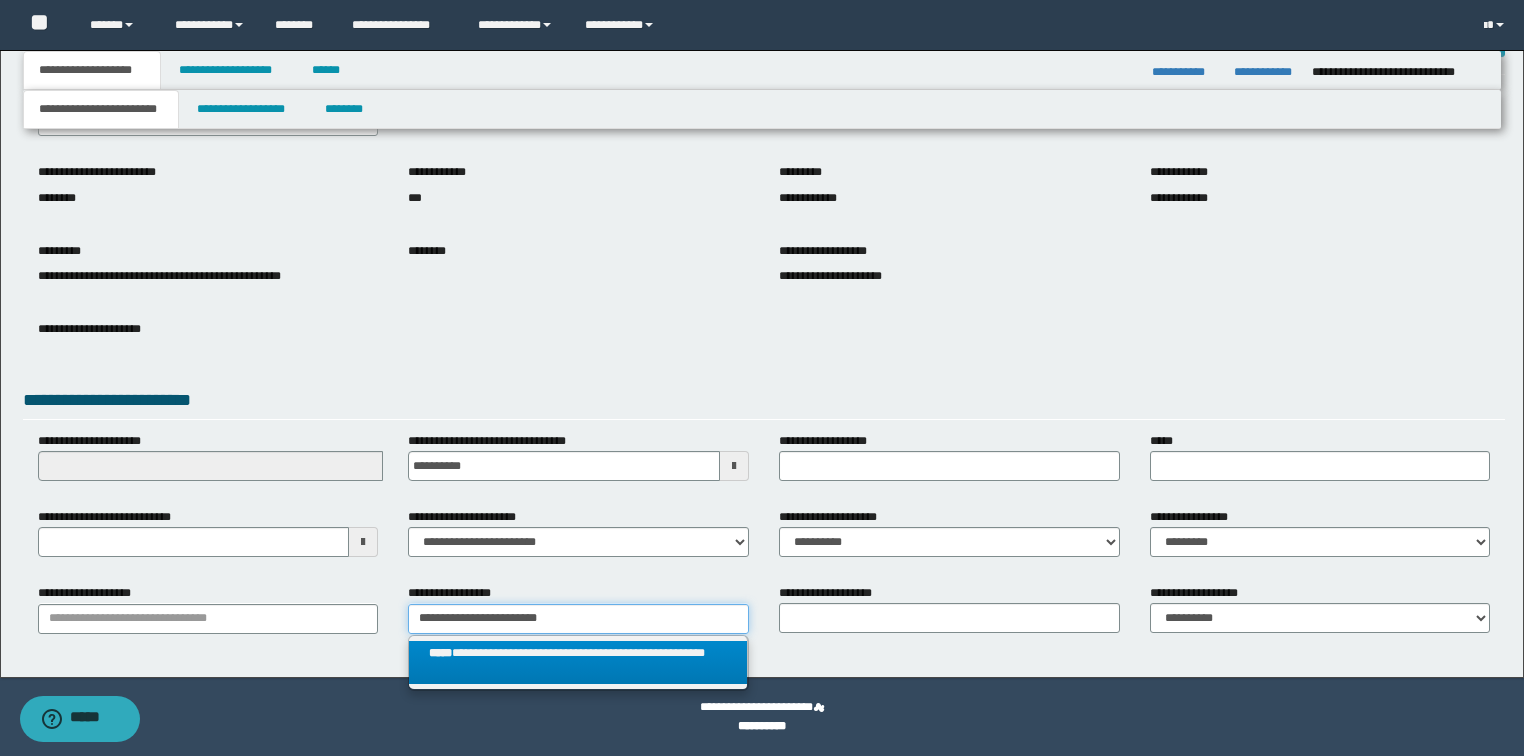 type 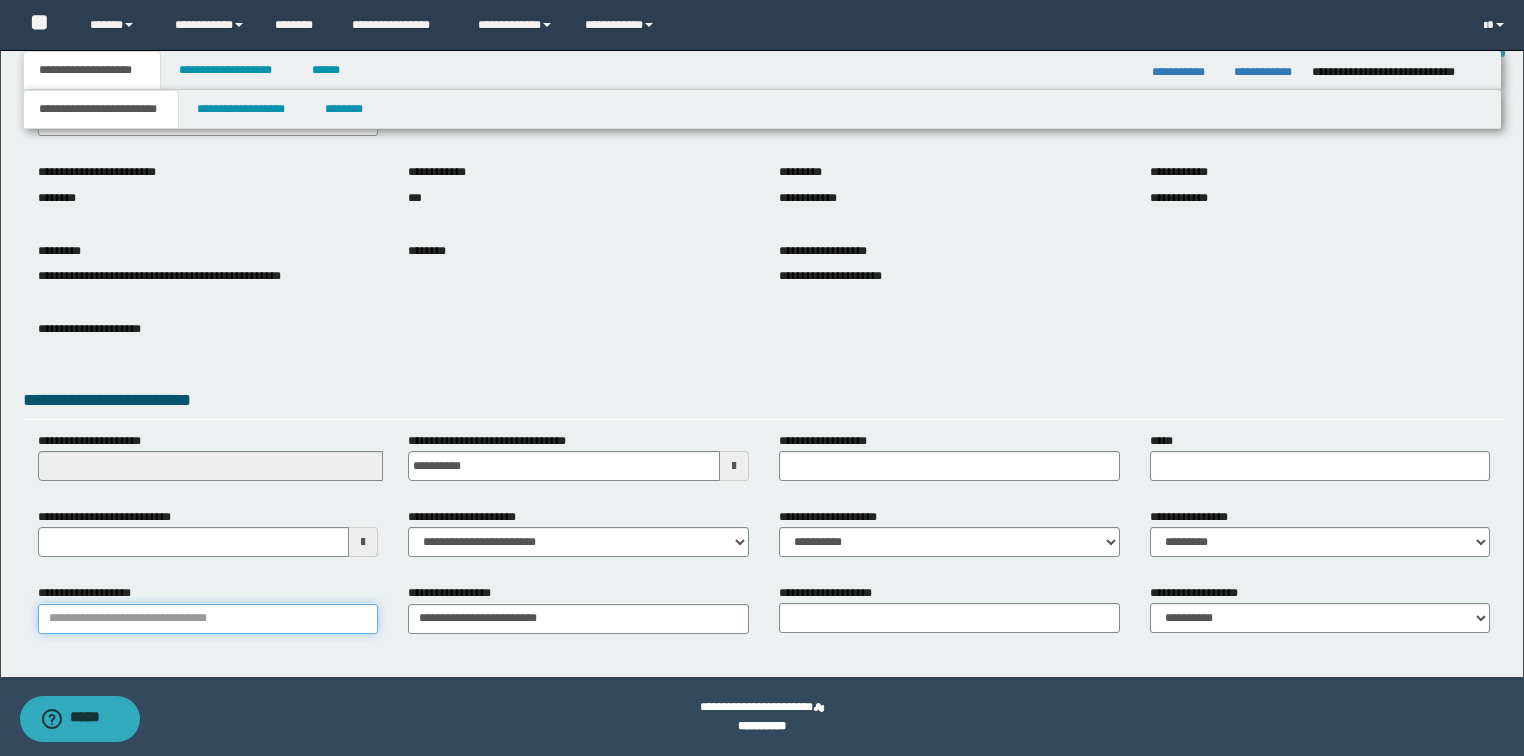 click on "**********" at bounding box center (208, 619) 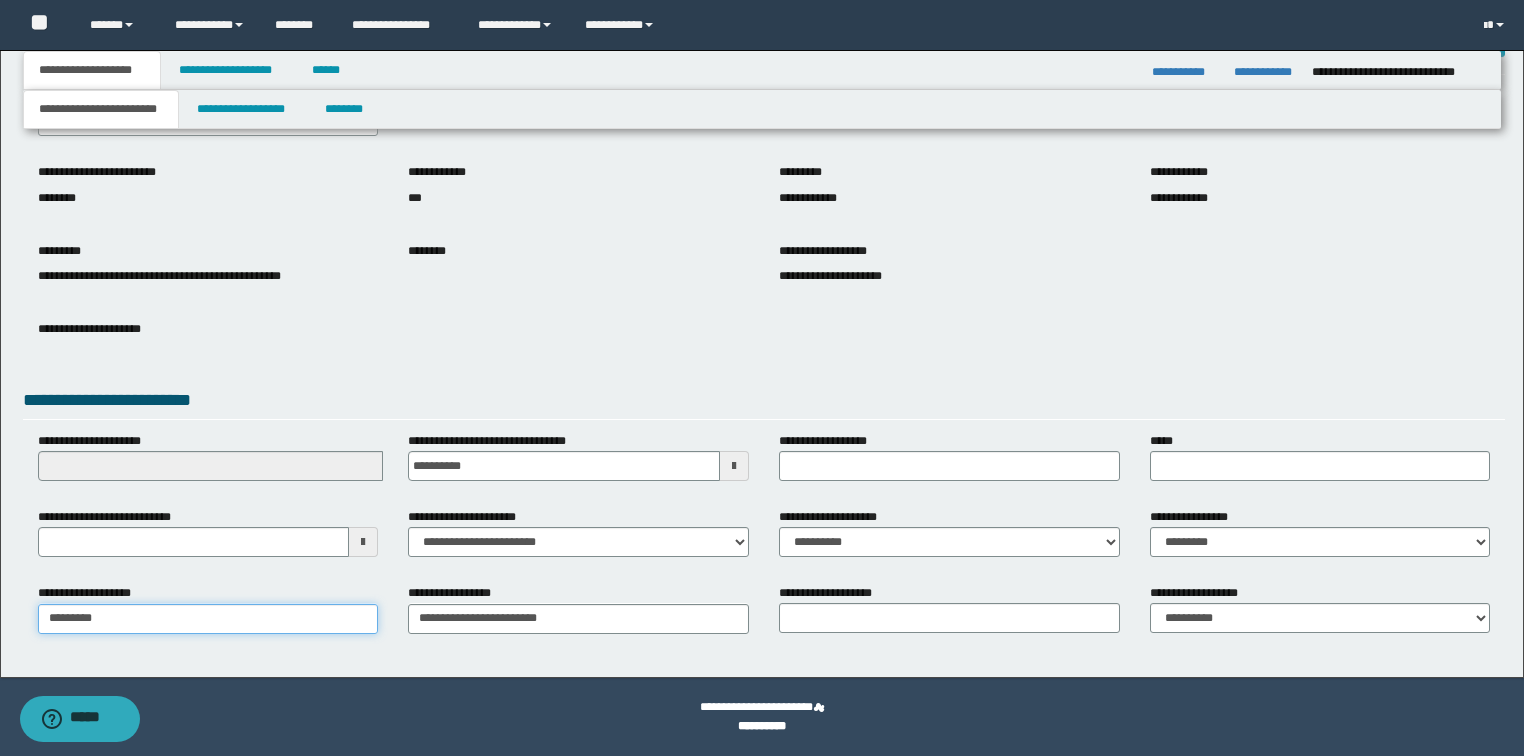 type on "*********" 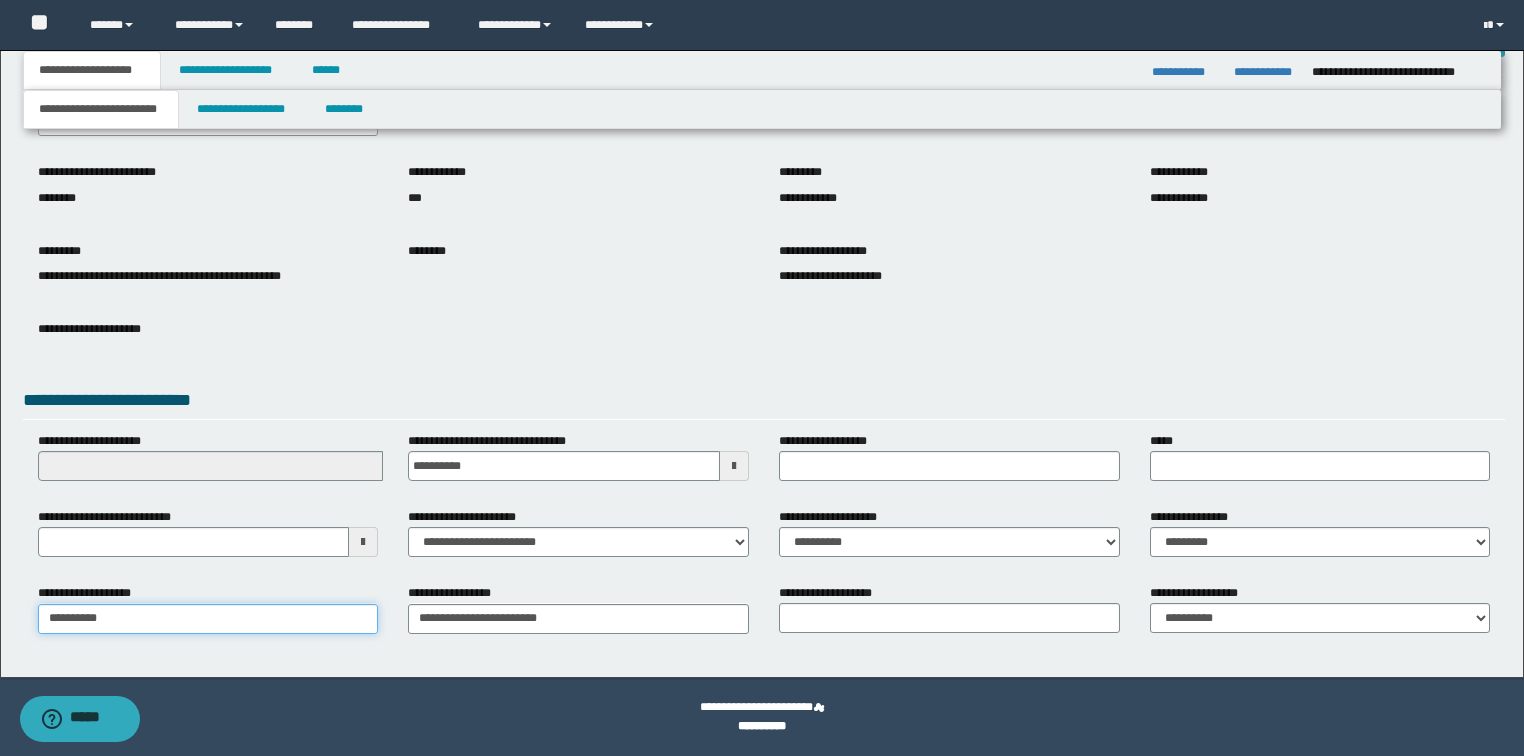 type on "*********" 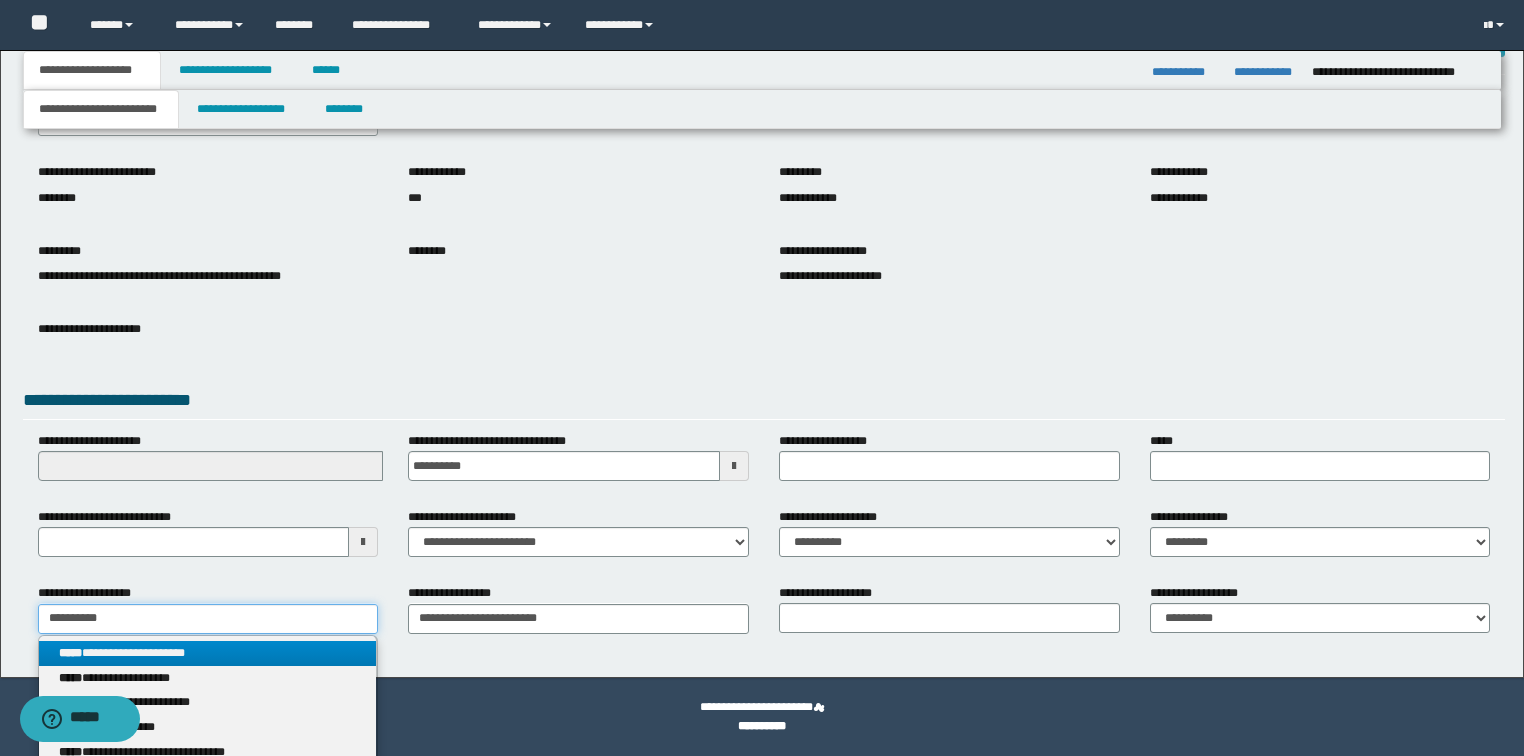 type on "*********" 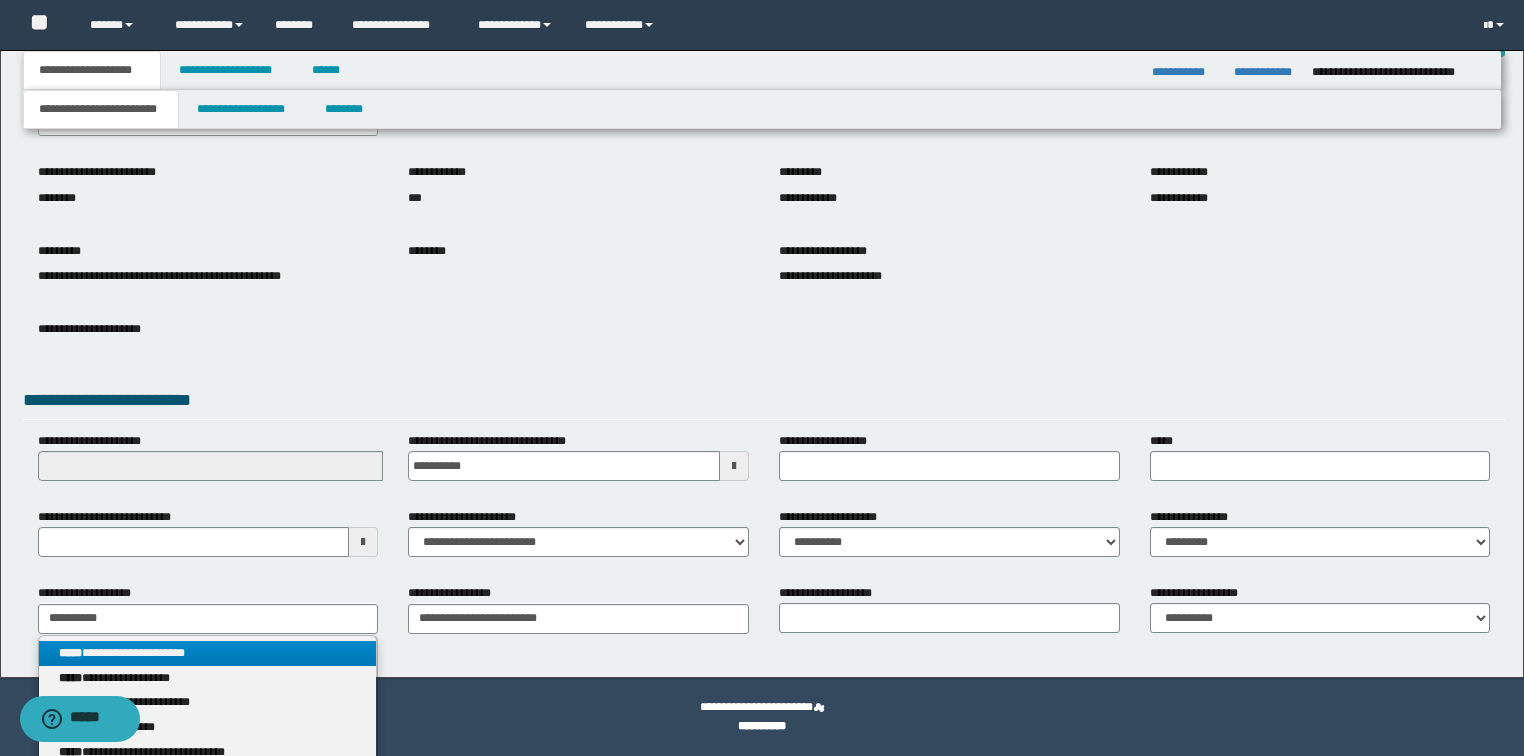 click on "**********" at bounding box center [208, 653] 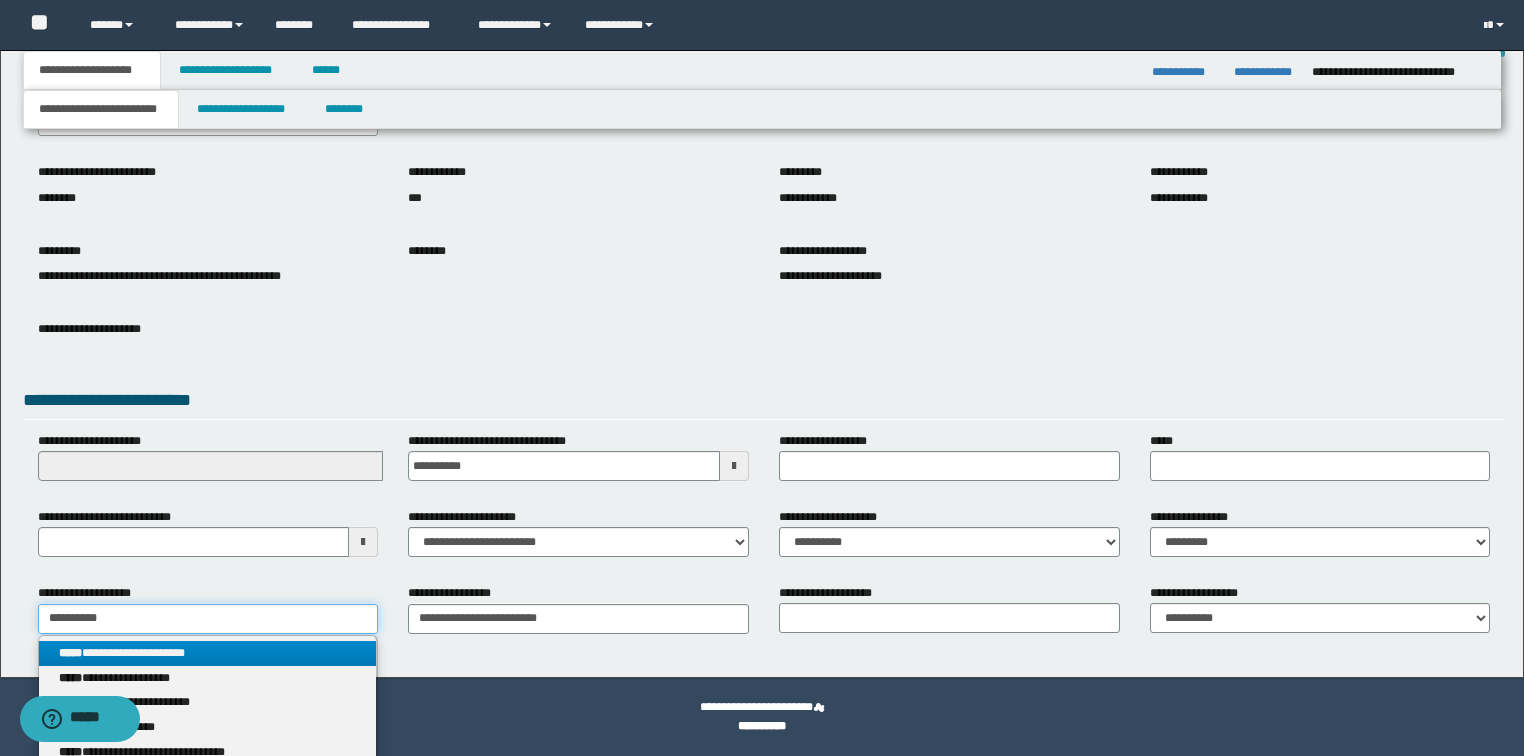 type 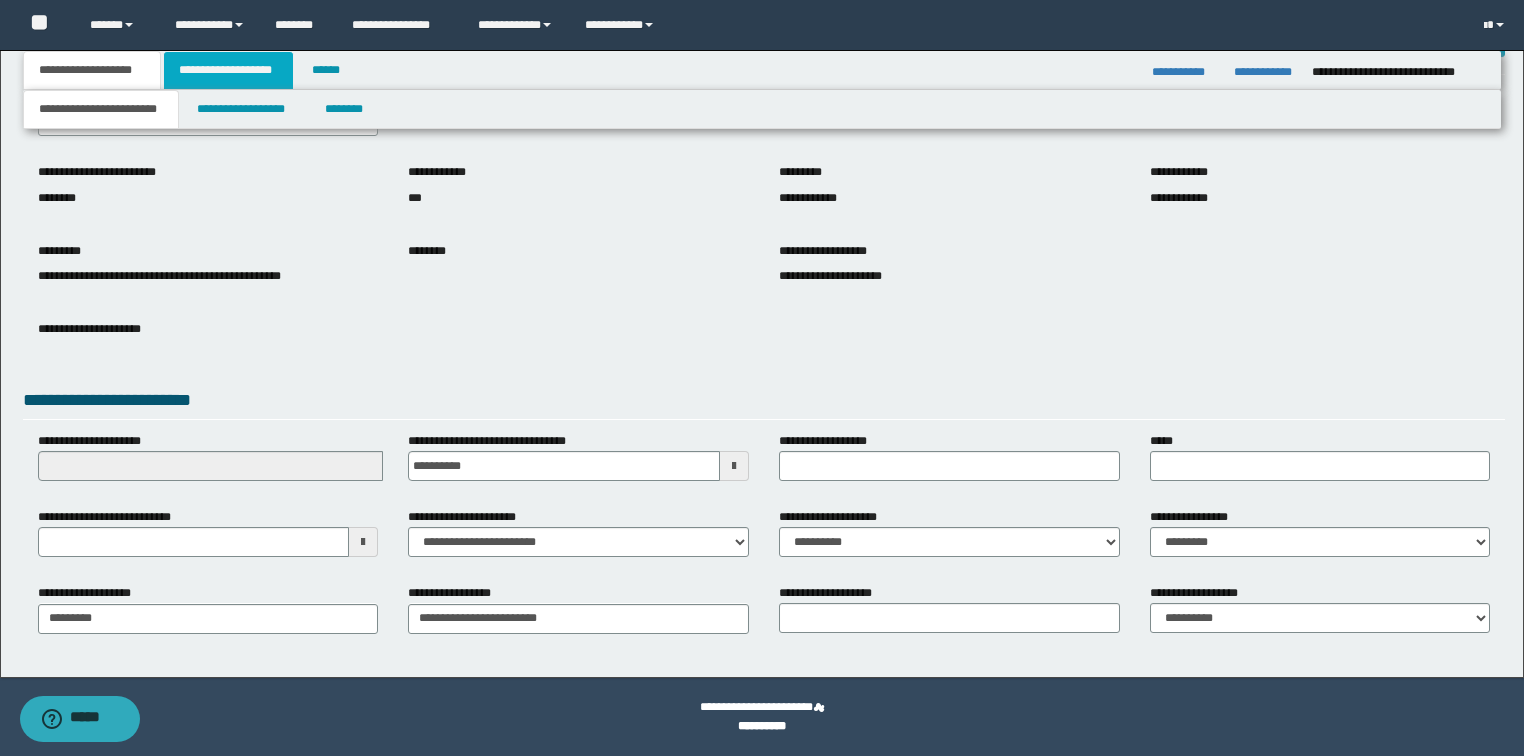 click on "**********" at bounding box center [228, 70] 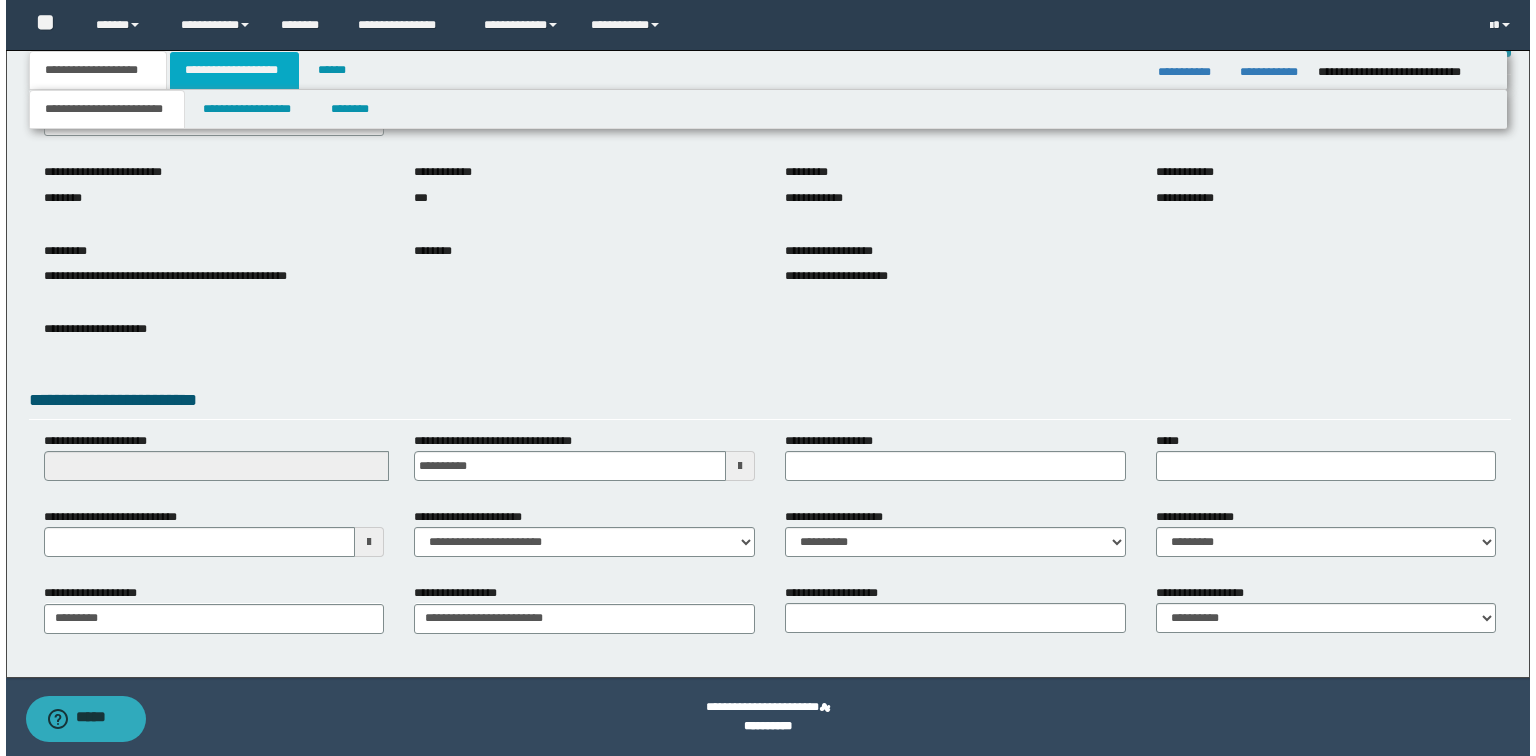 scroll, scrollTop: 0, scrollLeft: 0, axis: both 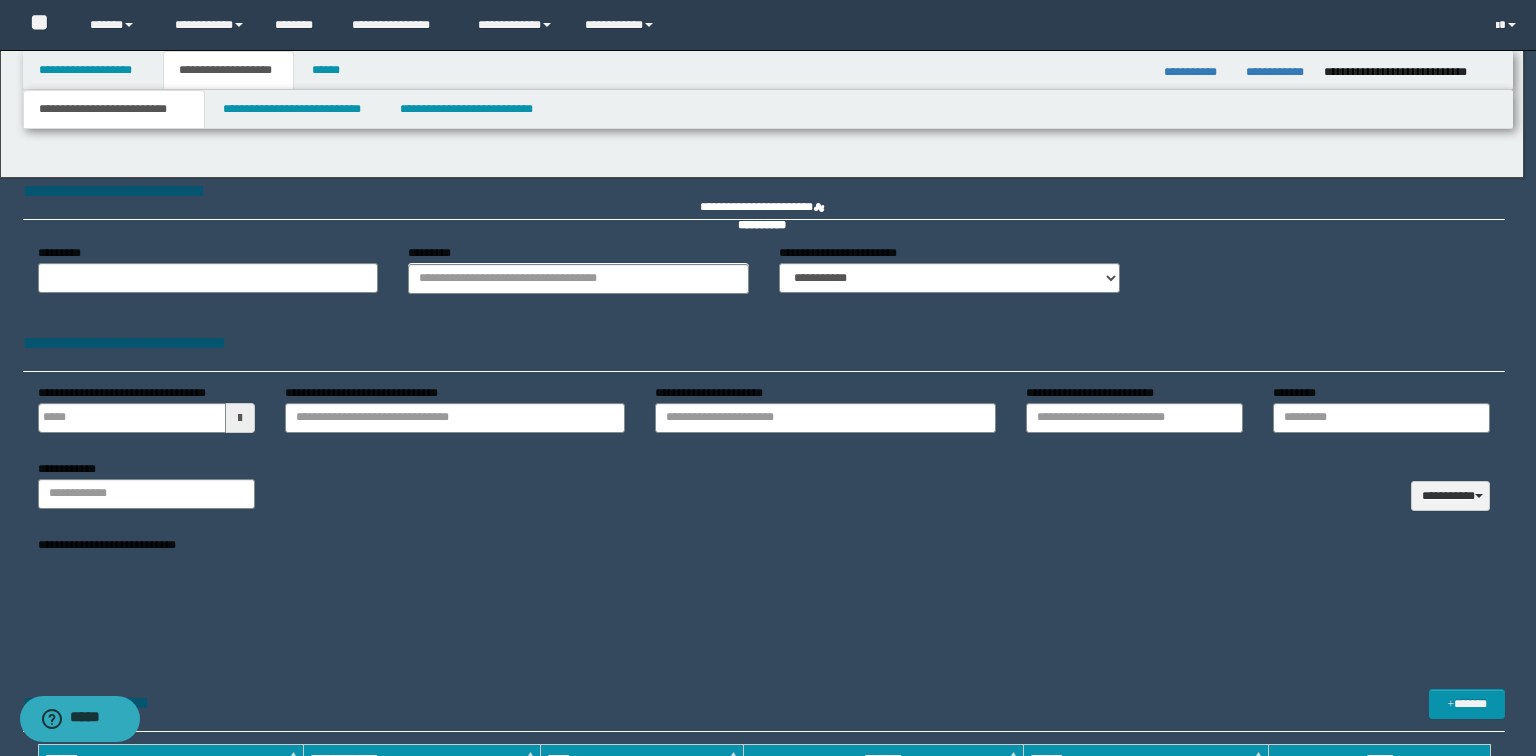 type 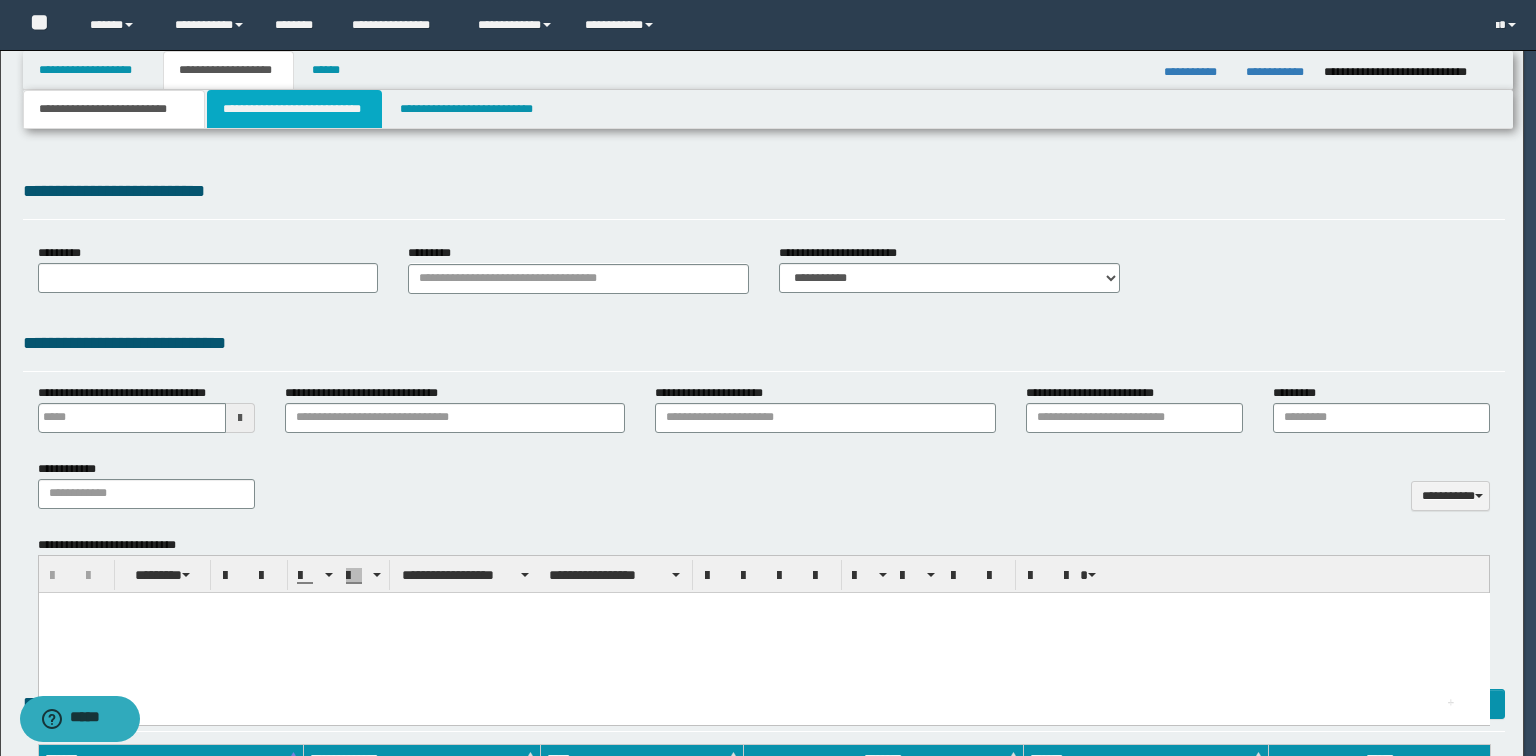 scroll, scrollTop: 0, scrollLeft: 0, axis: both 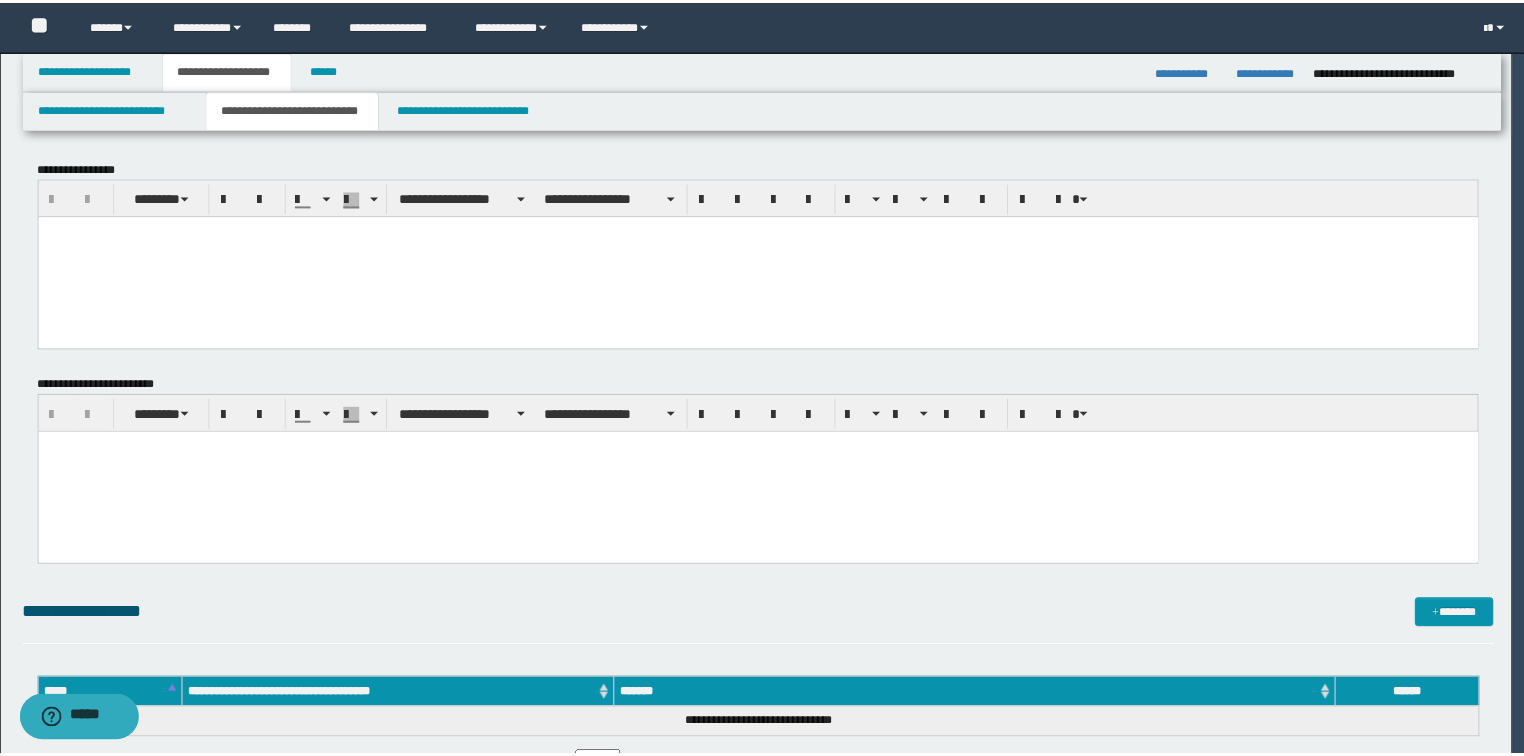 click at bounding box center [763, 232] 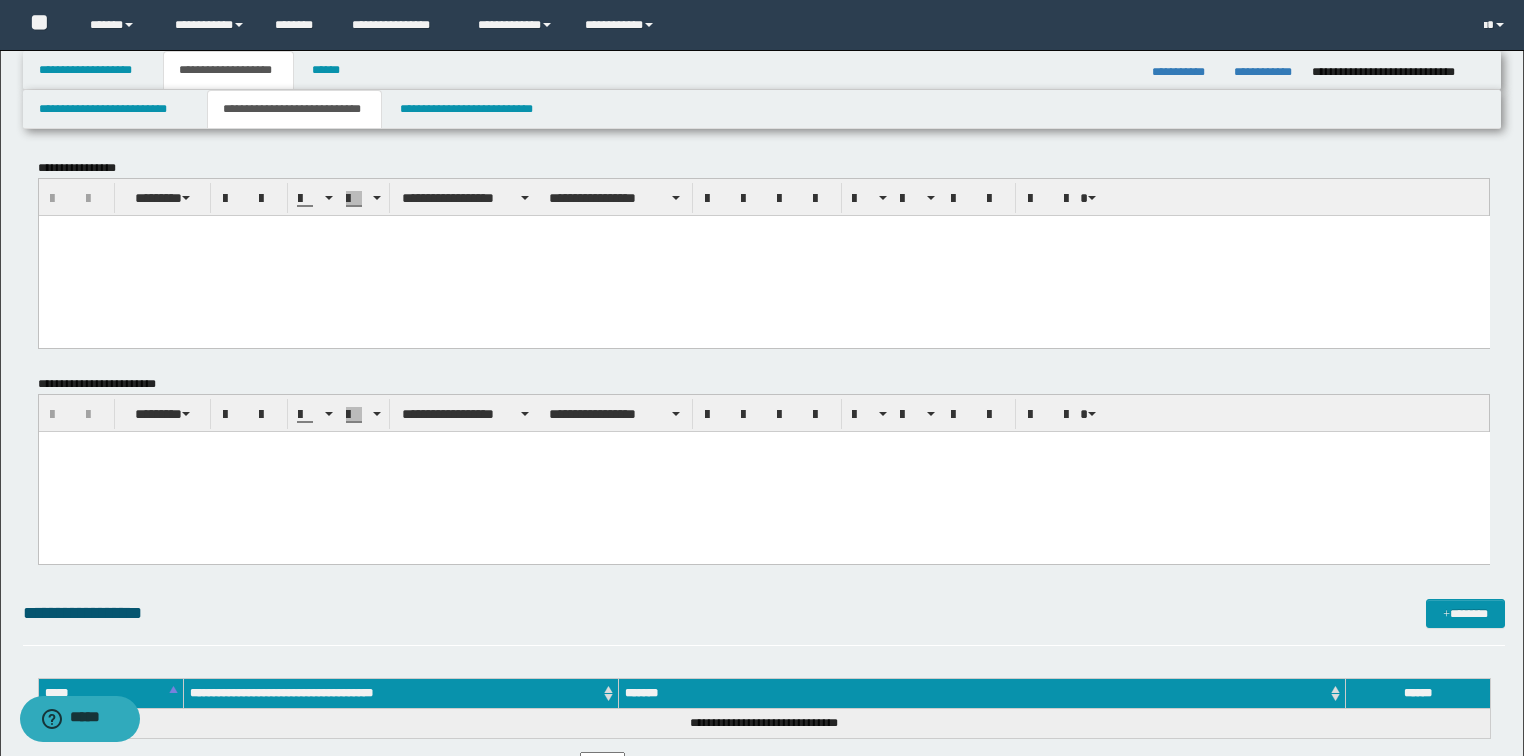 click at bounding box center (763, 255) 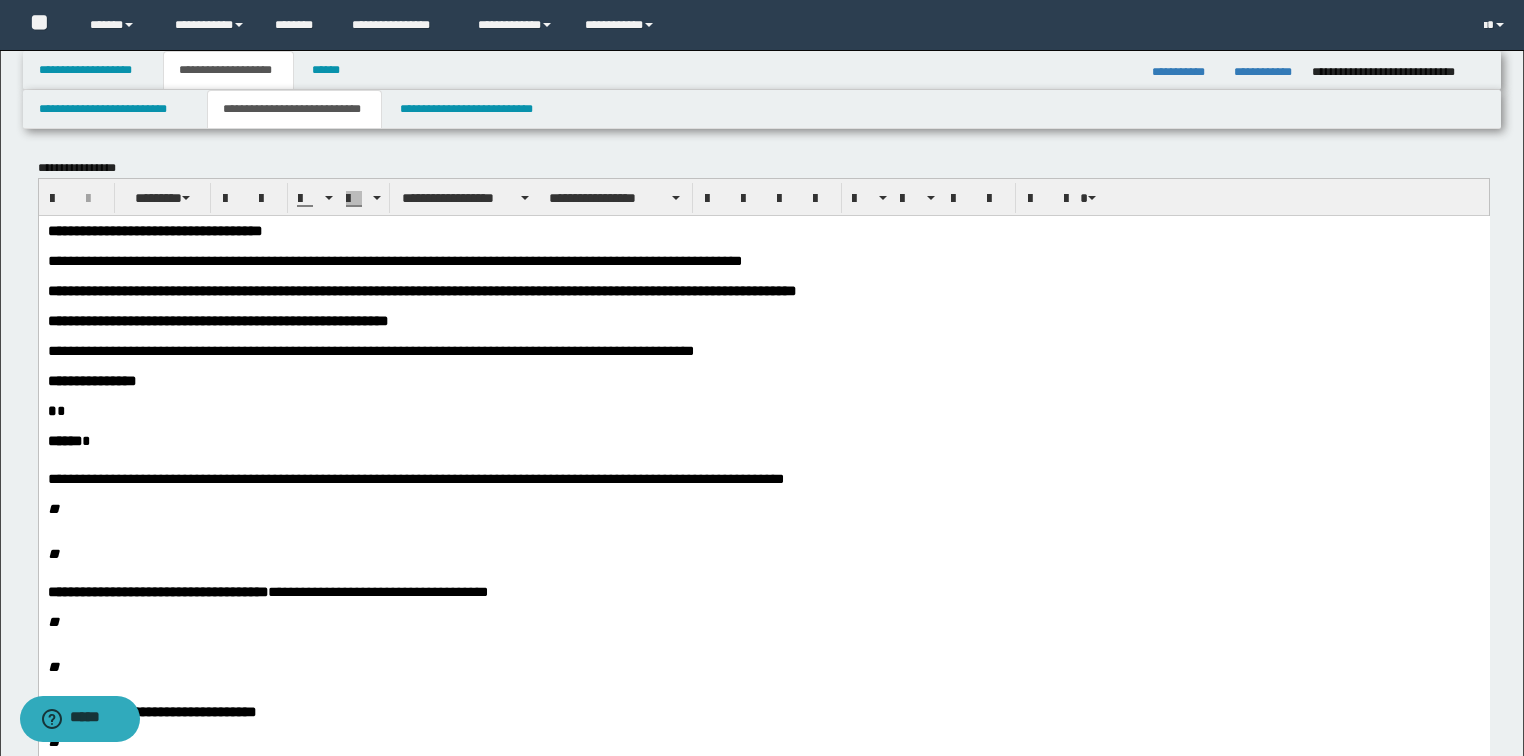 click on "**********" at bounding box center (763, 590) 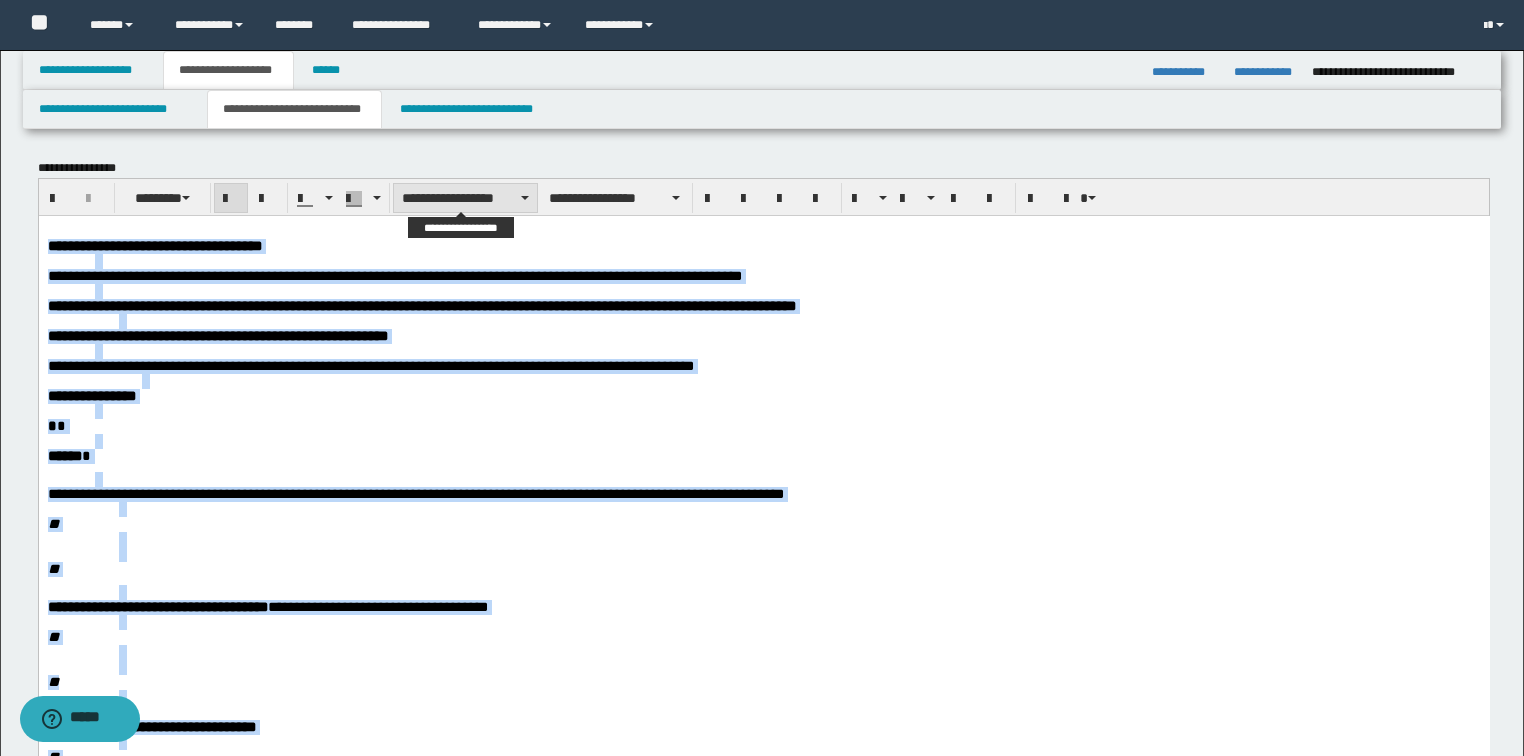 click on "**********" at bounding box center (465, 198) 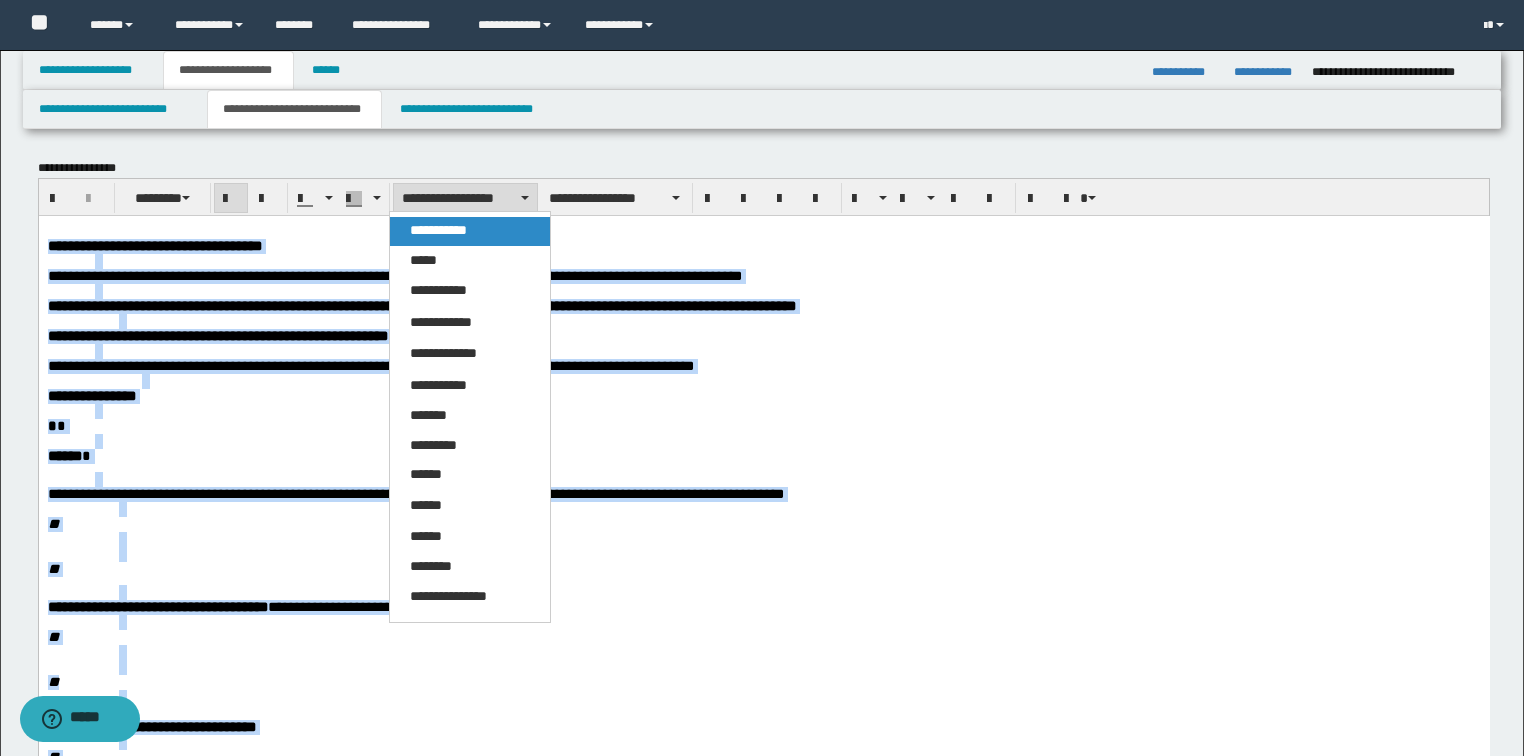 drag, startPoint x: 410, startPoint y: 242, endPoint x: 375, endPoint y: 15, distance: 229.68239 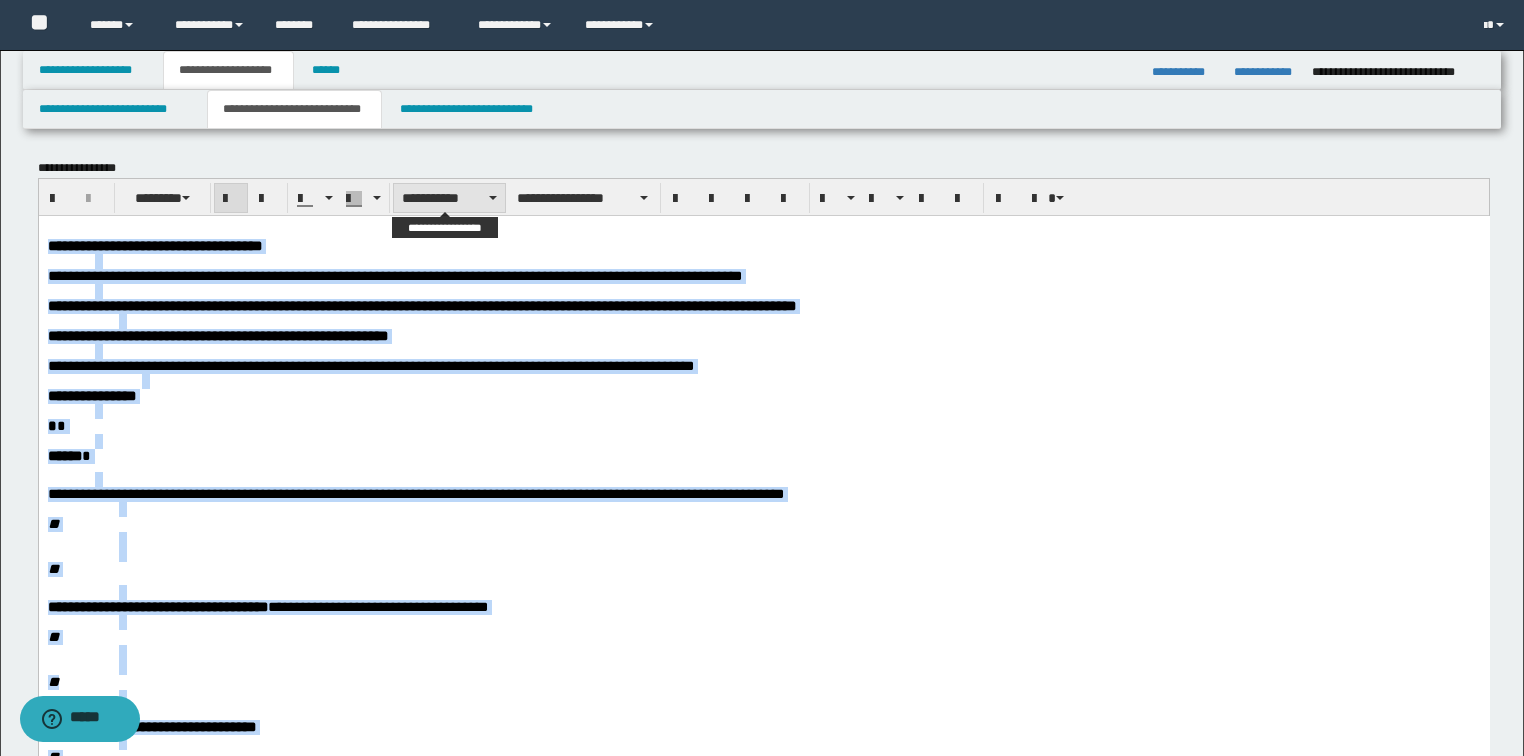 click on "**********" at bounding box center (449, 198) 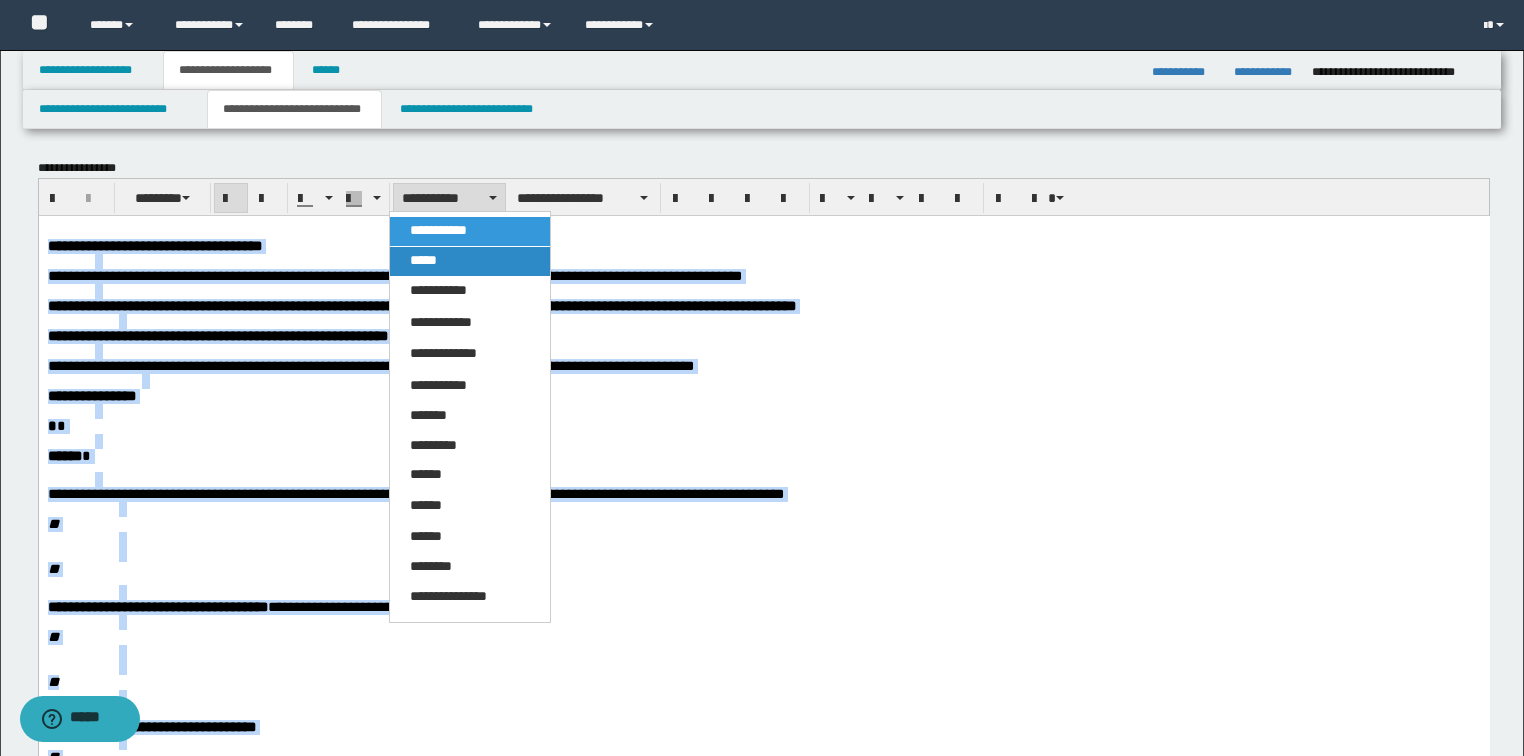drag, startPoint x: 408, startPoint y: 256, endPoint x: 433, endPoint y: 1, distance: 256.22256 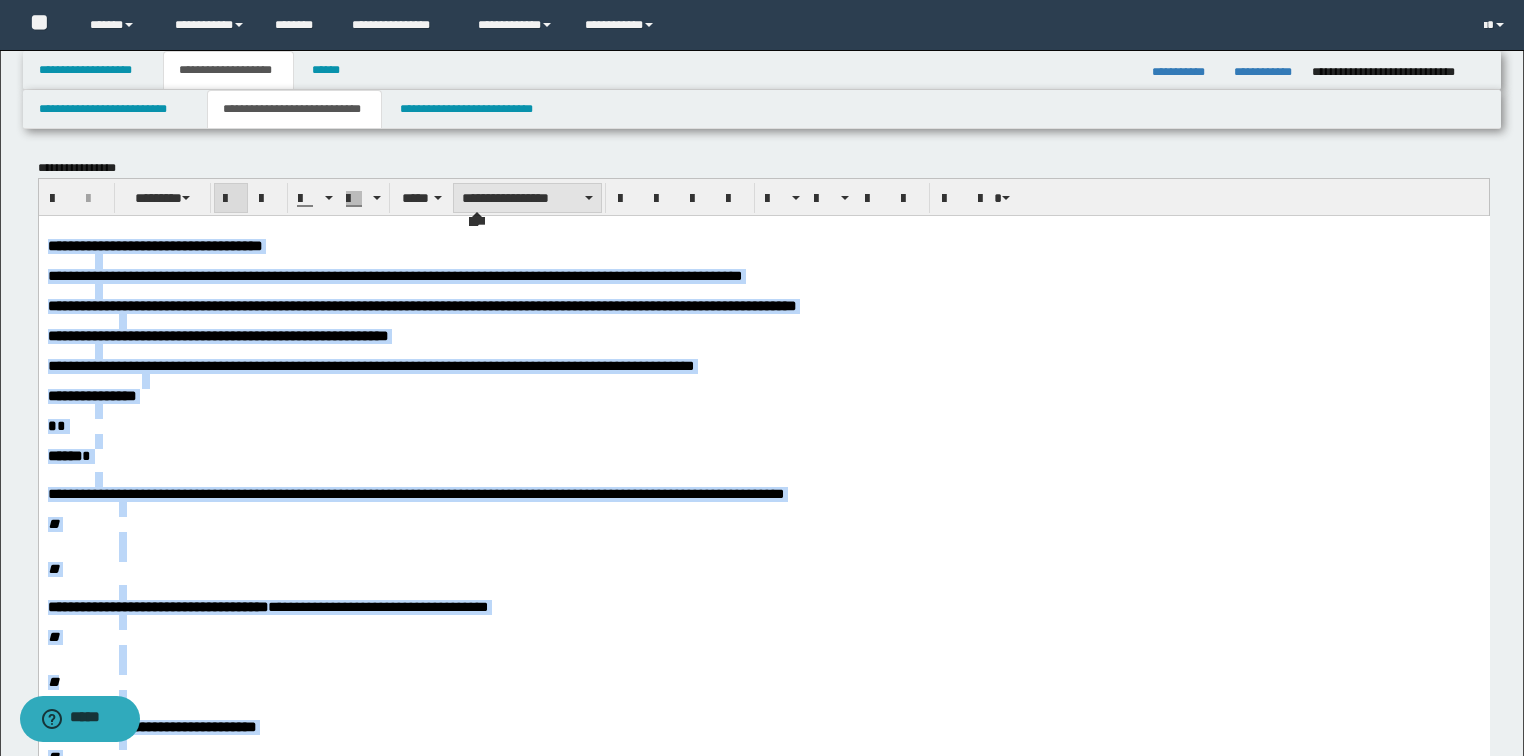 click on "**********" at bounding box center [527, 198] 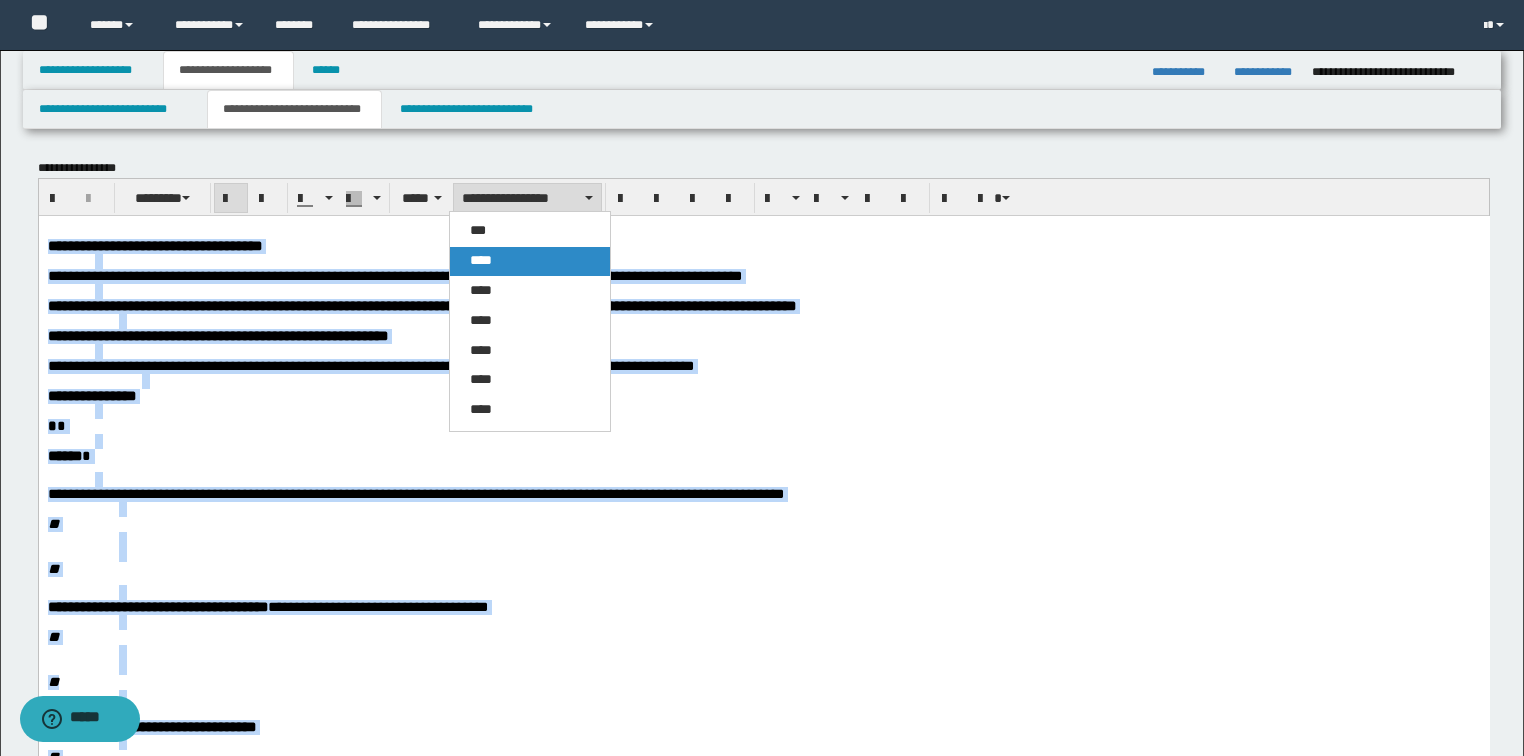 click on "****" at bounding box center [481, 260] 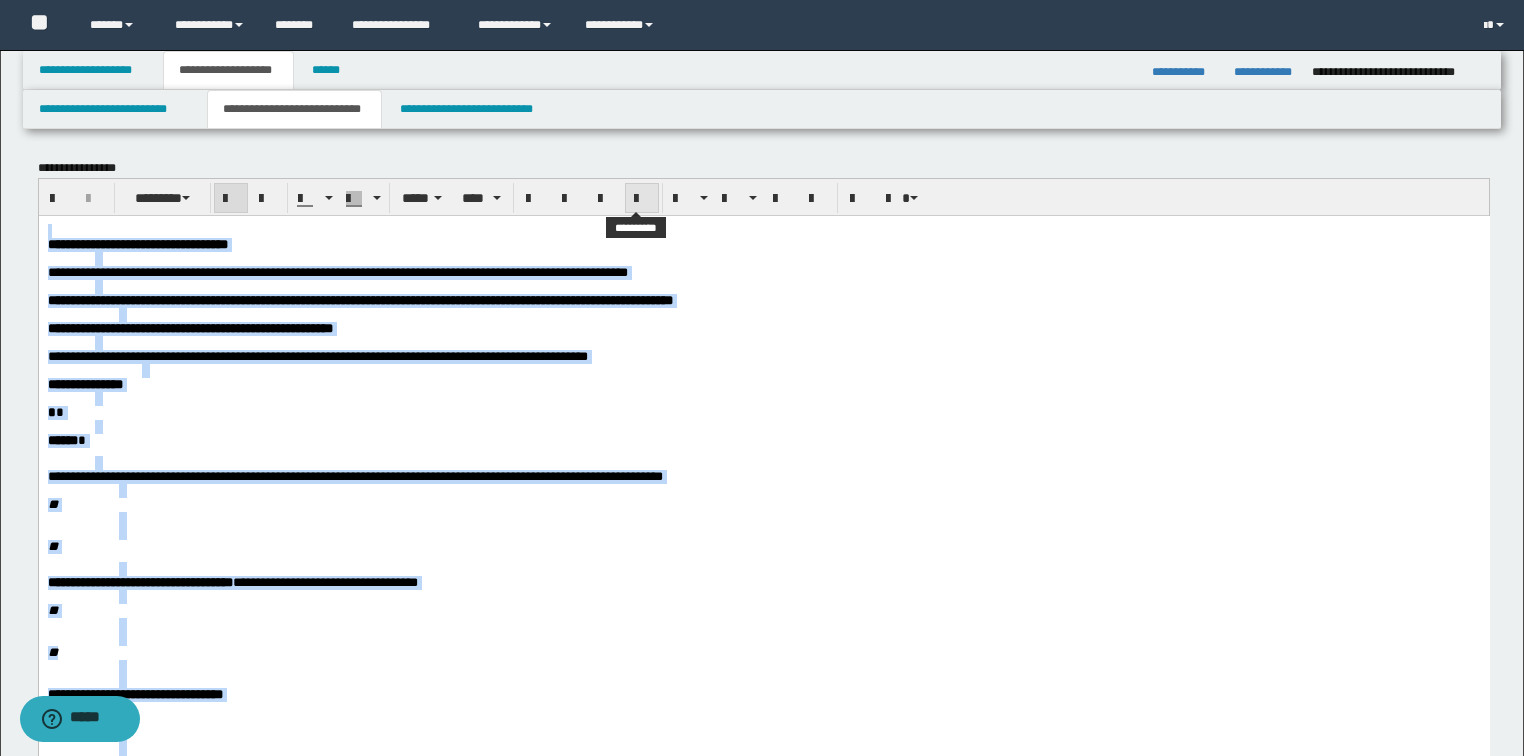 click at bounding box center [642, 198] 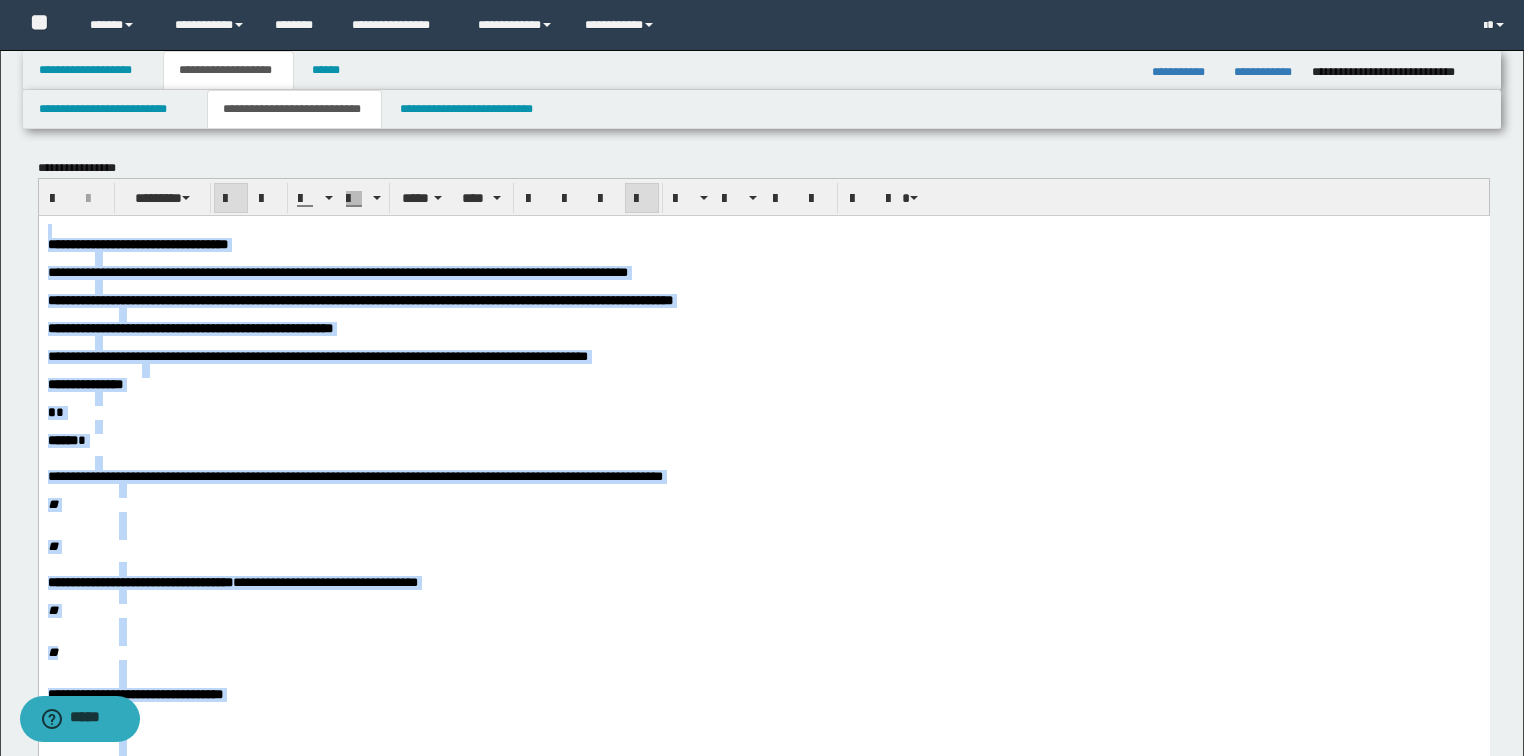 click at bounding box center [642, 198] 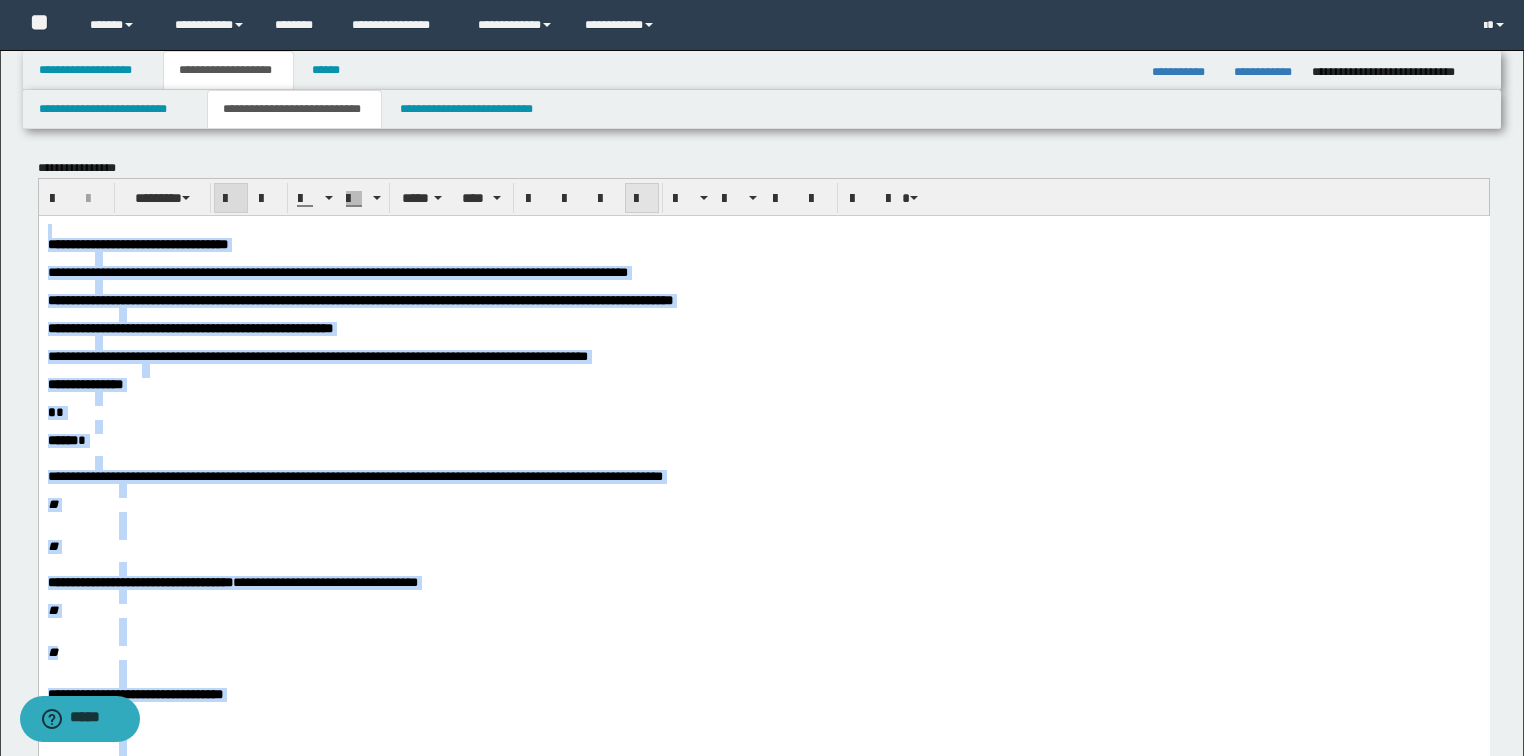 click at bounding box center [642, 198] 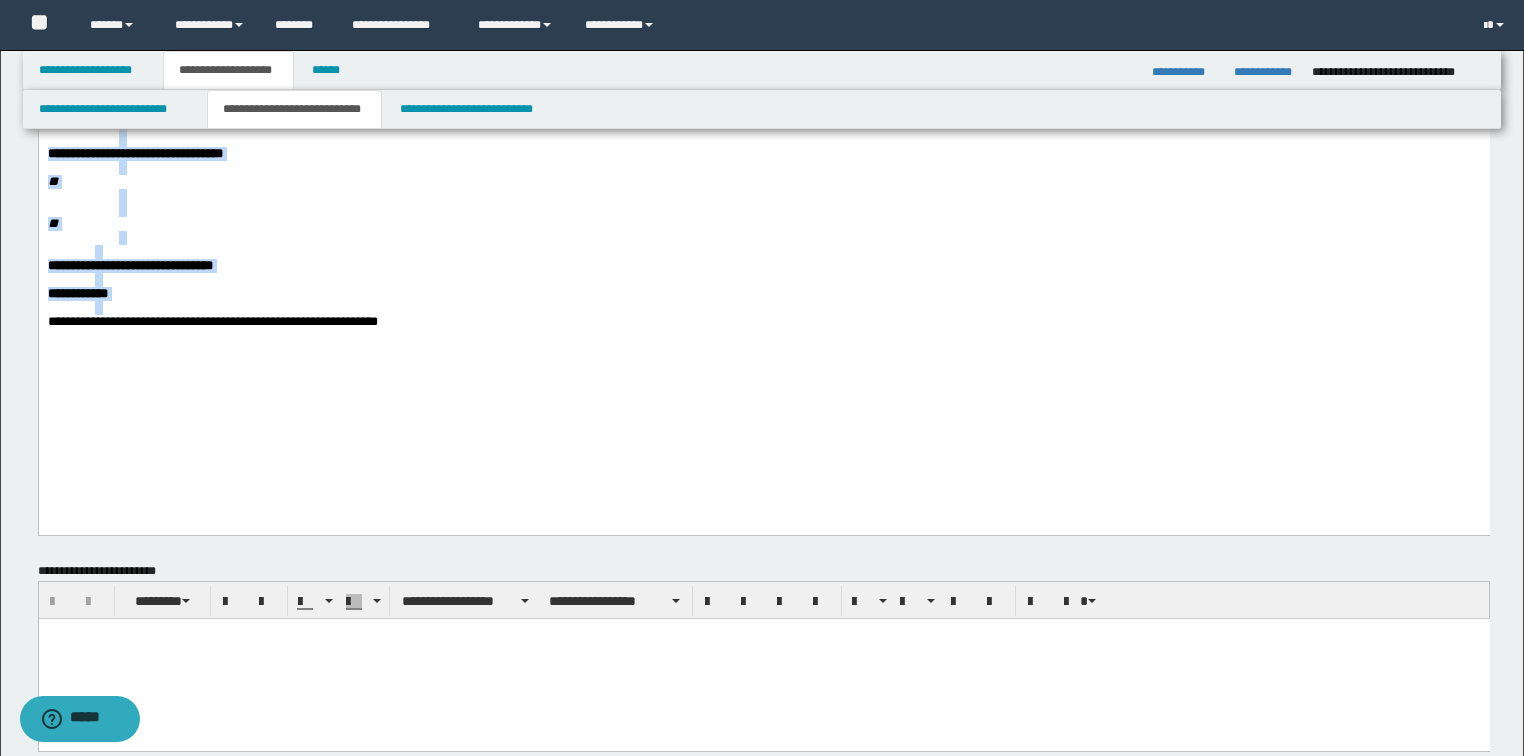 scroll, scrollTop: 640, scrollLeft: 0, axis: vertical 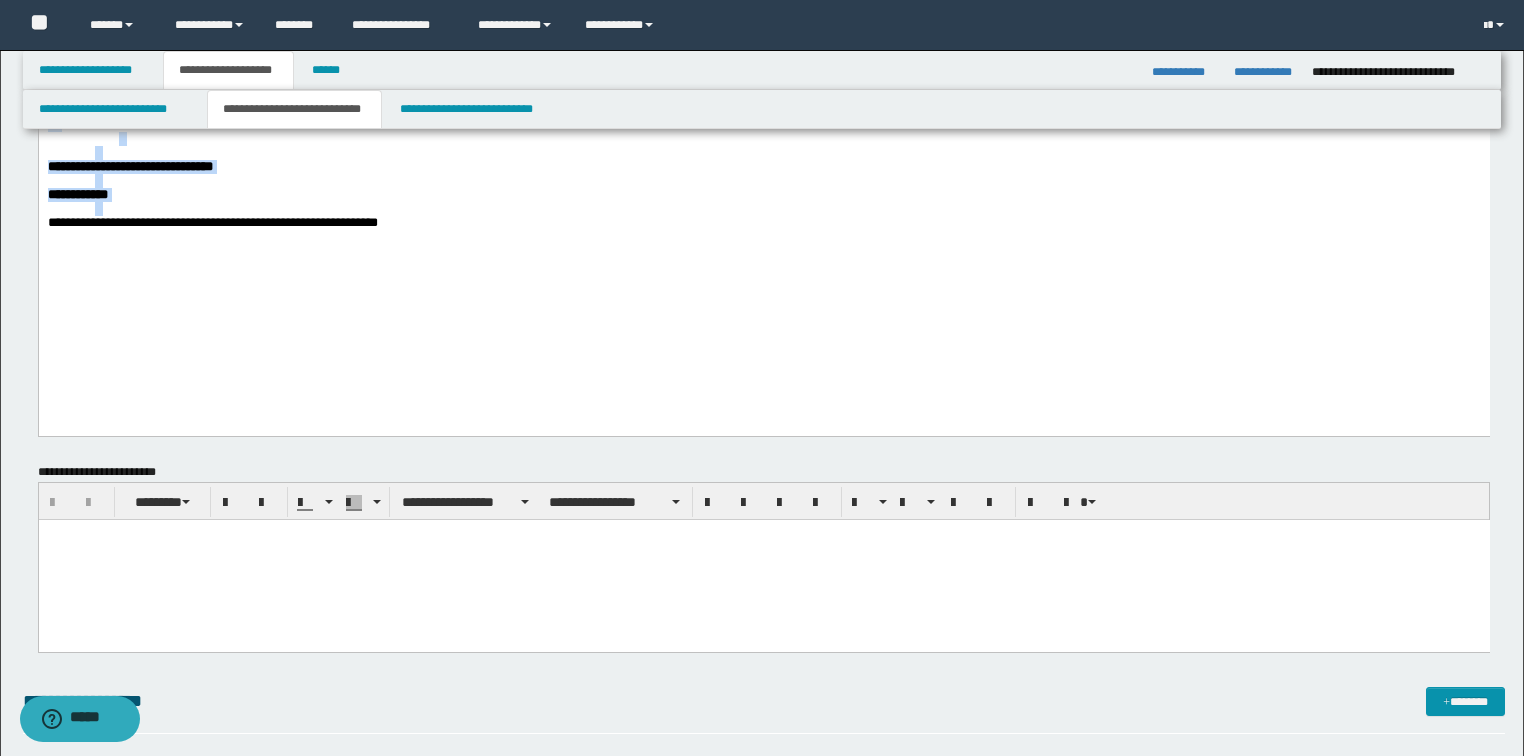 click at bounding box center (787, 209) 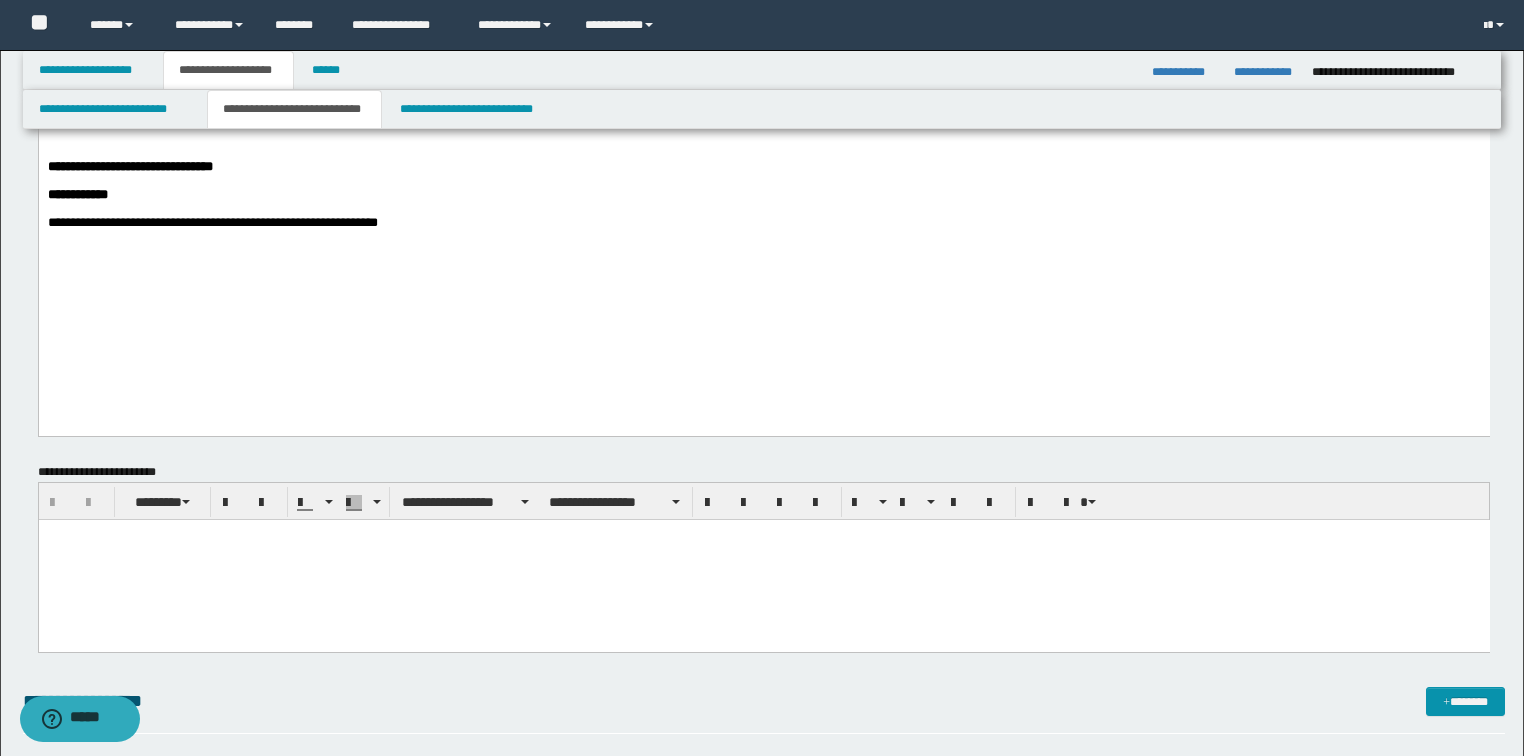 click on "**********" at bounding box center (763, -64) 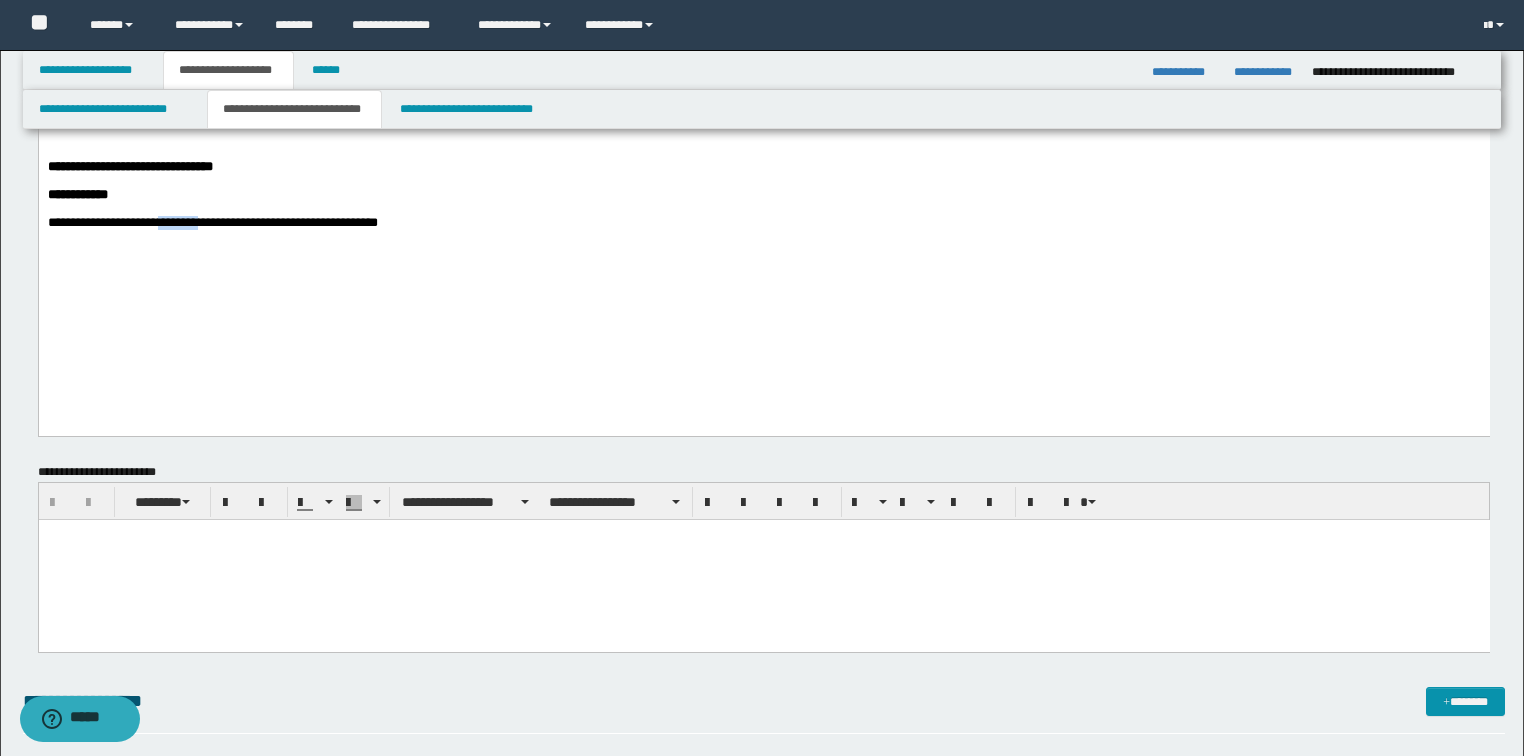 click on "**********" at bounding box center (763, -64) 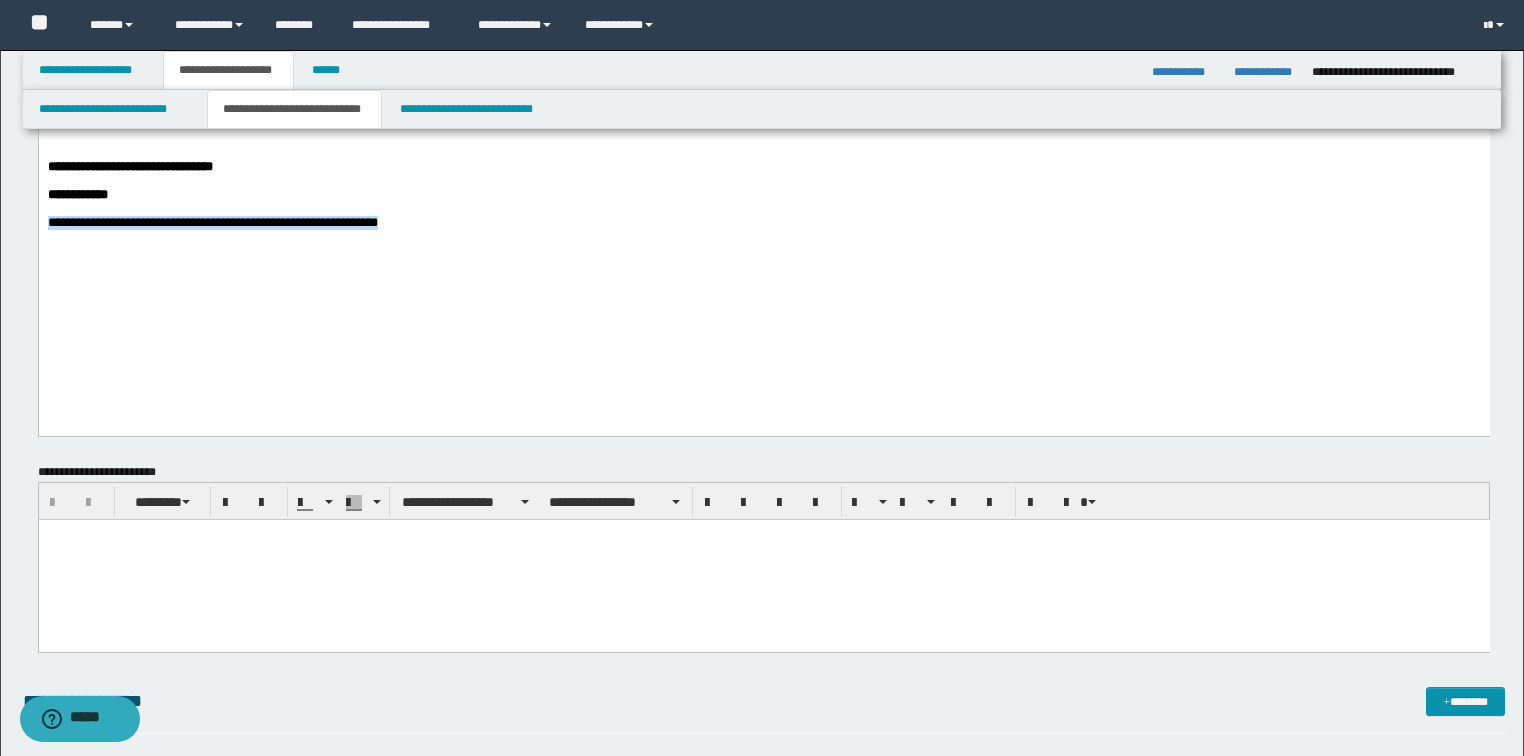click on "**********" at bounding box center (763, -64) 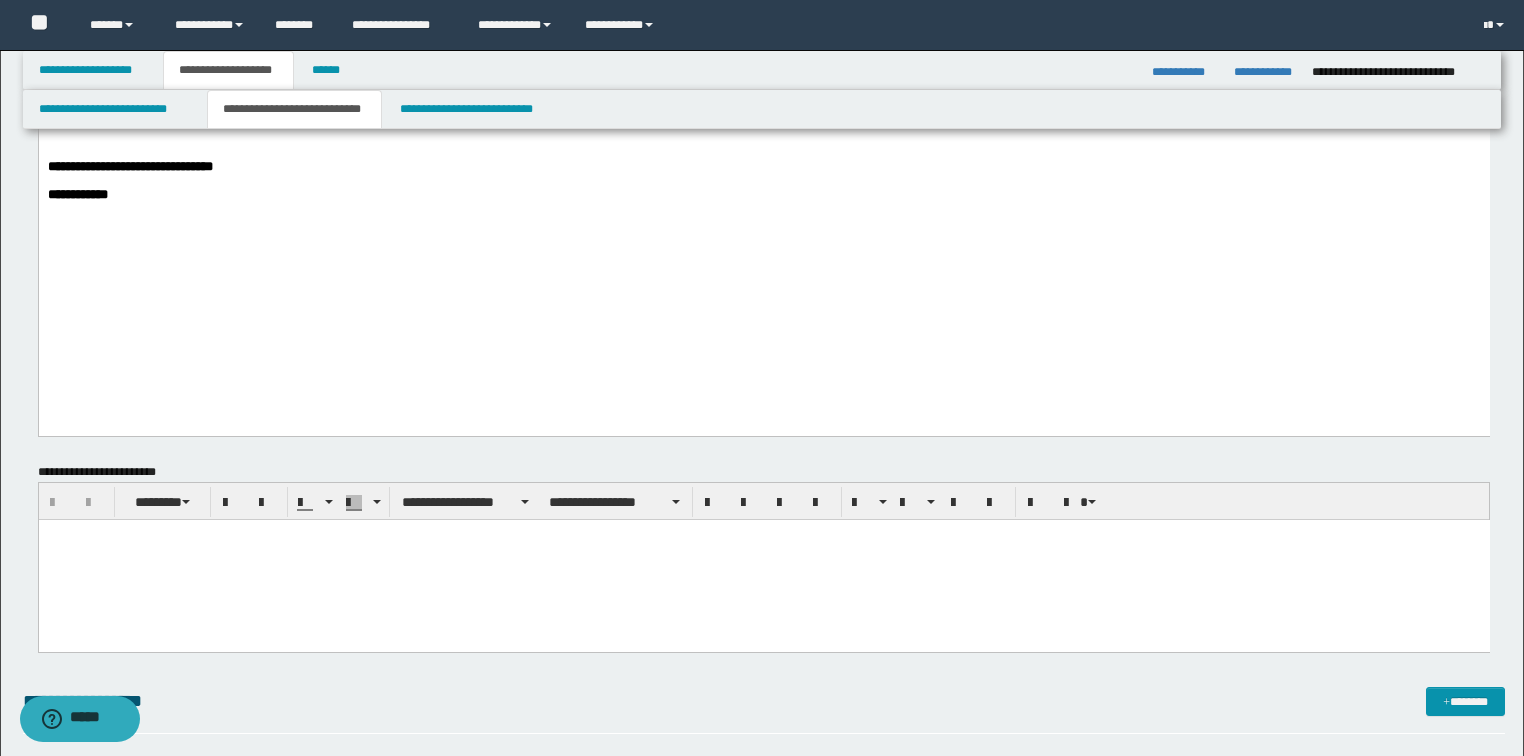 click at bounding box center [763, 534] 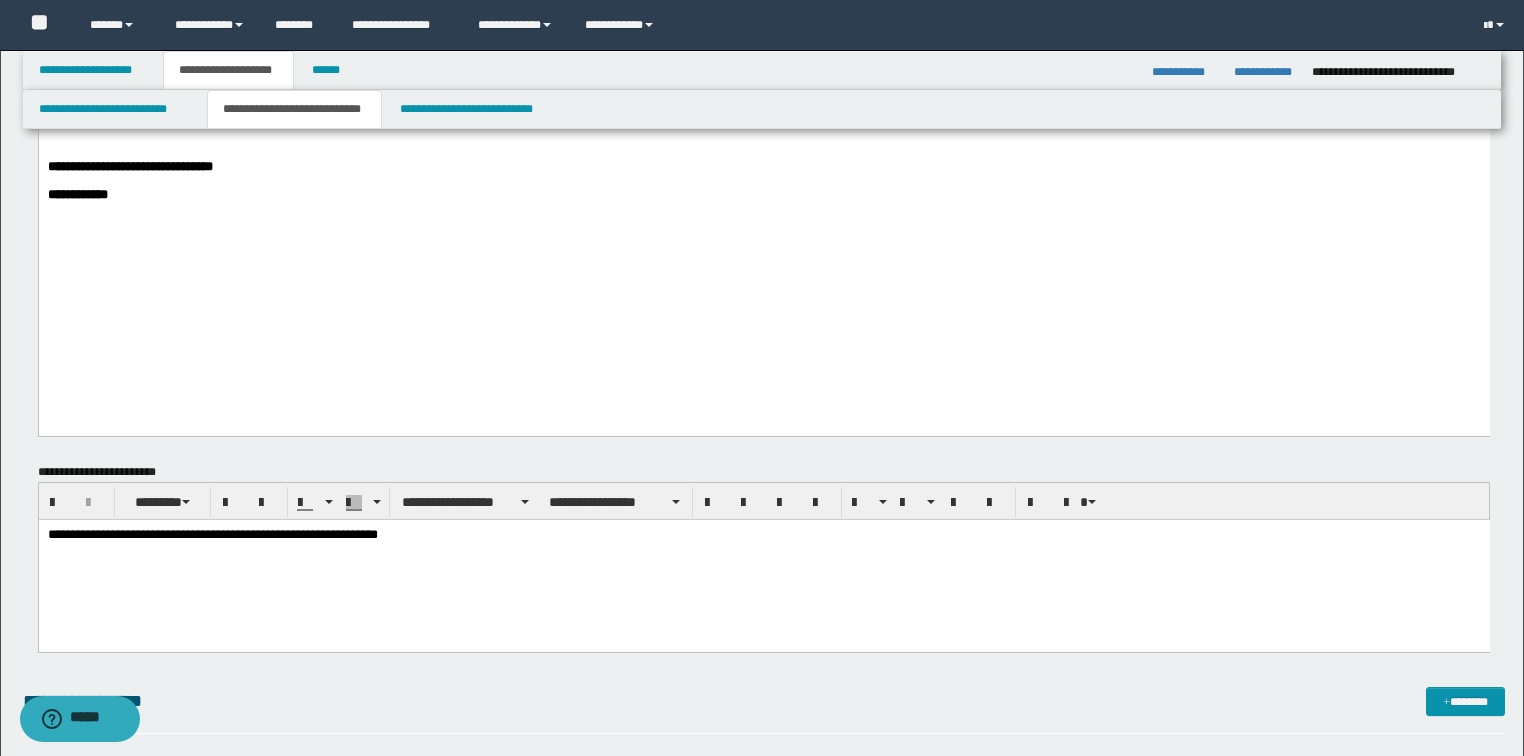 click on "**********" at bounding box center [763, 560] 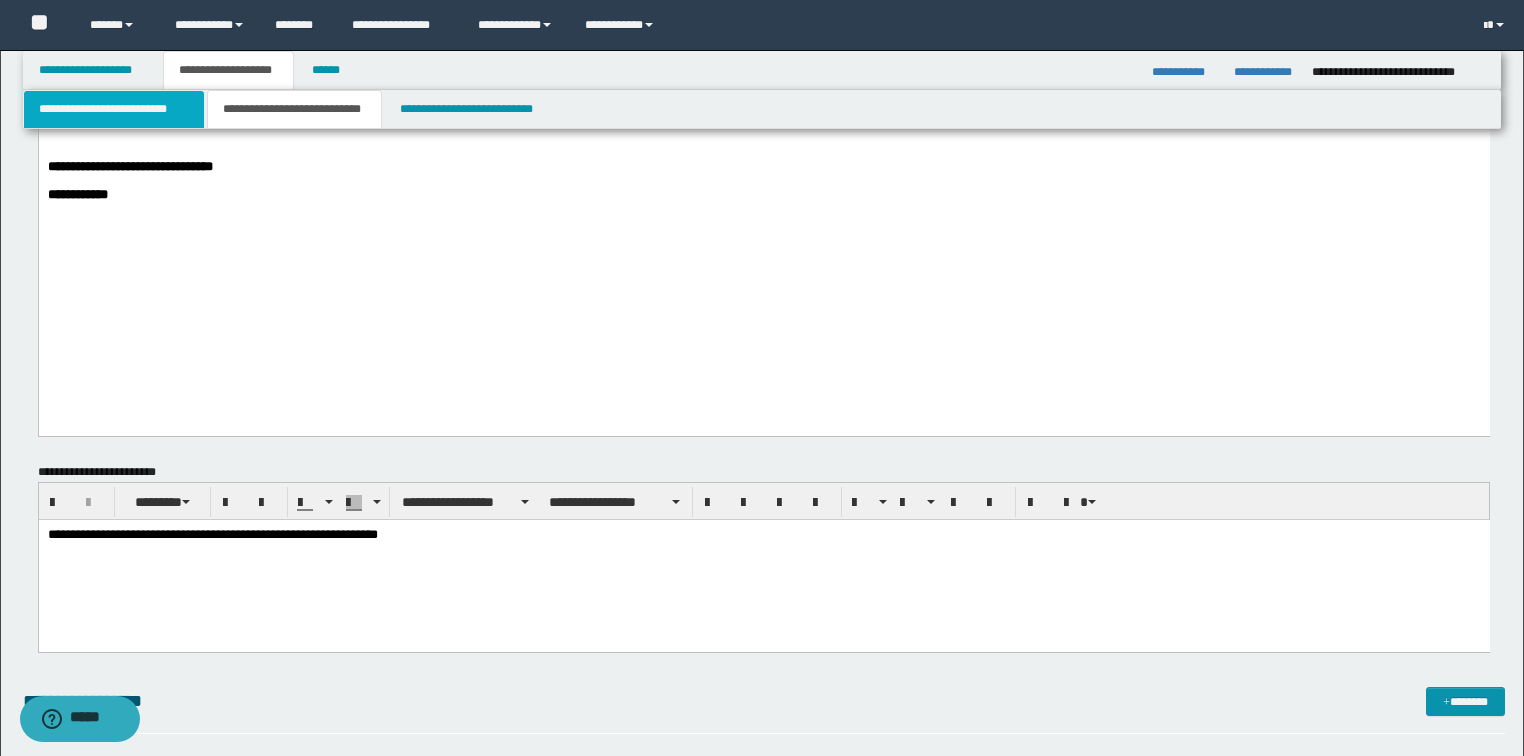 click on "**********" at bounding box center [114, 109] 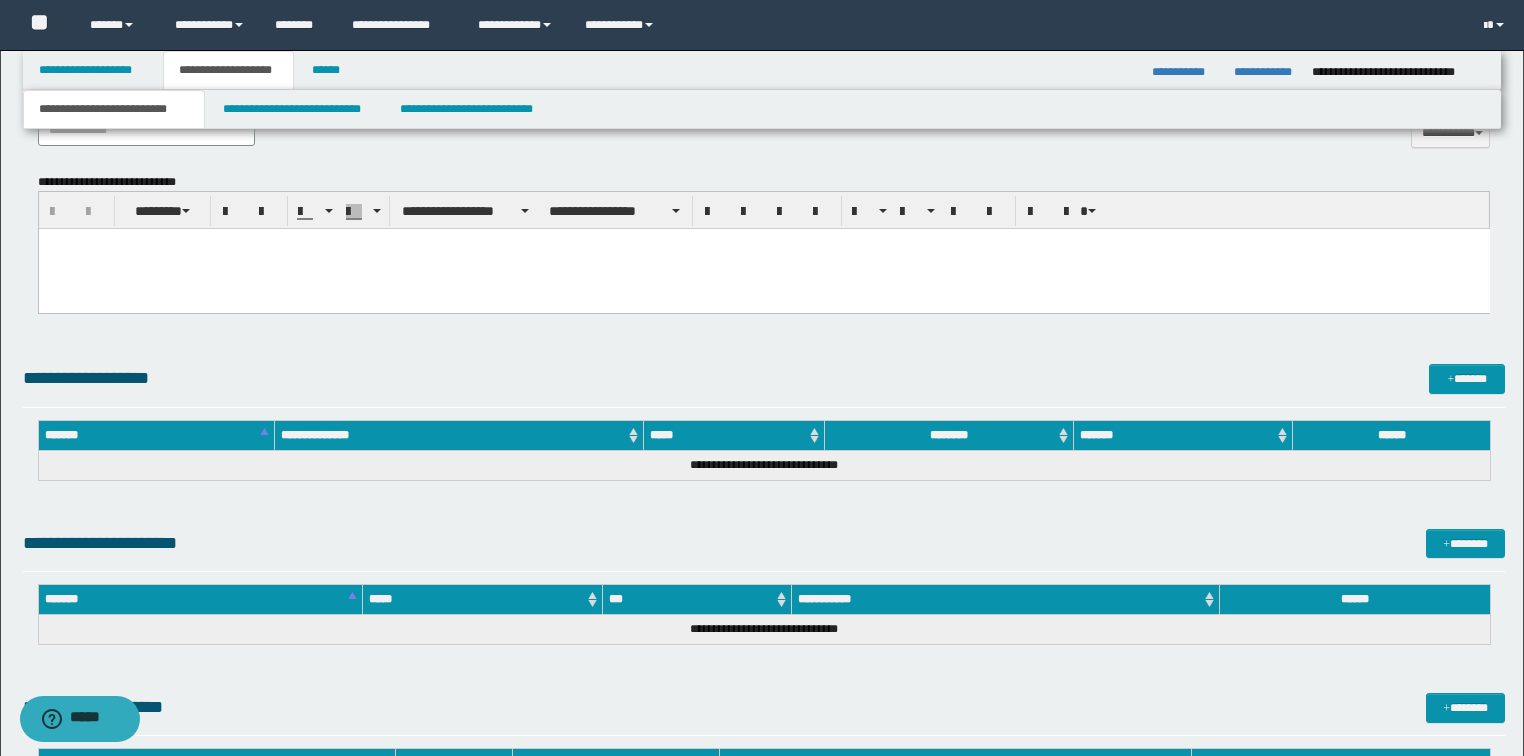 scroll, scrollTop: 754, scrollLeft: 0, axis: vertical 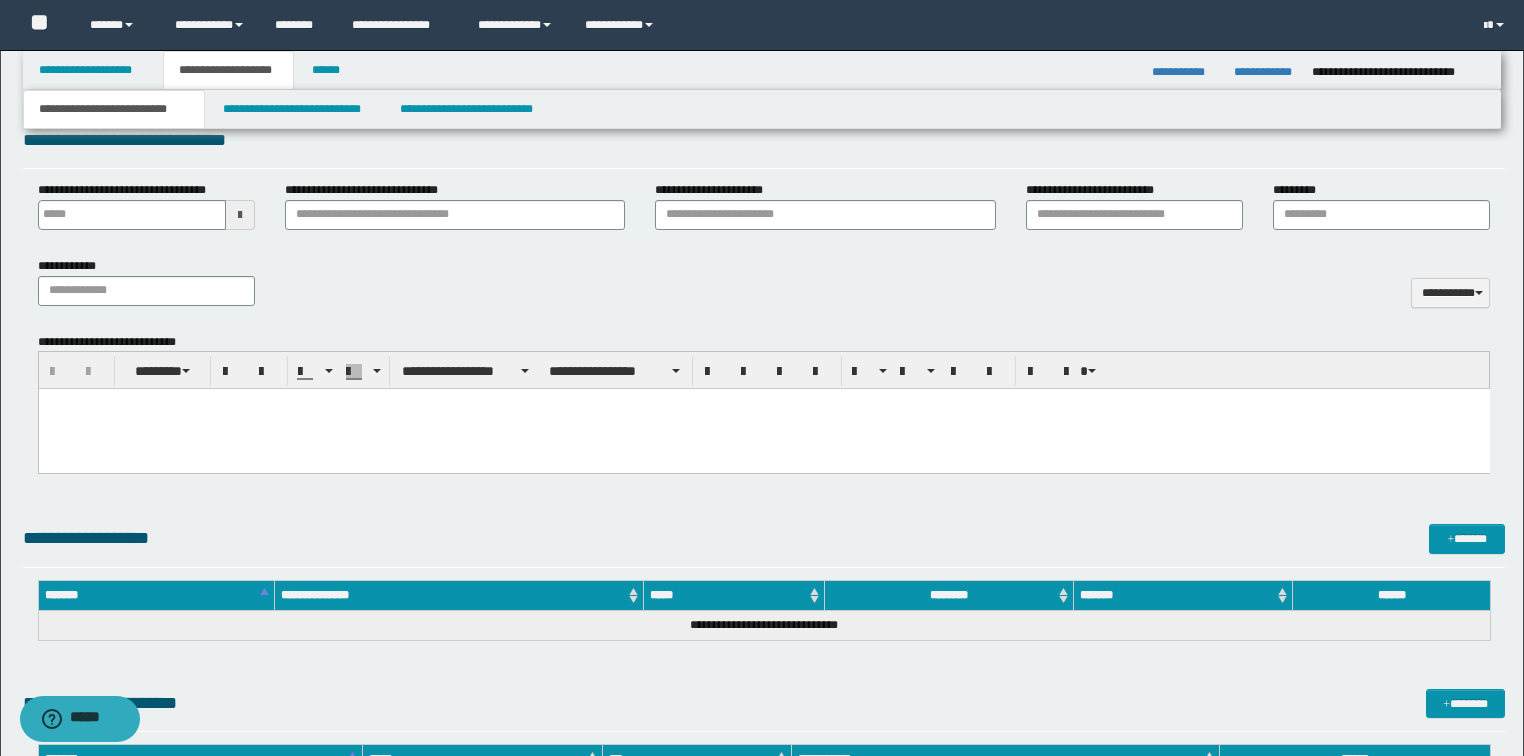 click at bounding box center [763, 429] 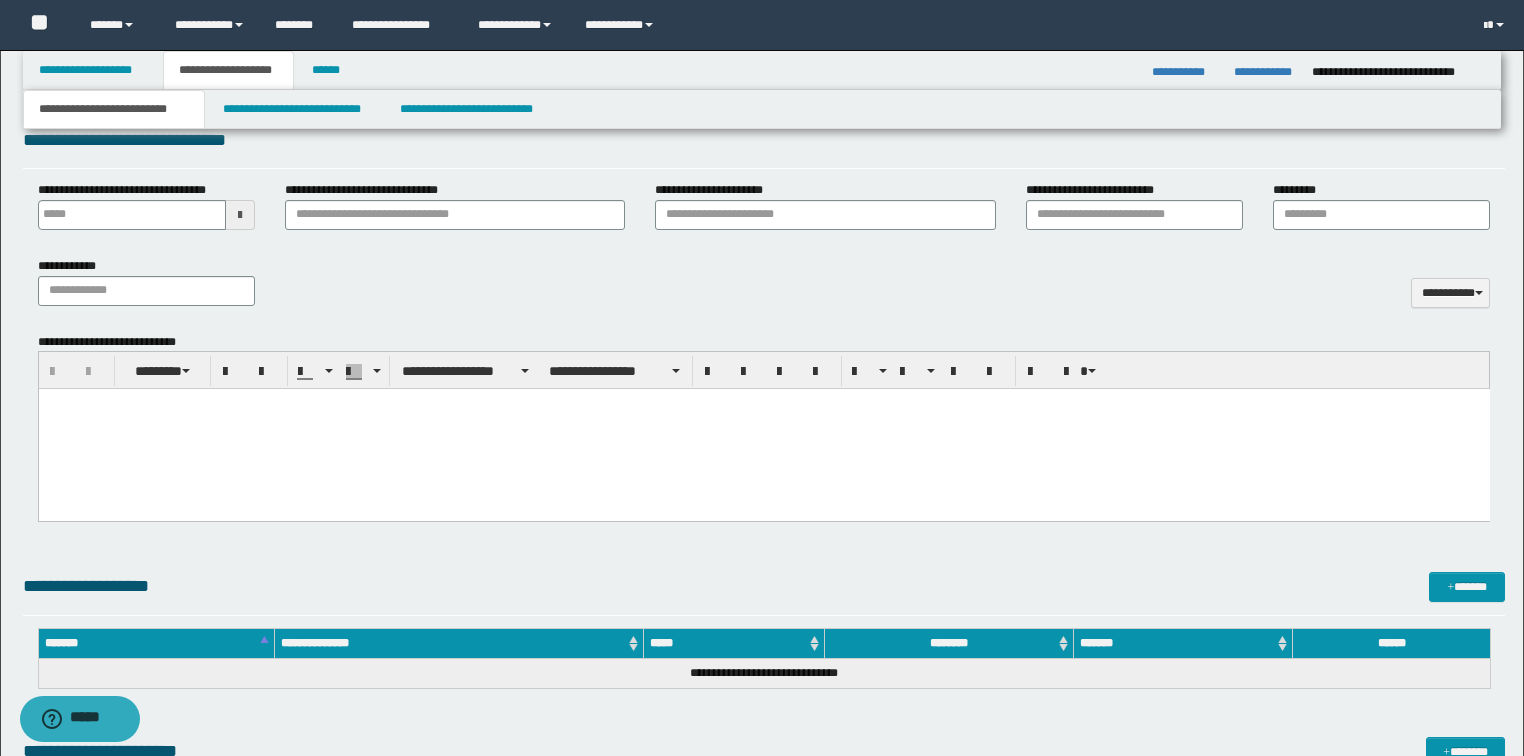 paste 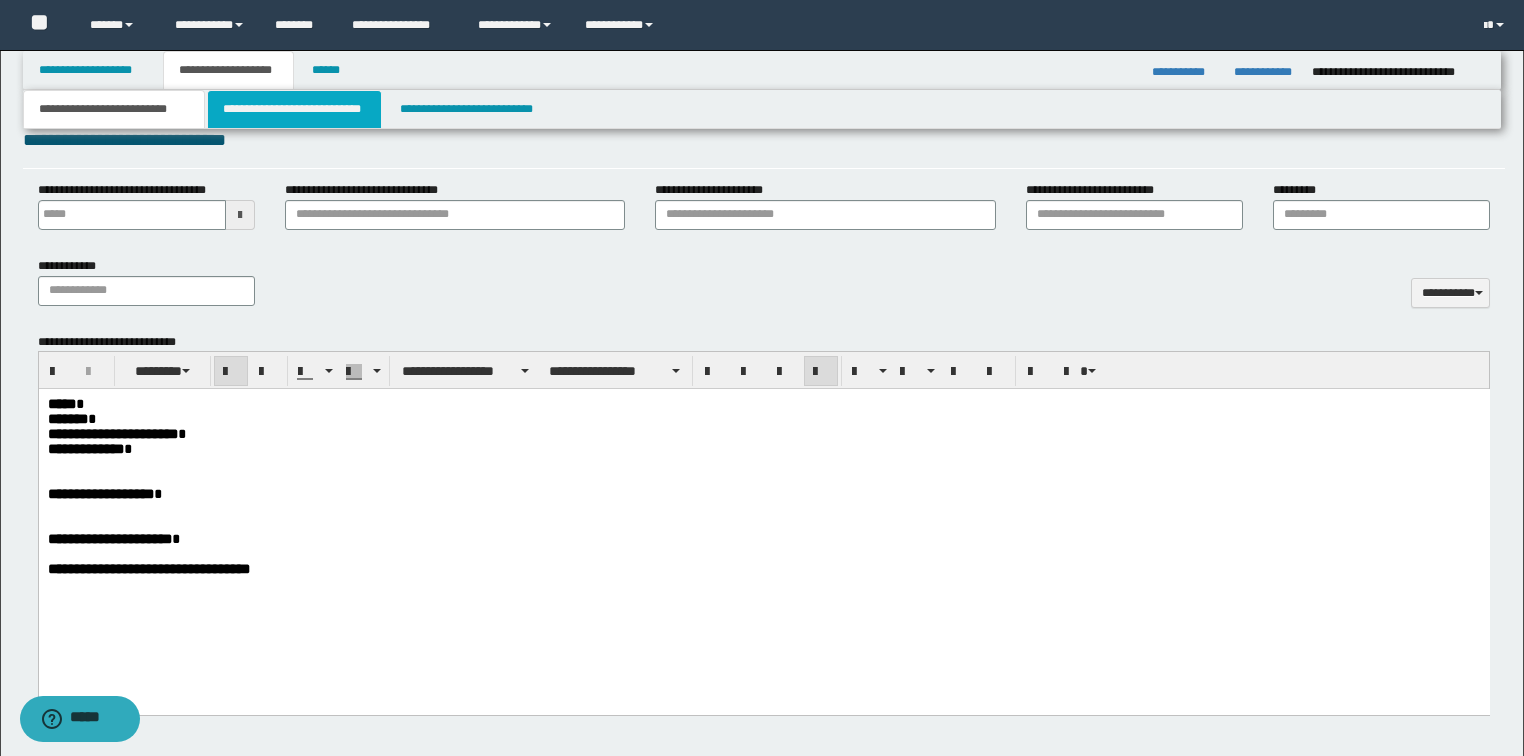 click on "**********" at bounding box center (294, 109) 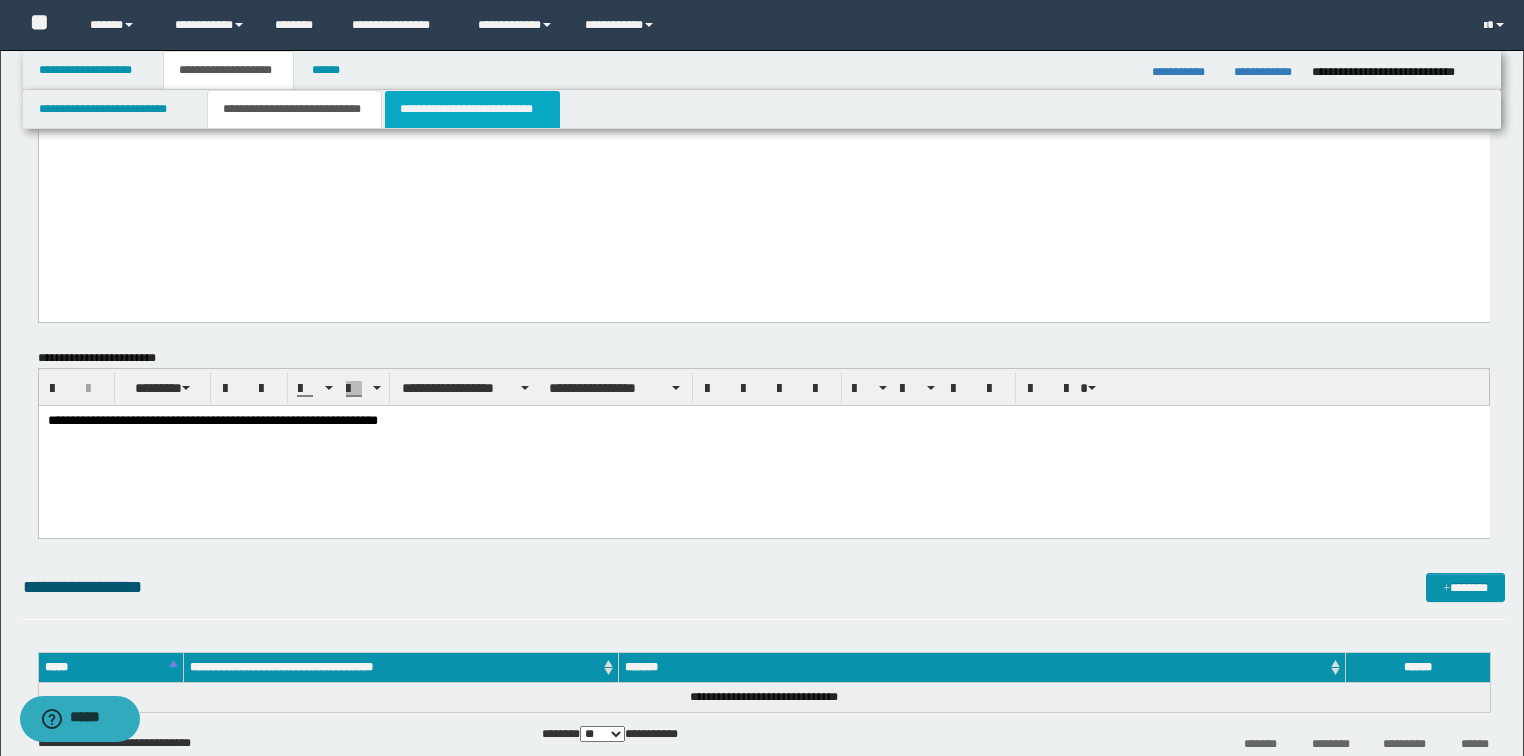 click on "**********" at bounding box center (472, 109) 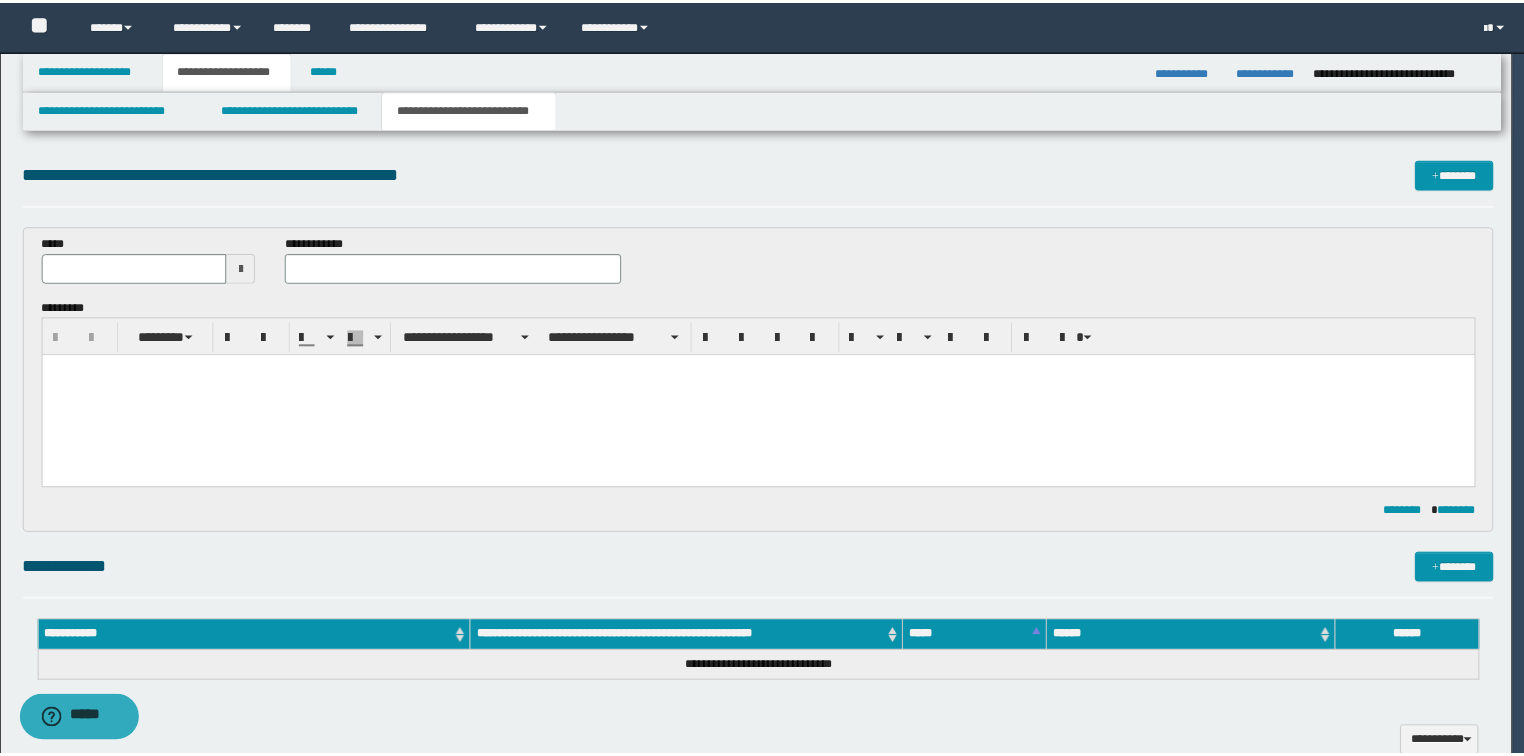 scroll, scrollTop: 0, scrollLeft: 0, axis: both 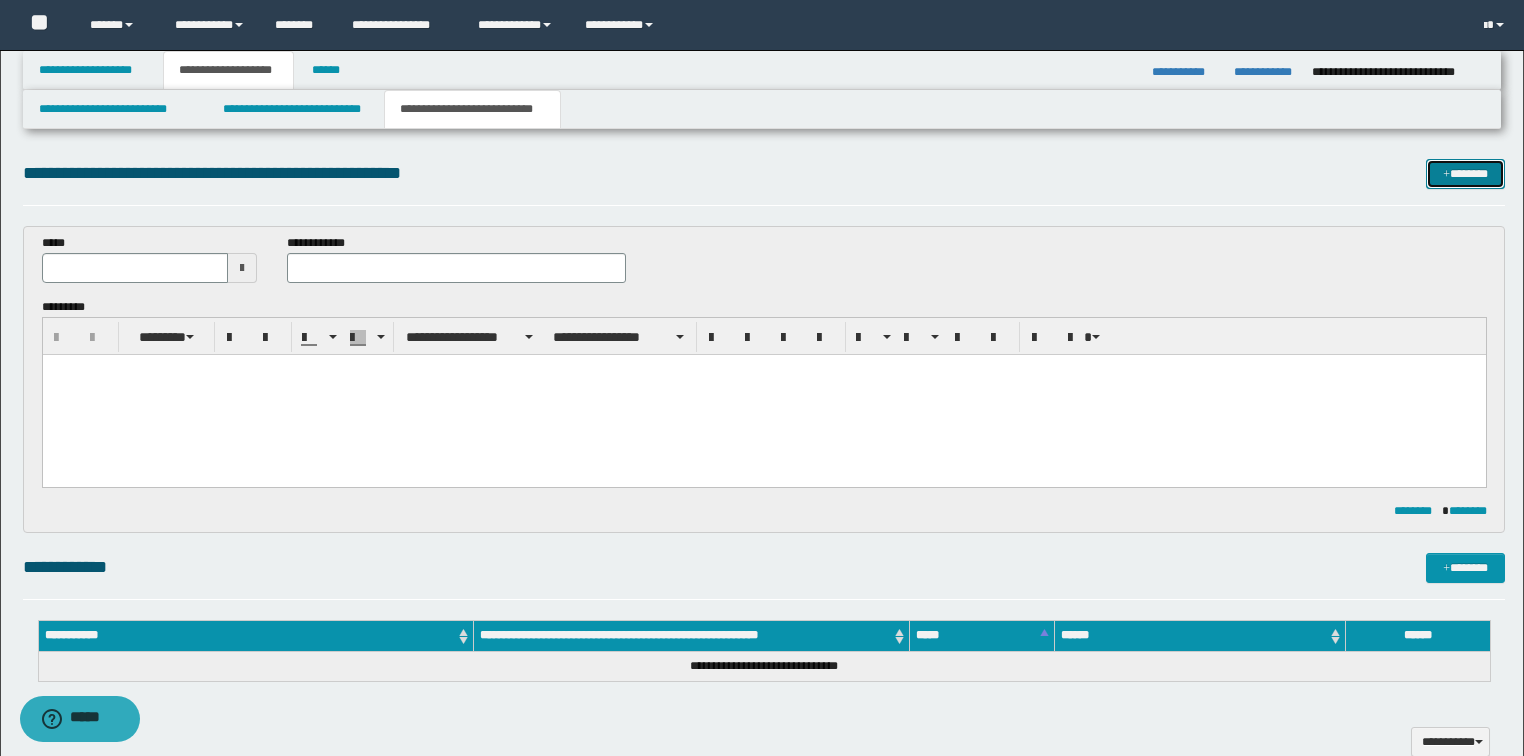 click on "*******" at bounding box center [1465, 174] 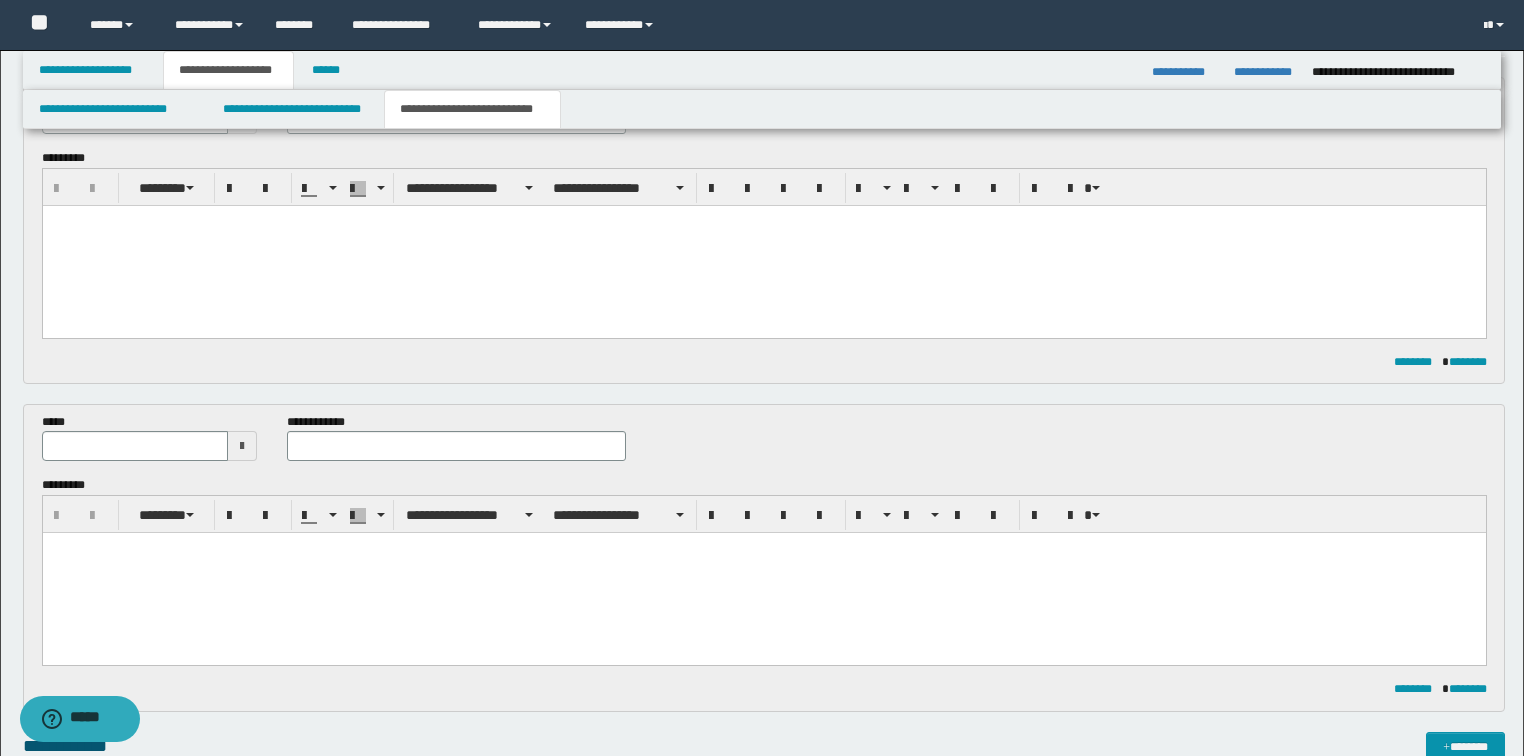 scroll, scrollTop: 0, scrollLeft: 0, axis: both 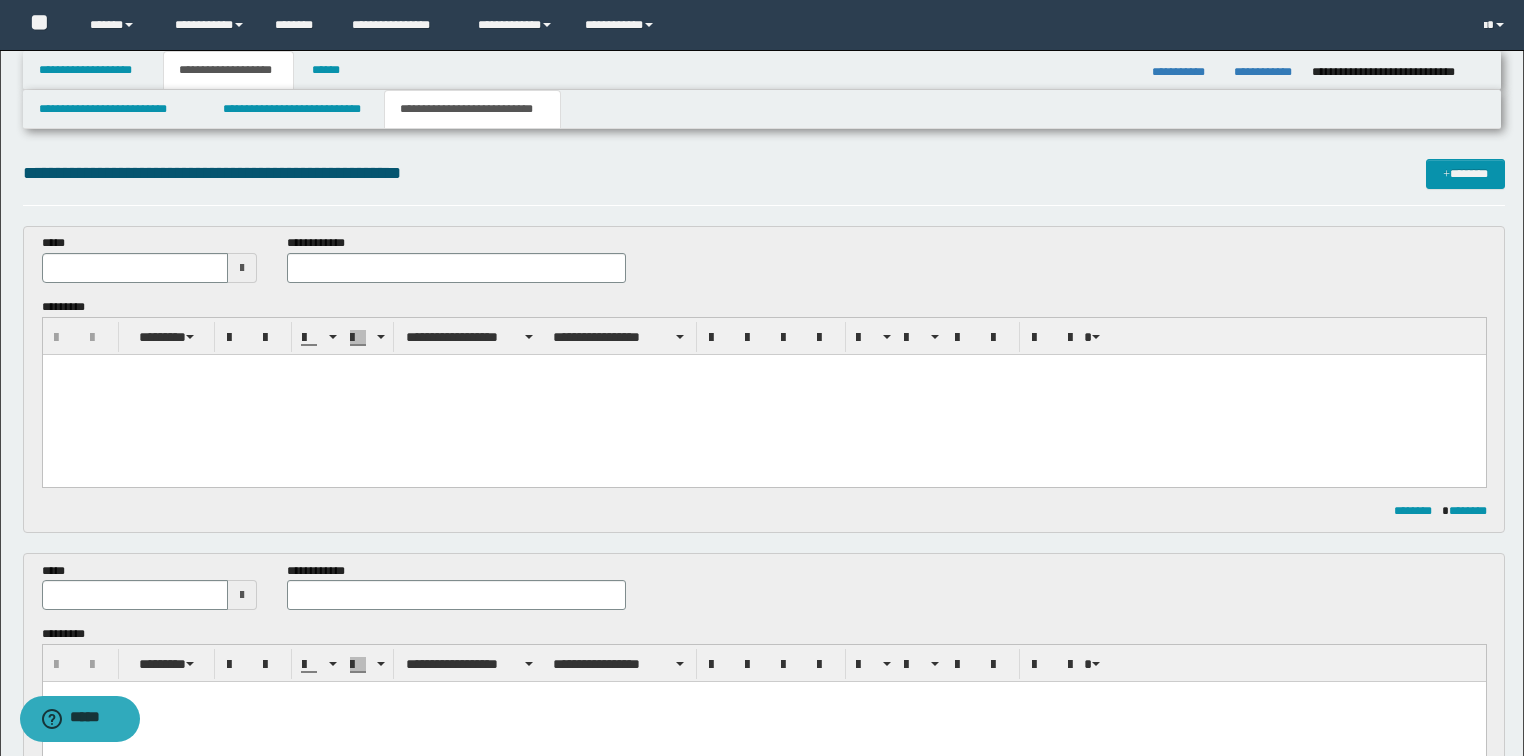 click on "**********" at bounding box center (762, 906) 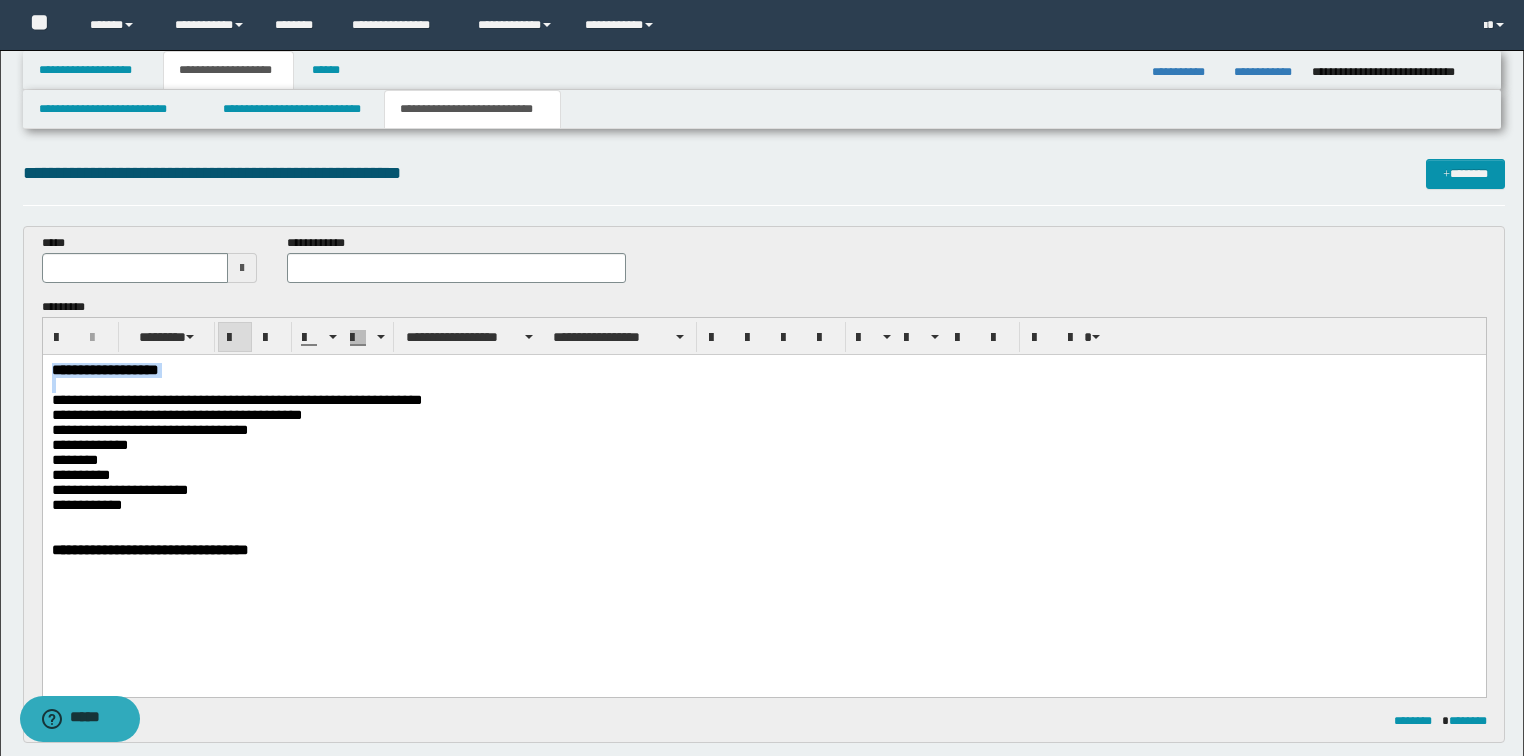 drag, startPoint x: 192, startPoint y: 387, endPoint x: 0, endPoint y: 362, distance: 193.62076 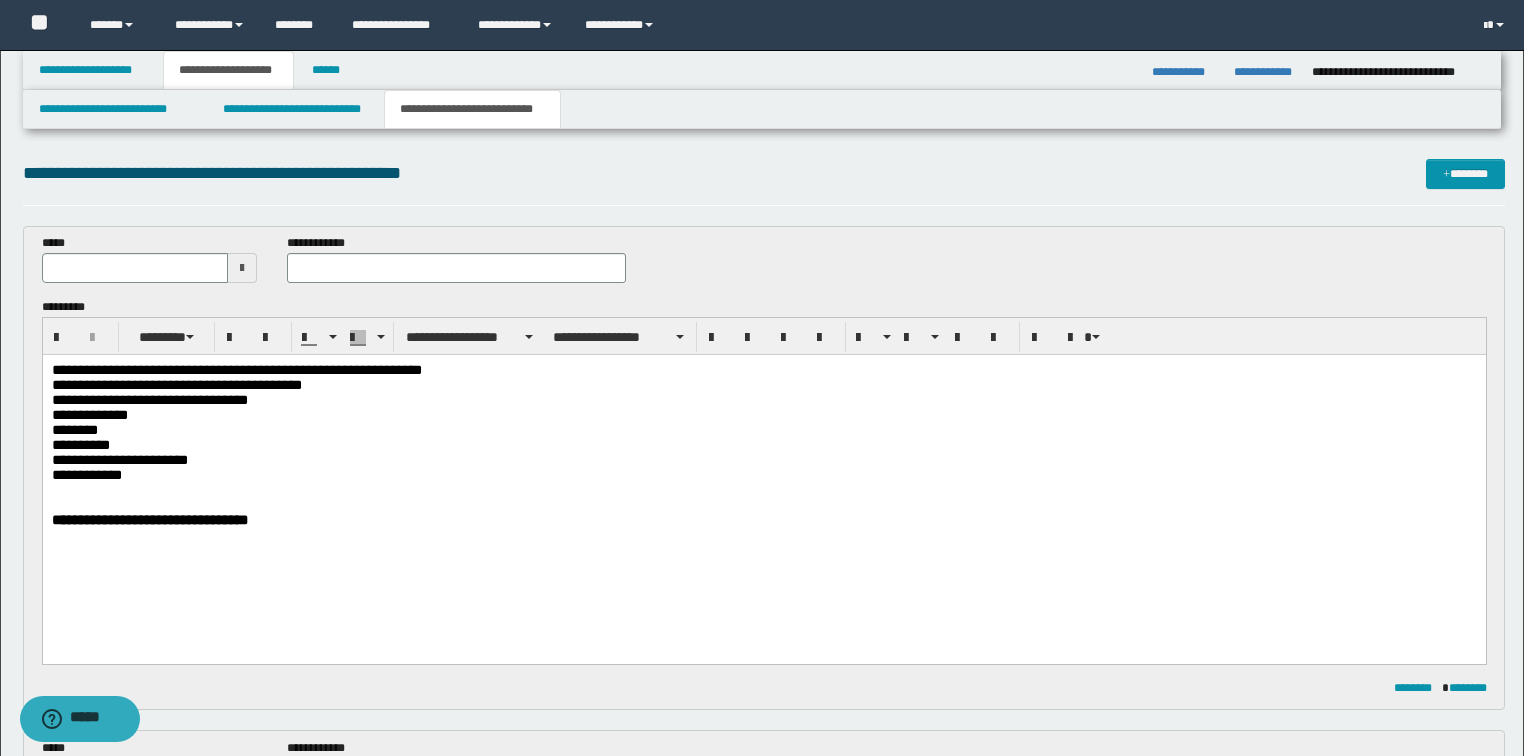 click on "**********" at bounding box center (456, 266) 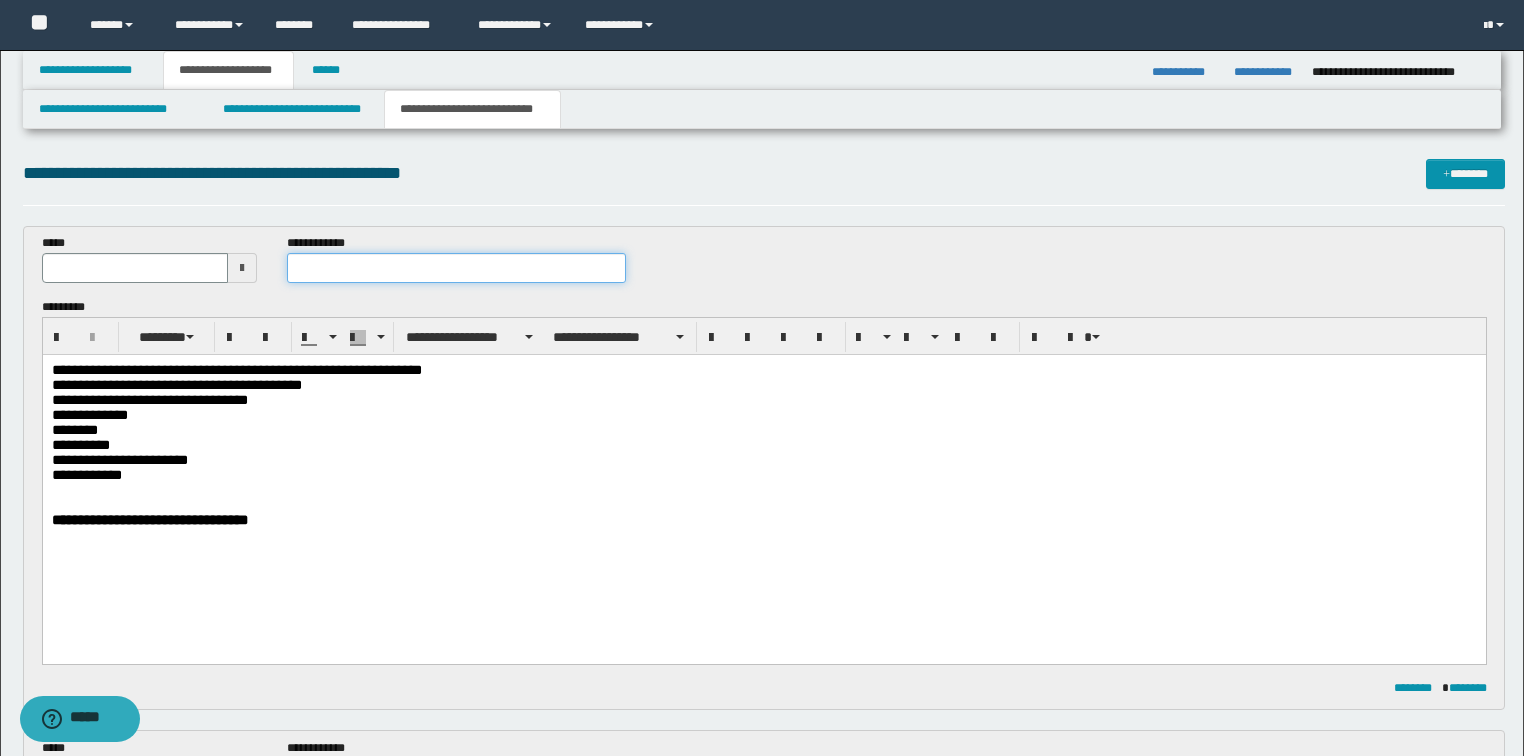 click at bounding box center (456, 268) 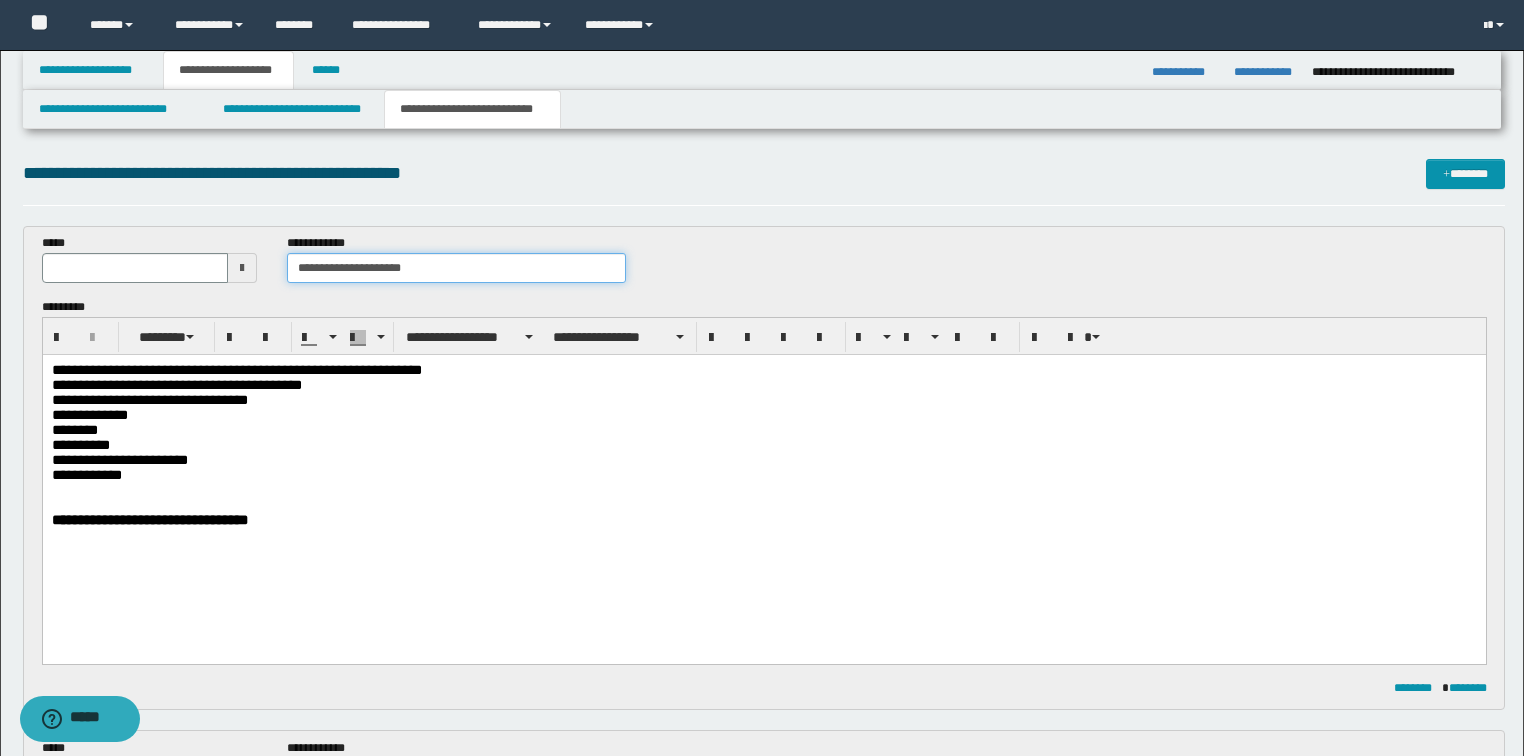 type on "**********" 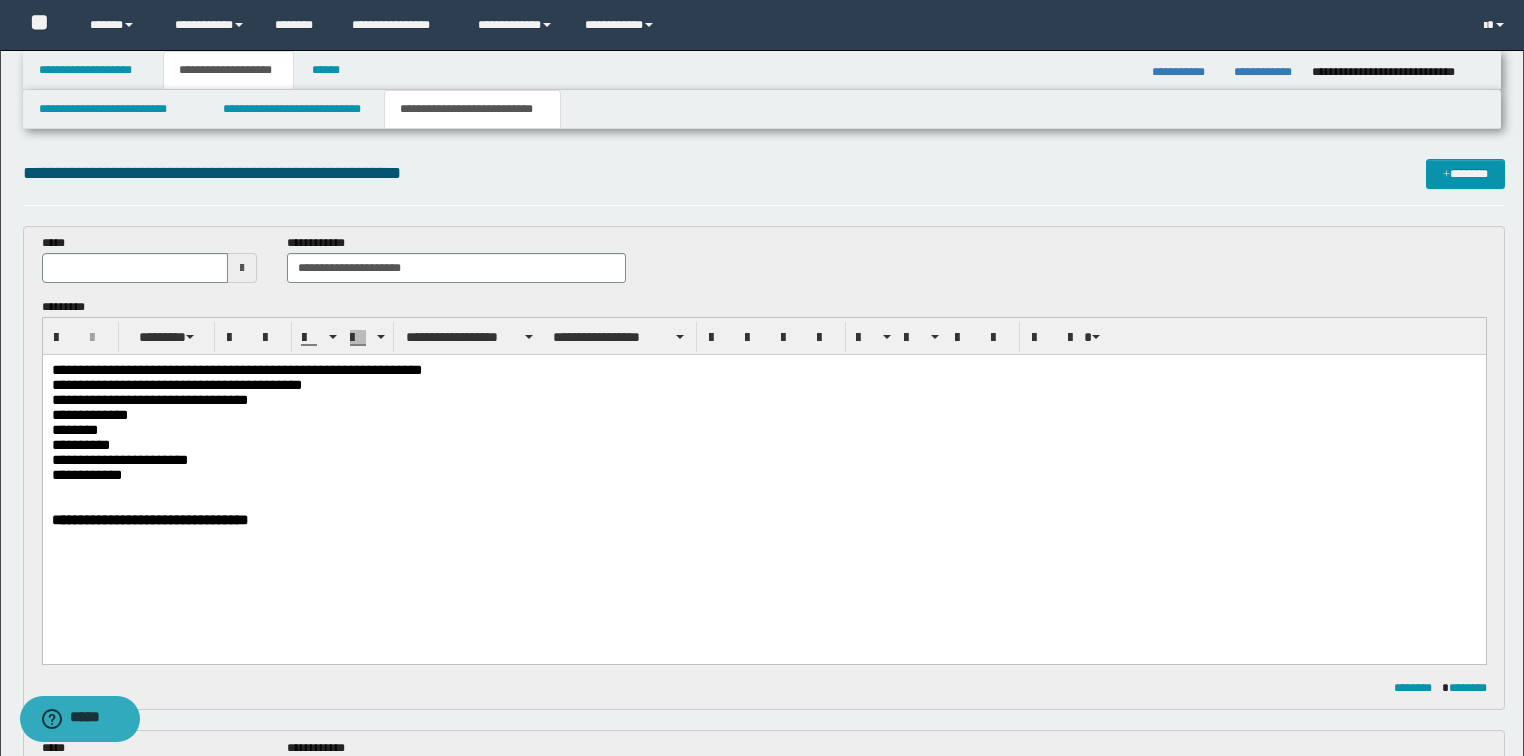 click at bounding box center (242, 268) 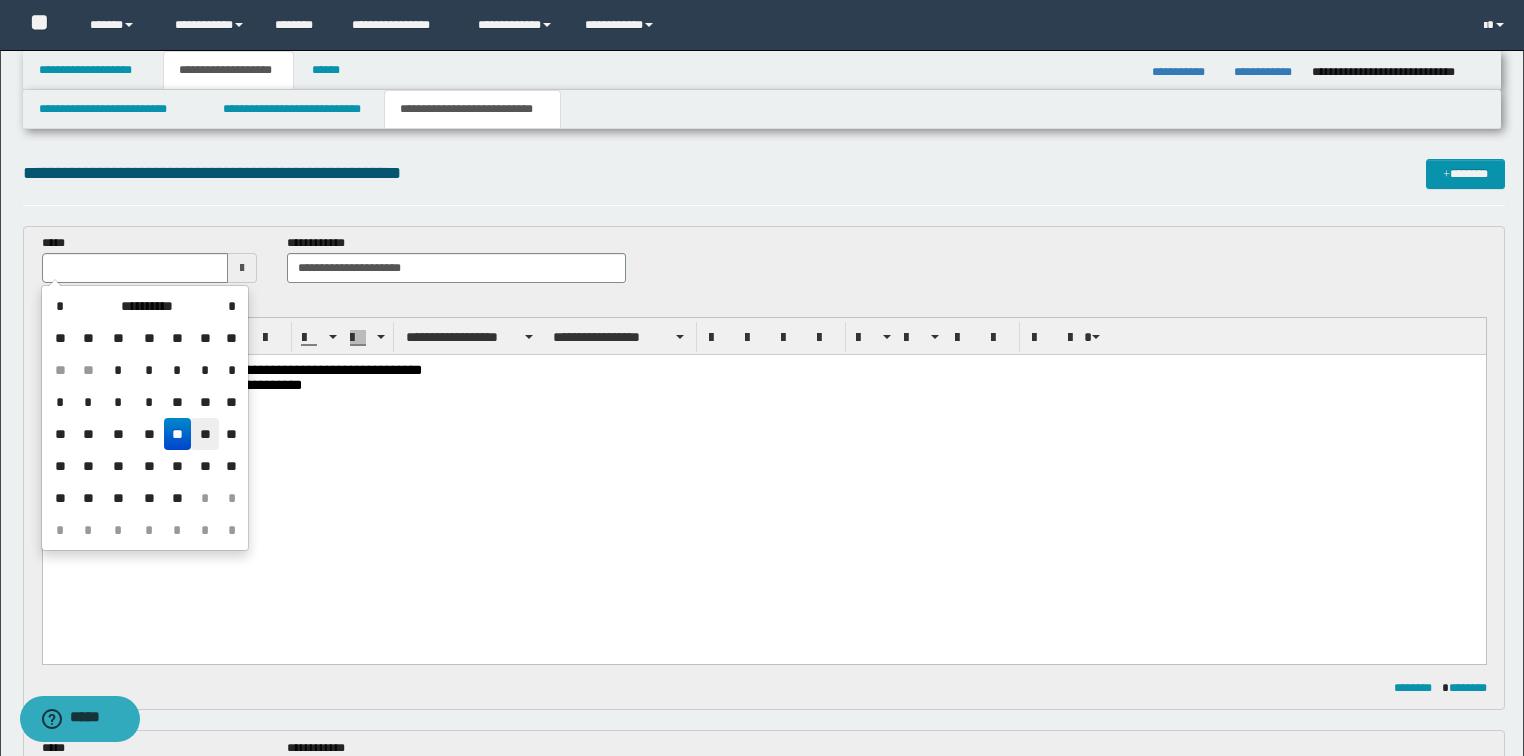 click on "**" at bounding box center [205, 434] 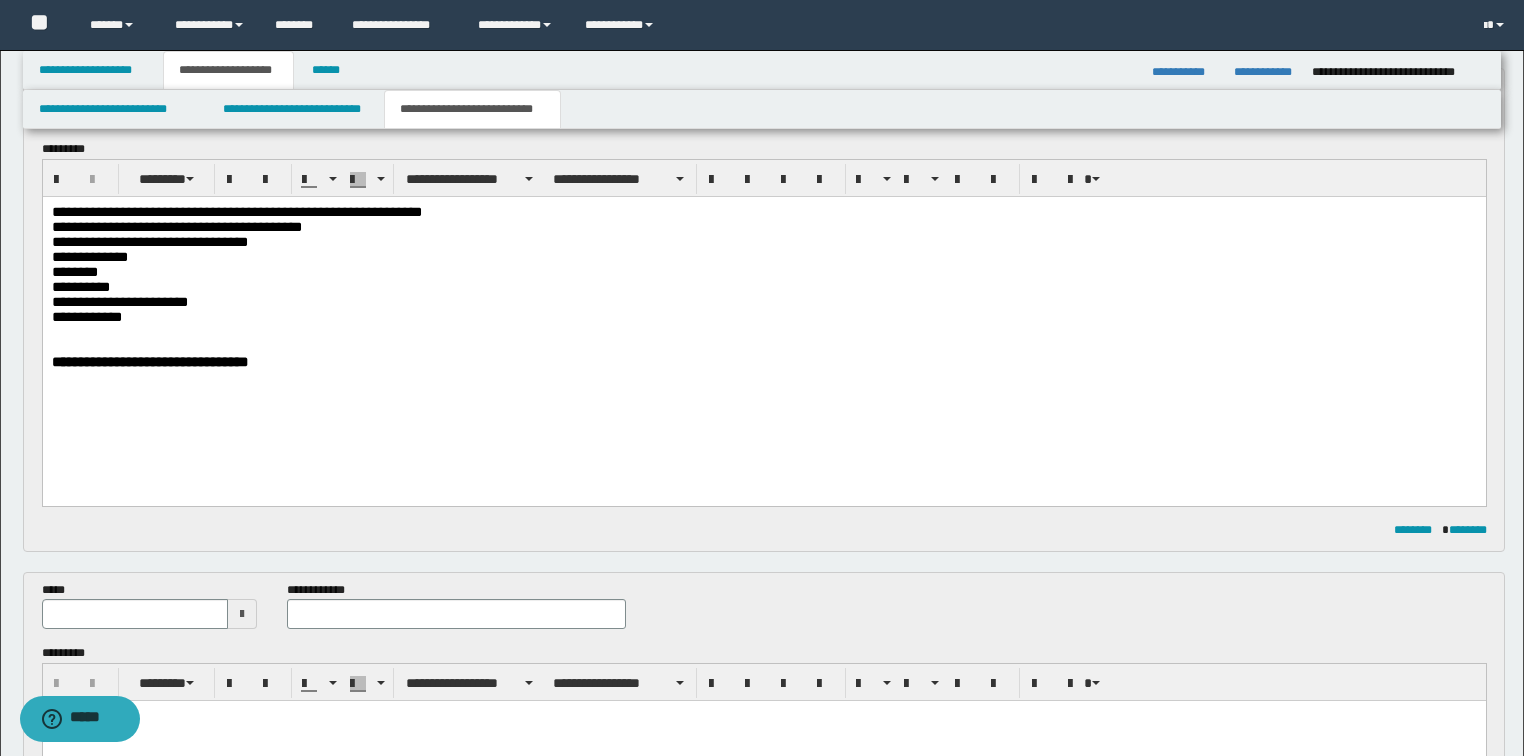 scroll, scrollTop: 160, scrollLeft: 0, axis: vertical 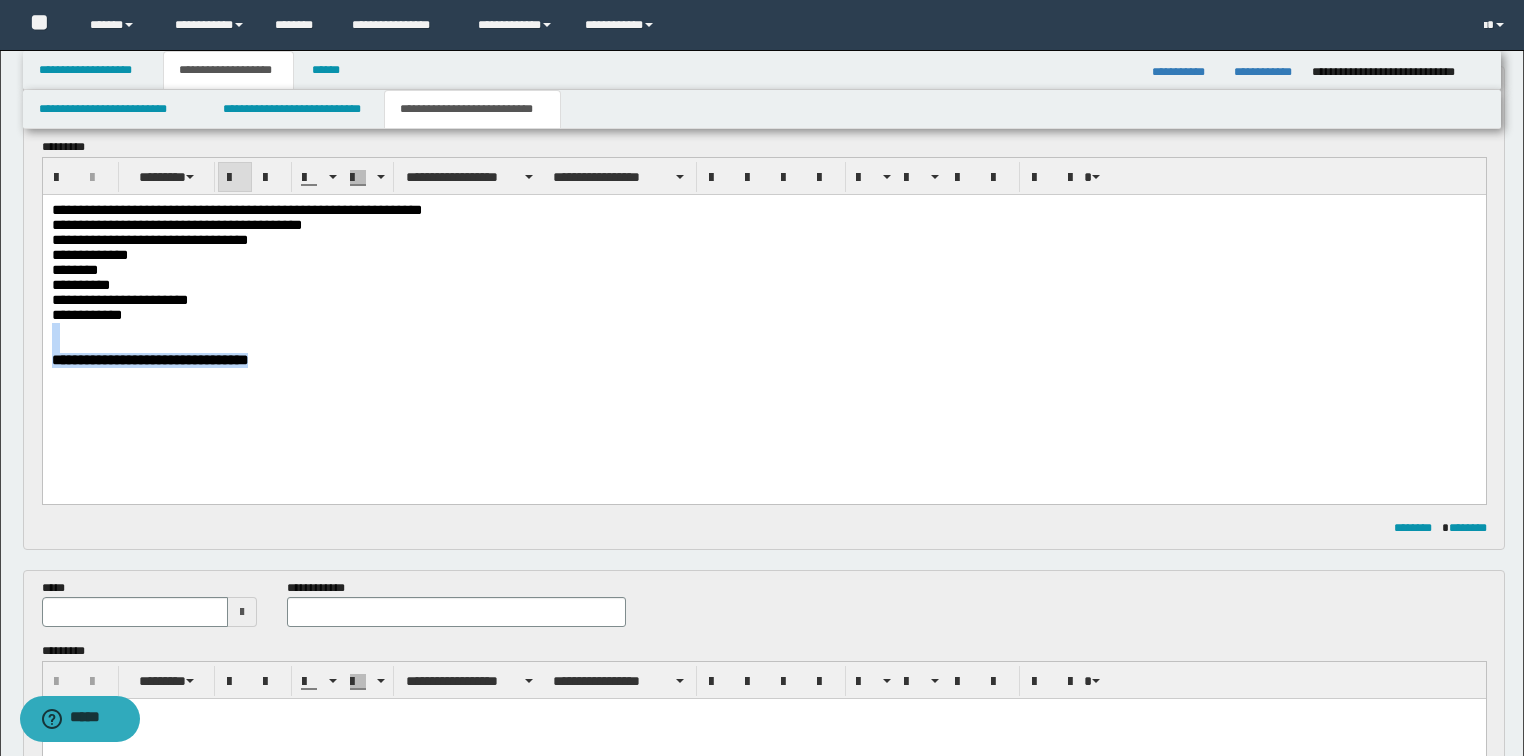 drag, startPoint x: 306, startPoint y: 384, endPoint x: 48, endPoint y: 538, distance: 300.4663 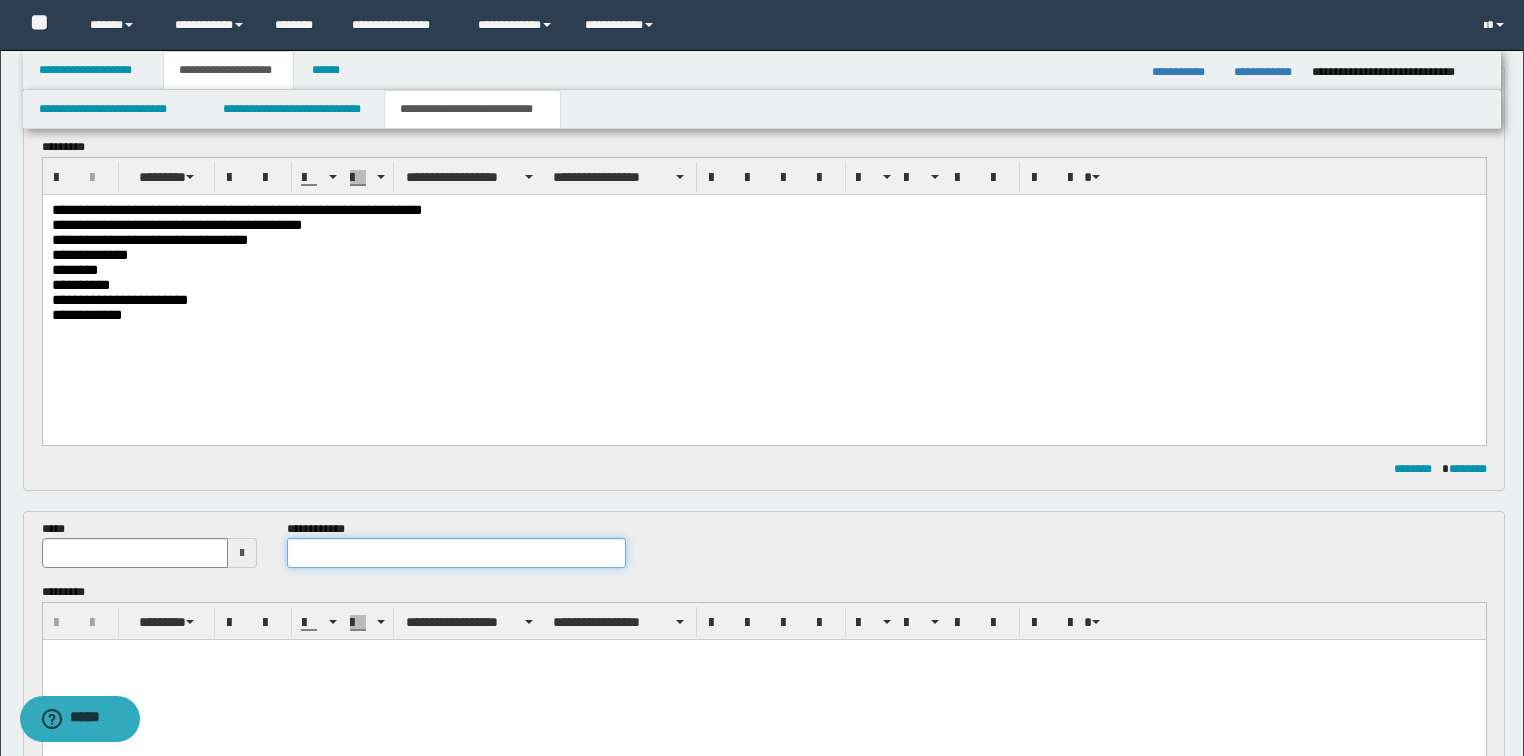 click at bounding box center (456, 553) 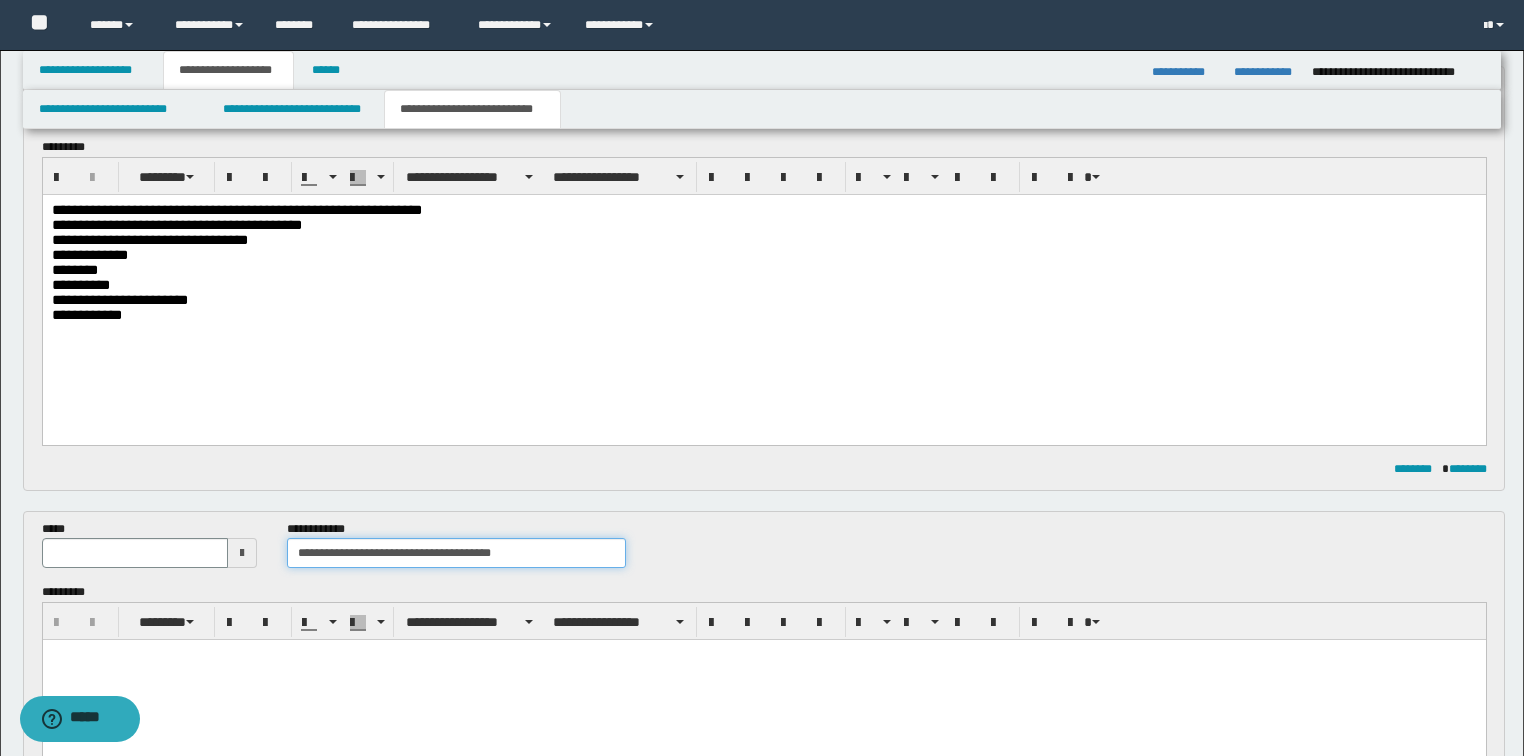 click on "**********" at bounding box center [456, 553] 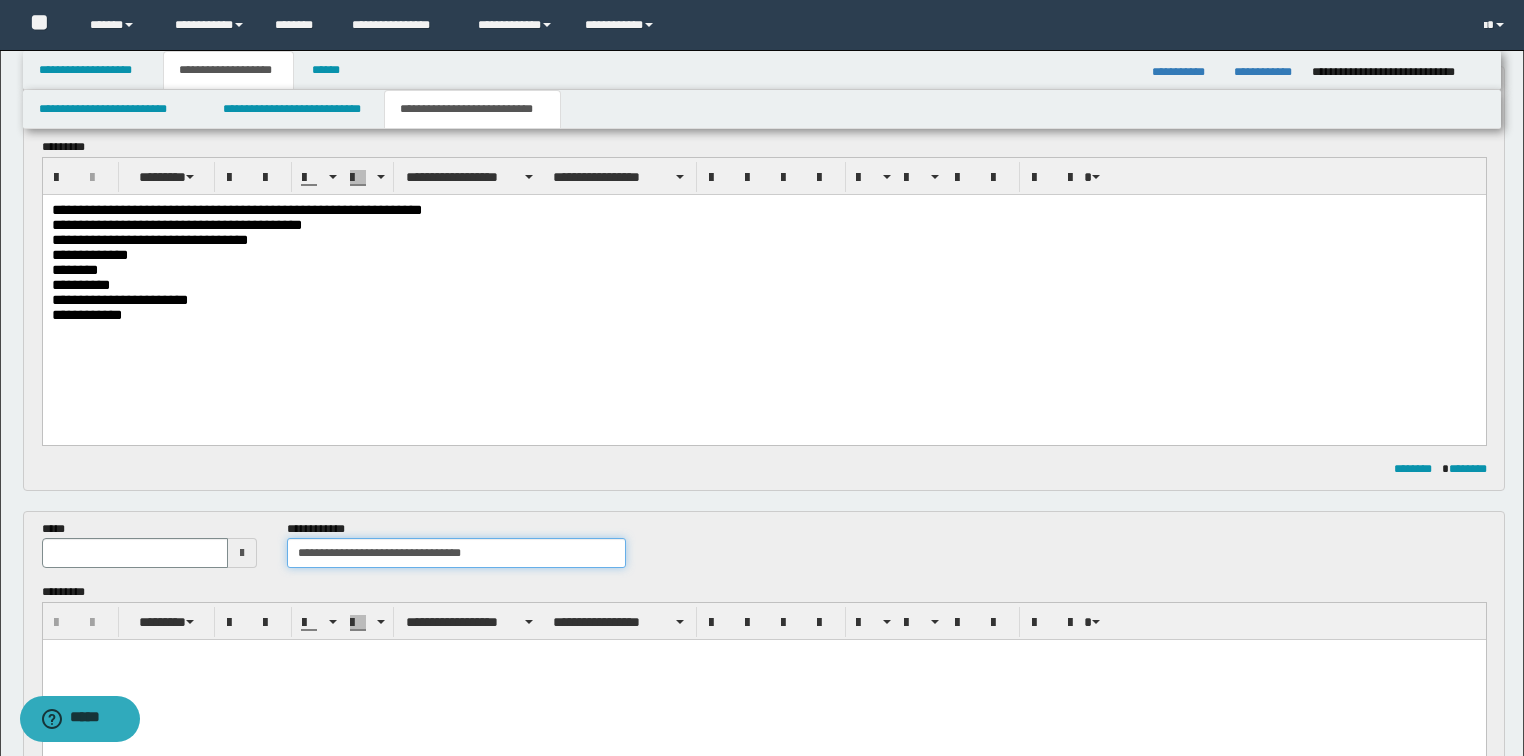 type on "**********" 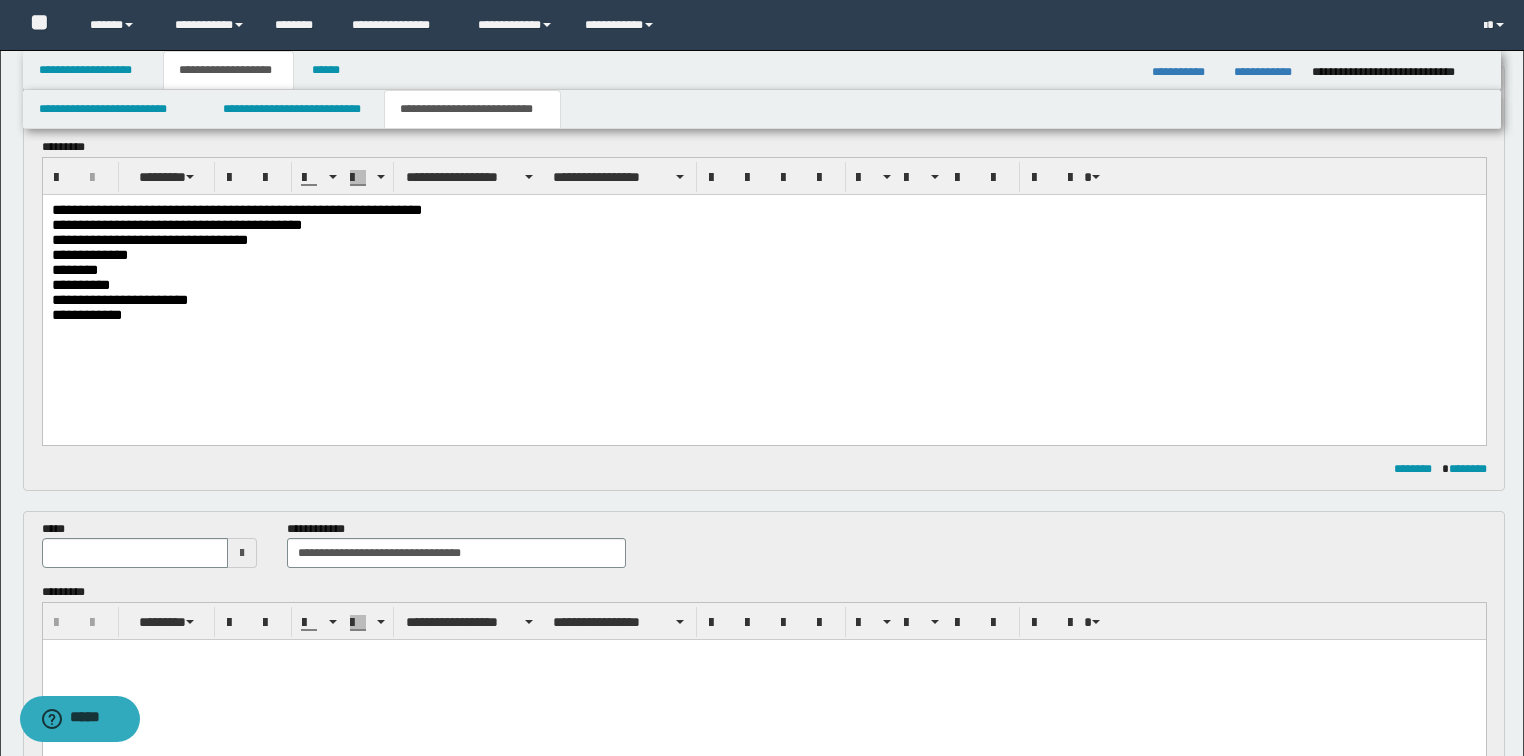 click on "*****" at bounding box center (150, 552) 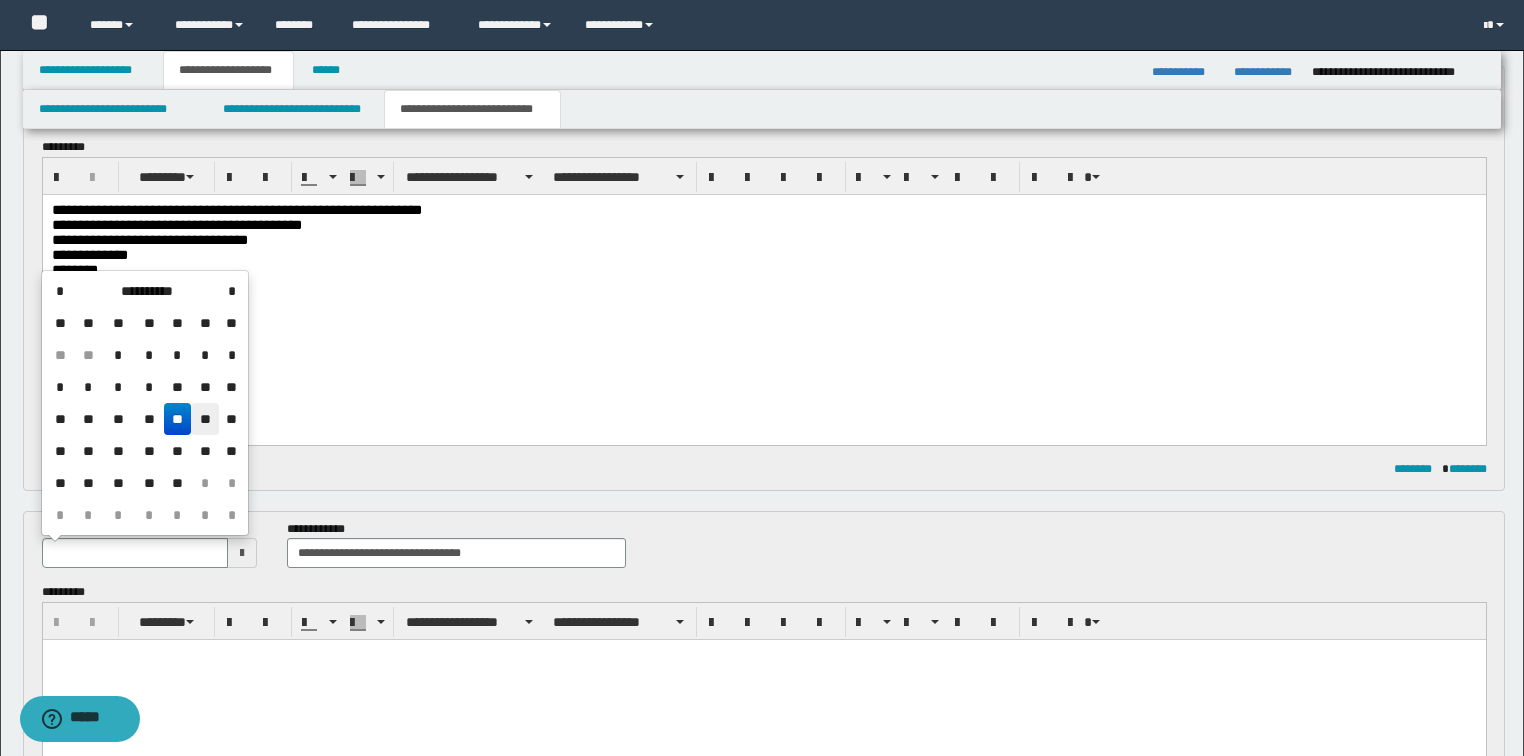 click on "**" at bounding box center [205, 419] 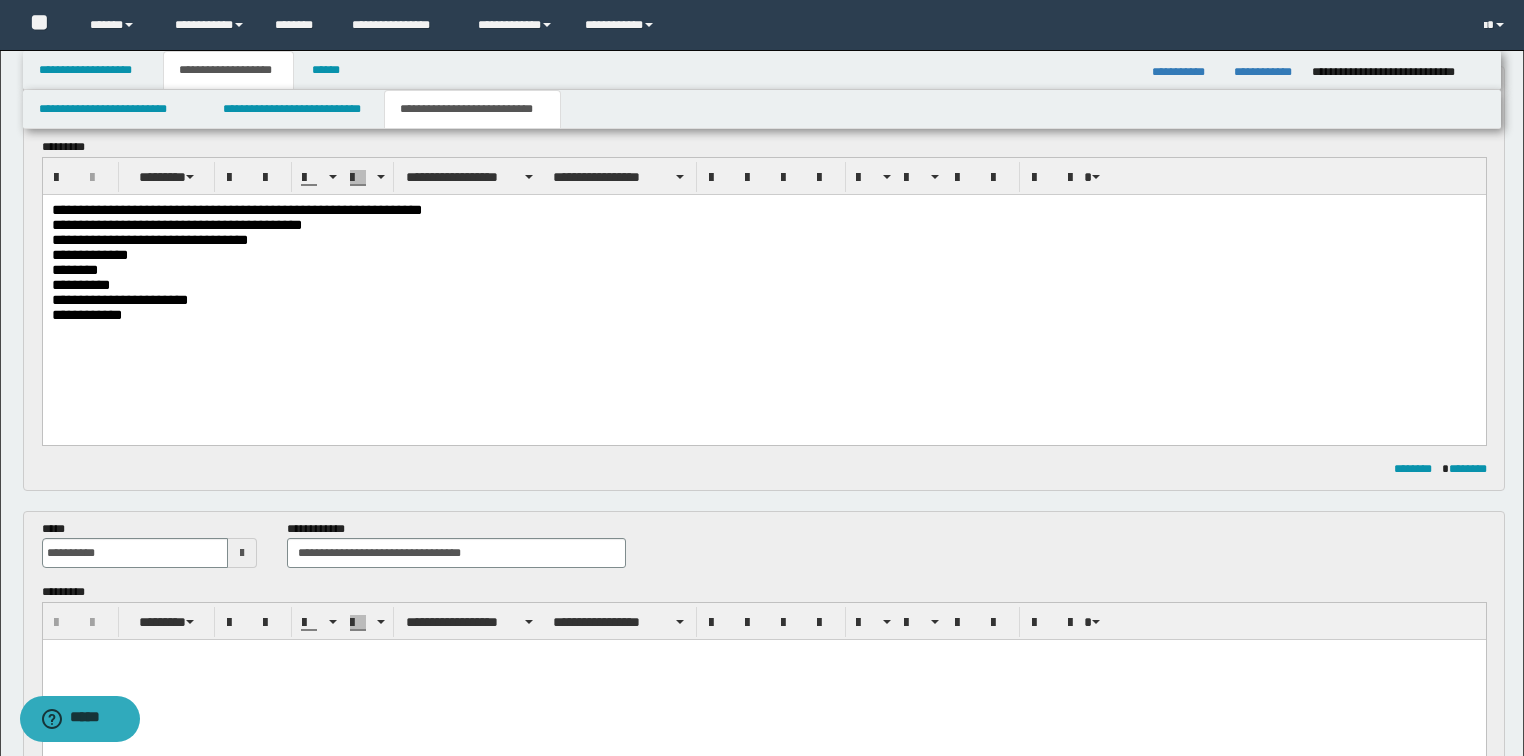 click on "**********" at bounding box center [763, 284] 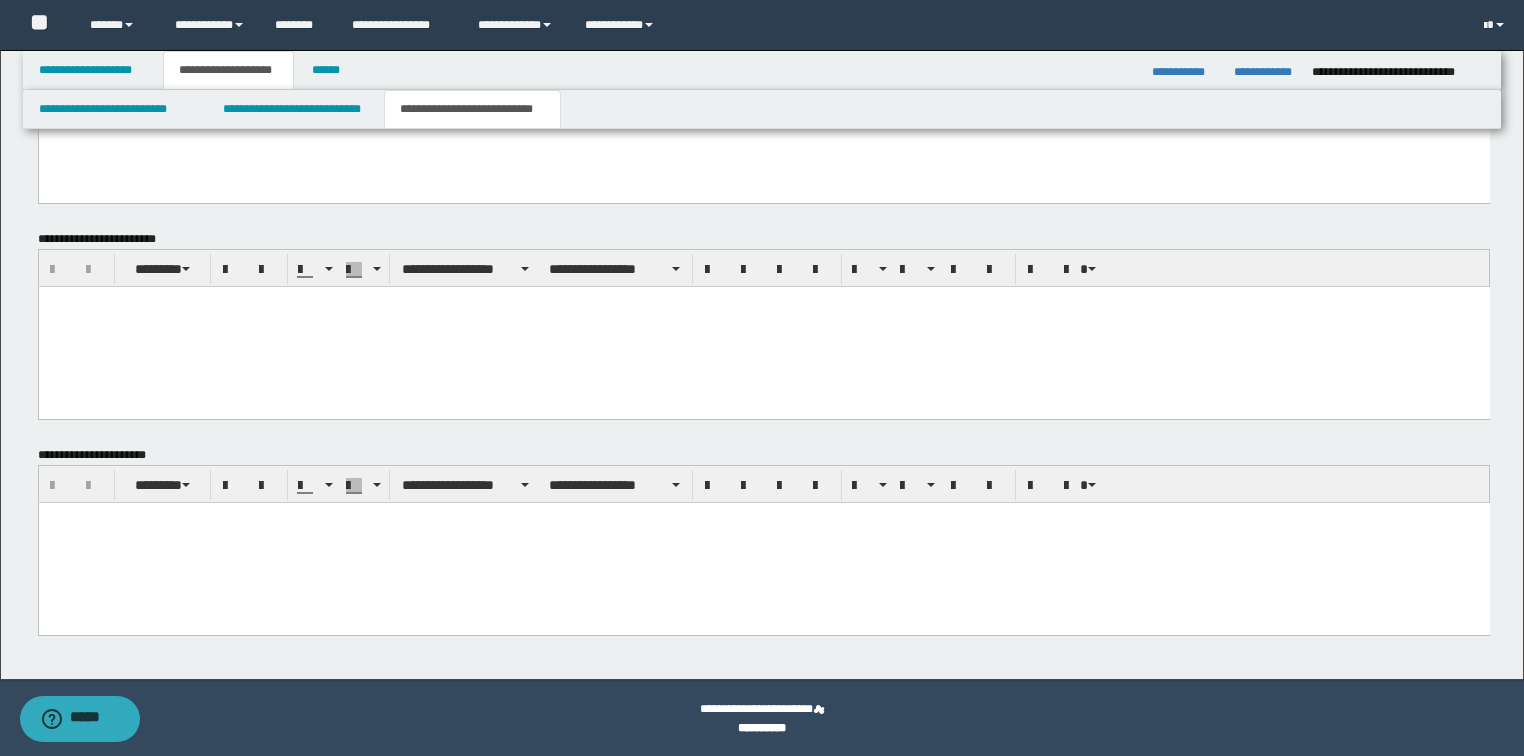 scroll, scrollTop: 1201, scrollLeft: 0, axis: vertical 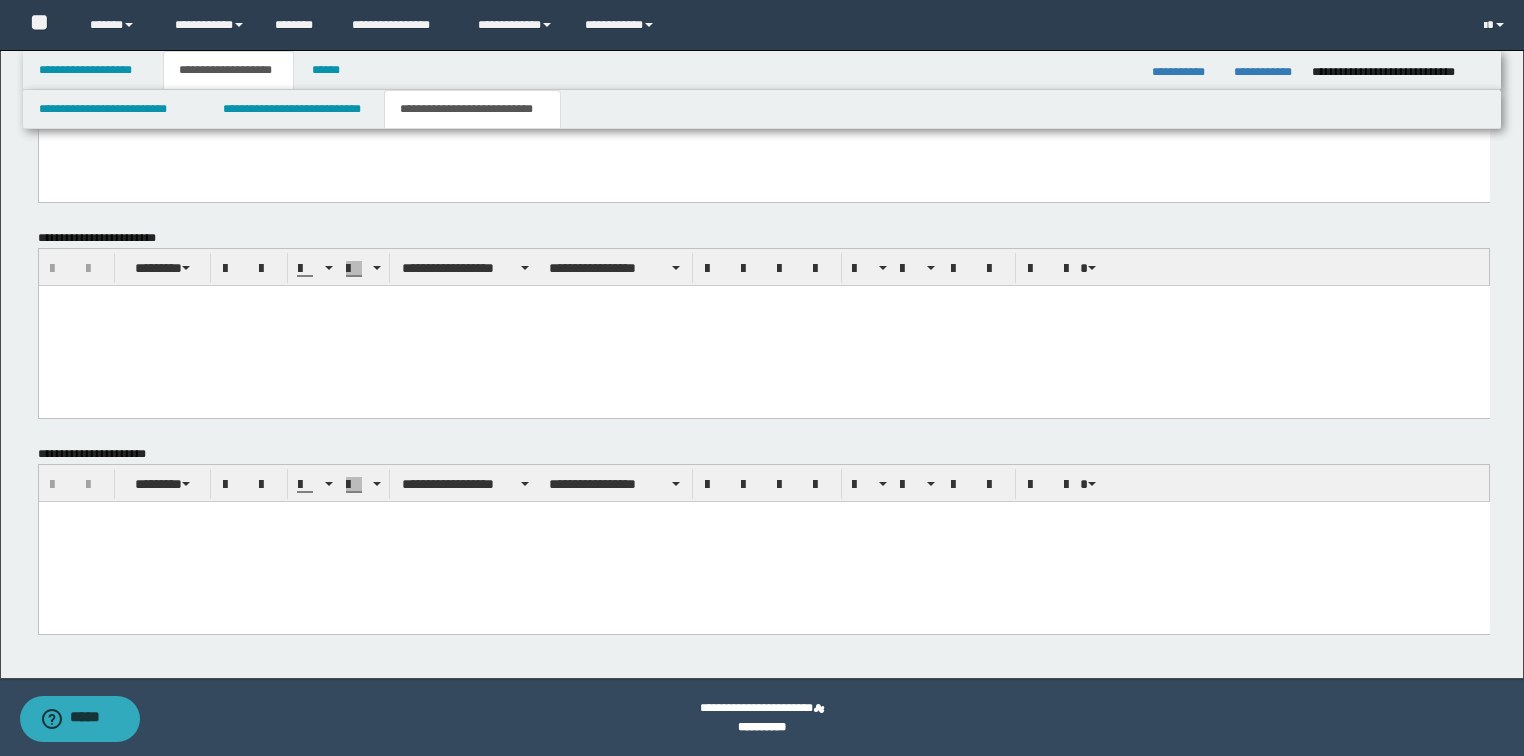 click at bounding box center [763, 541] 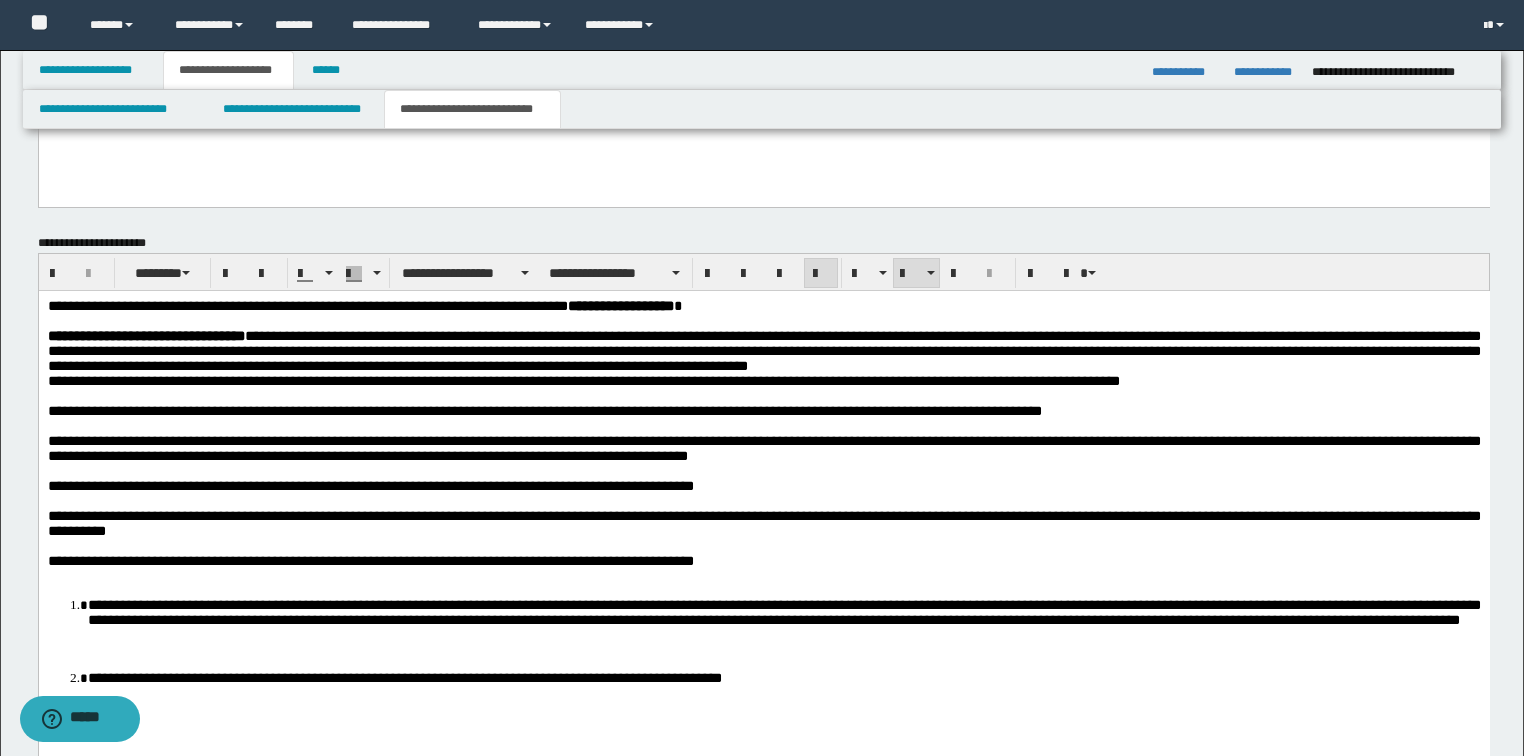 scroll, scrollTop: 1441, scrollLeft: 0, axis: vertical 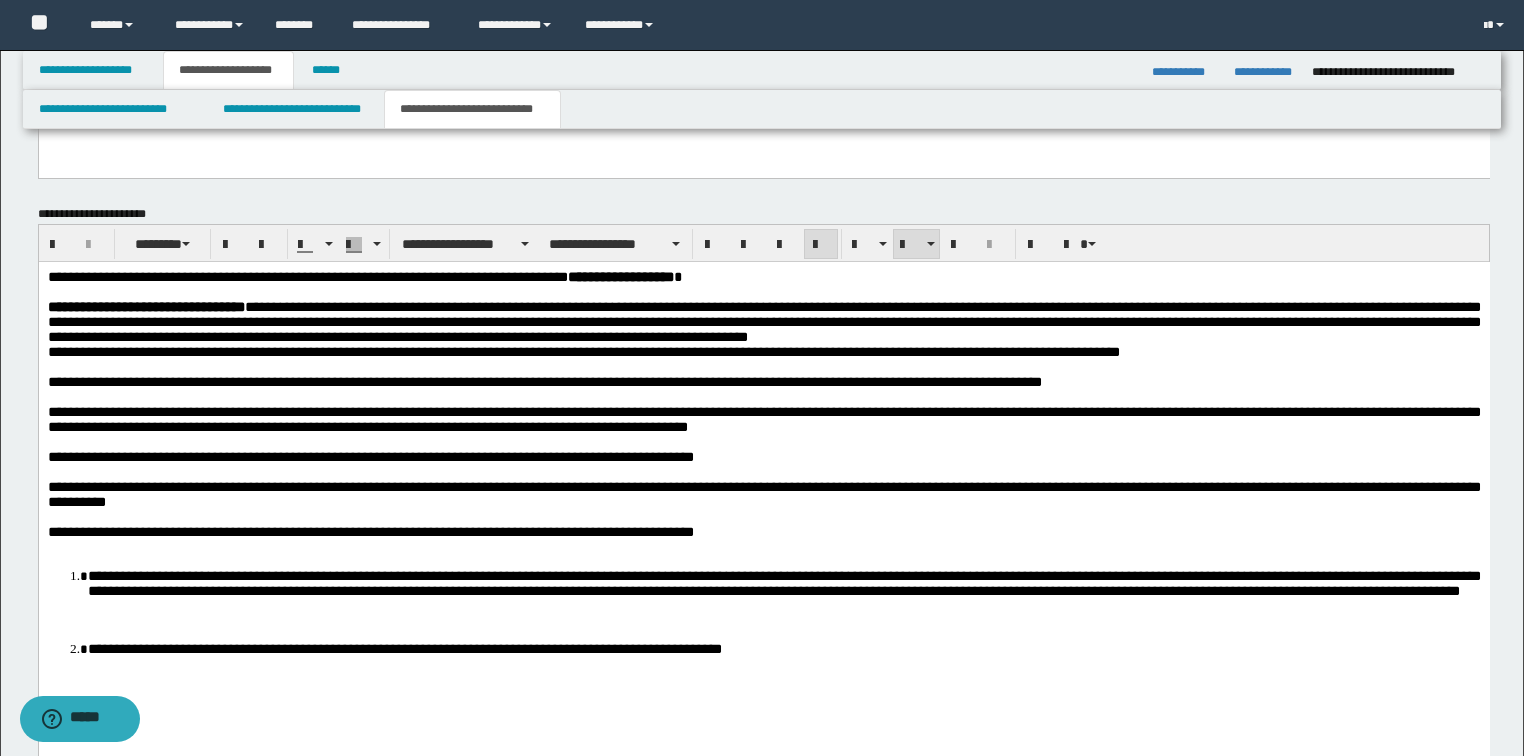 click on "**********" at bounding box center (364, 276) 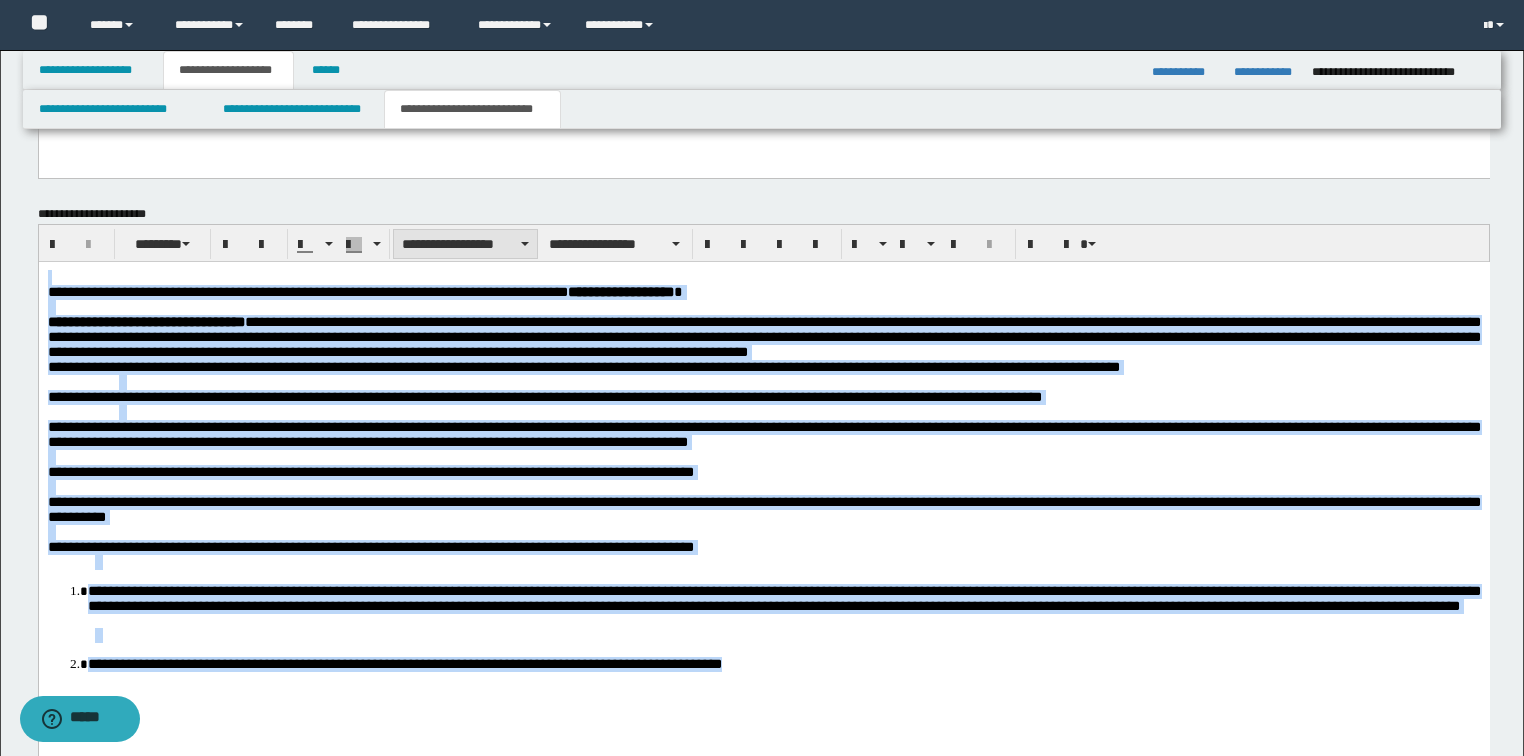 click on "**********" at bounding box center [465, 244] 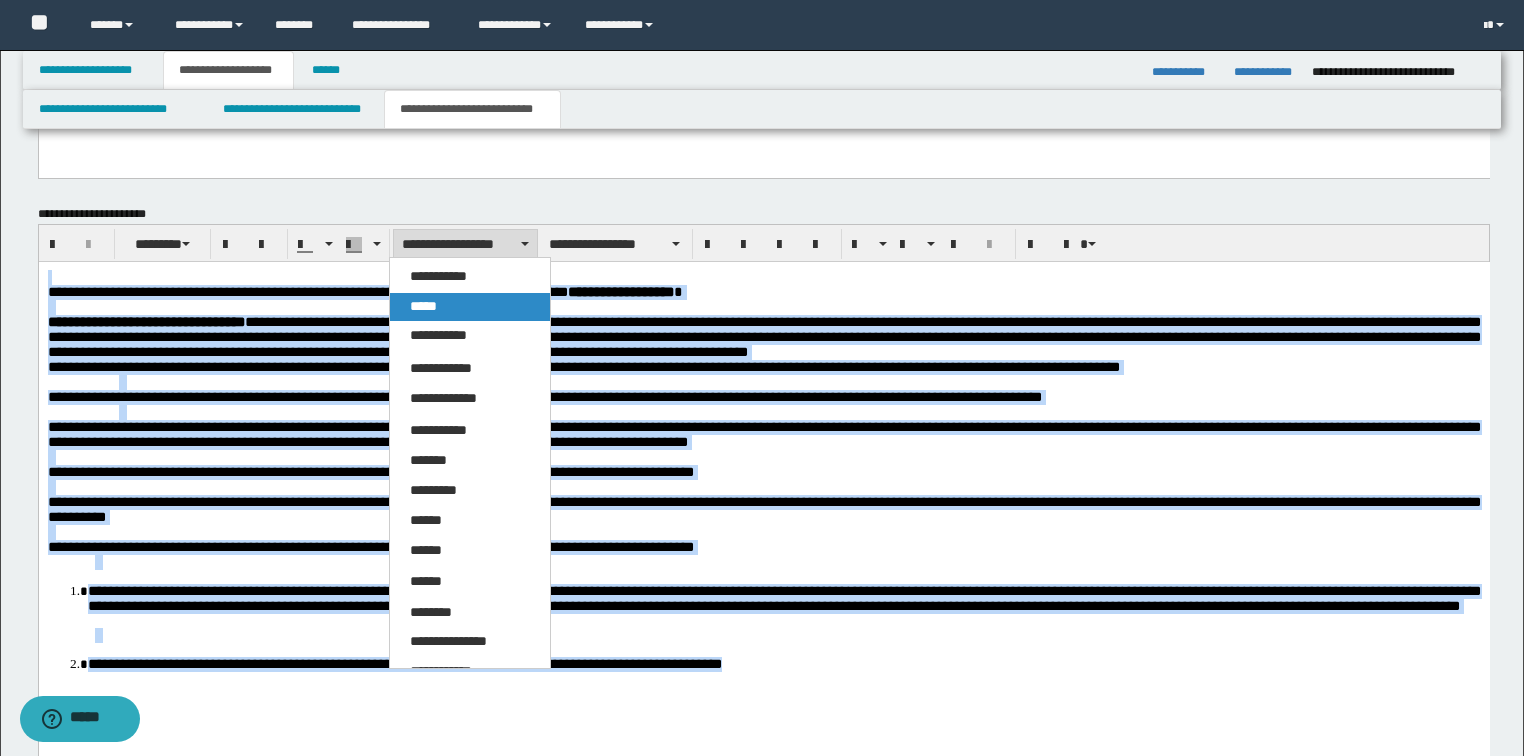 click on "*****" at bounding box center [423, 306] 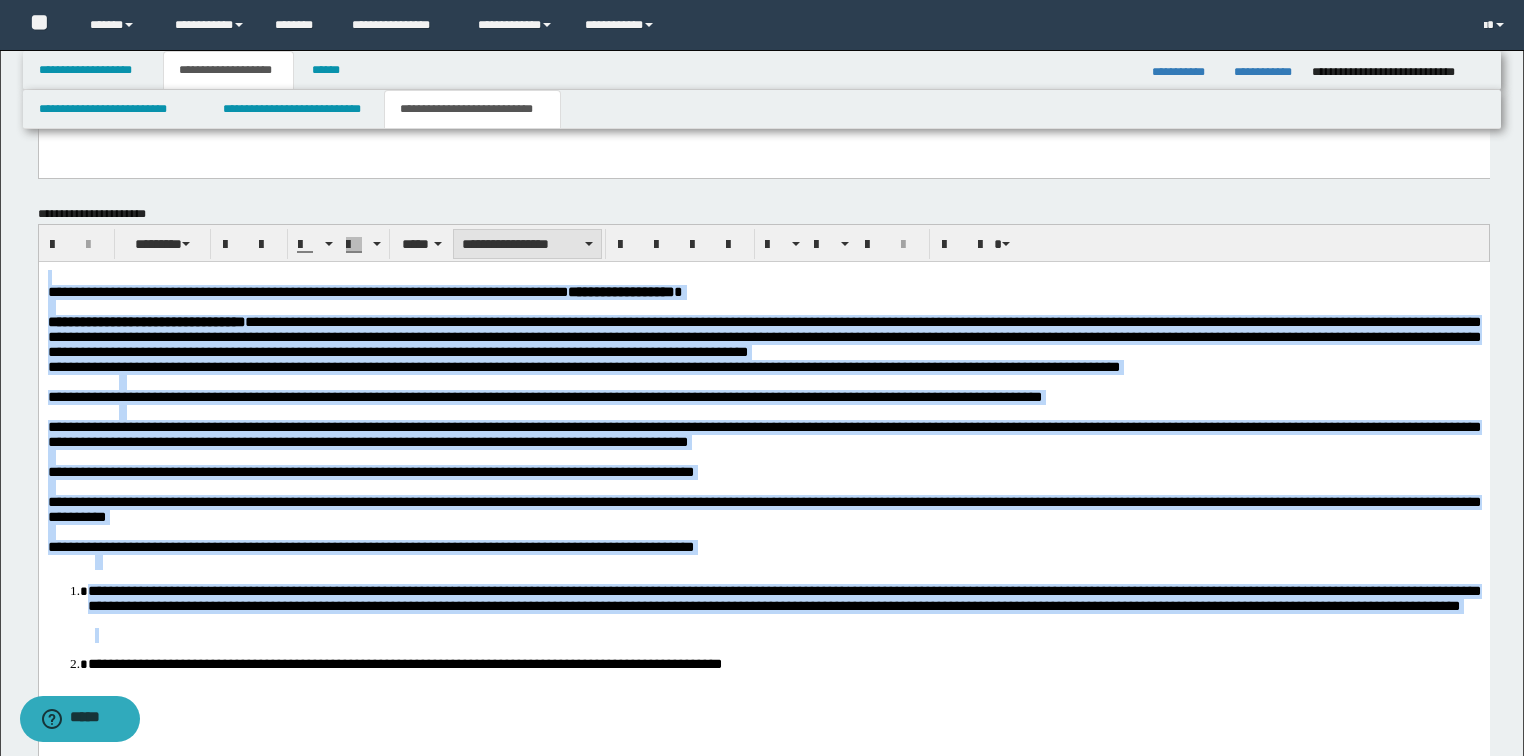 drag, startPoint x: 484, startPoint y: 235, endPoint x: 485, endPoint y: 253, distance: 18.027756 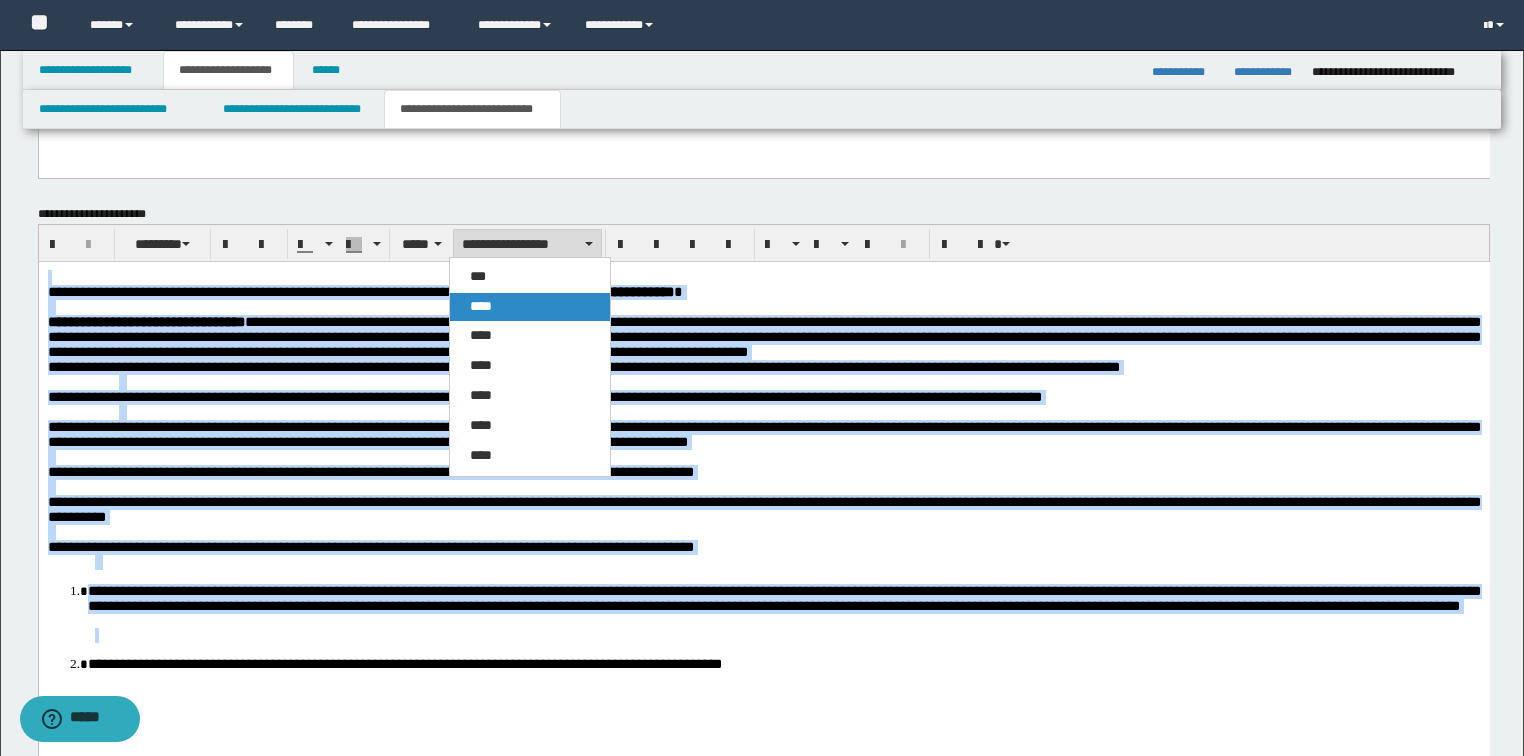 click on "****" at bounding box center (481, 306) 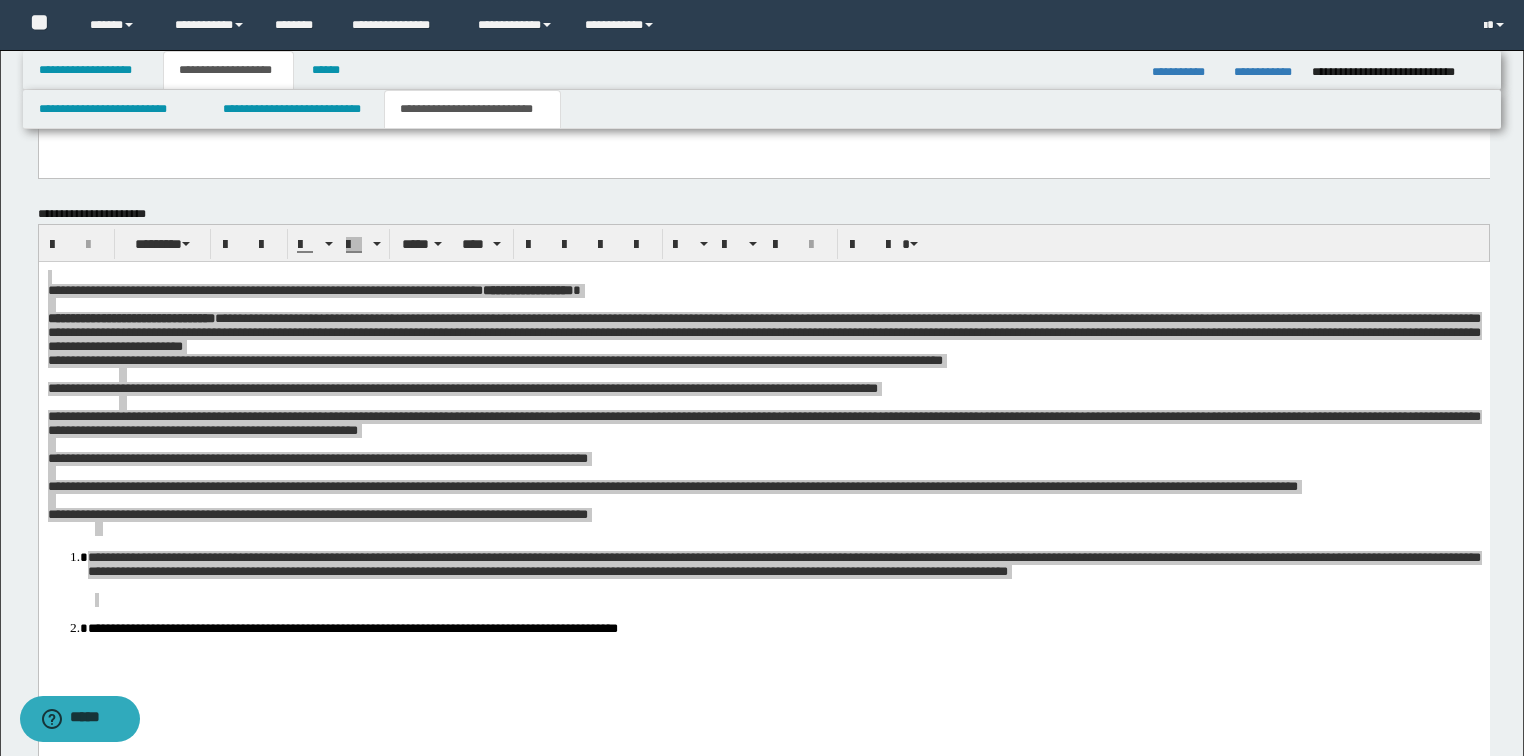 click on "********     ***** ****" at bounding box center [764, 243] 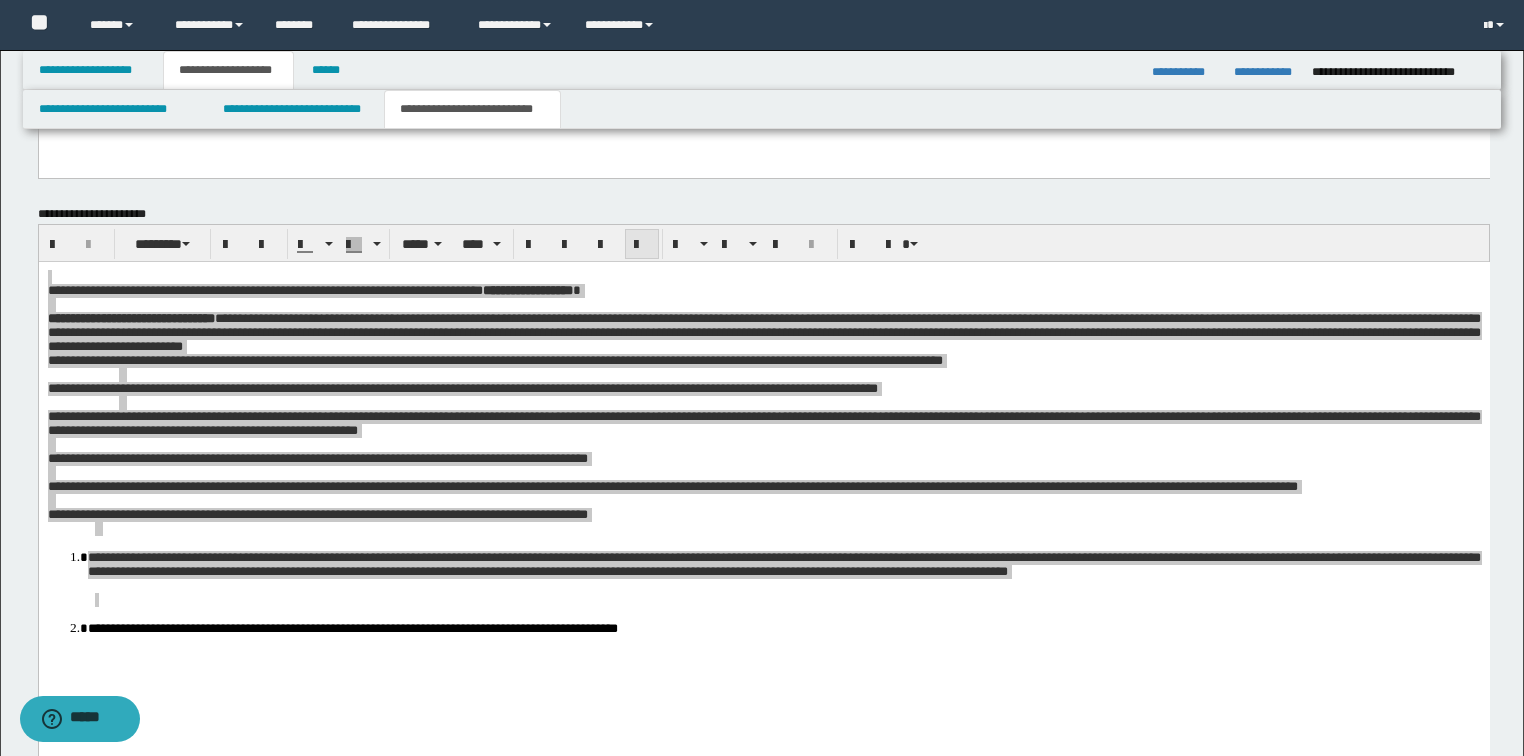 click at bounding box center (642, 245) 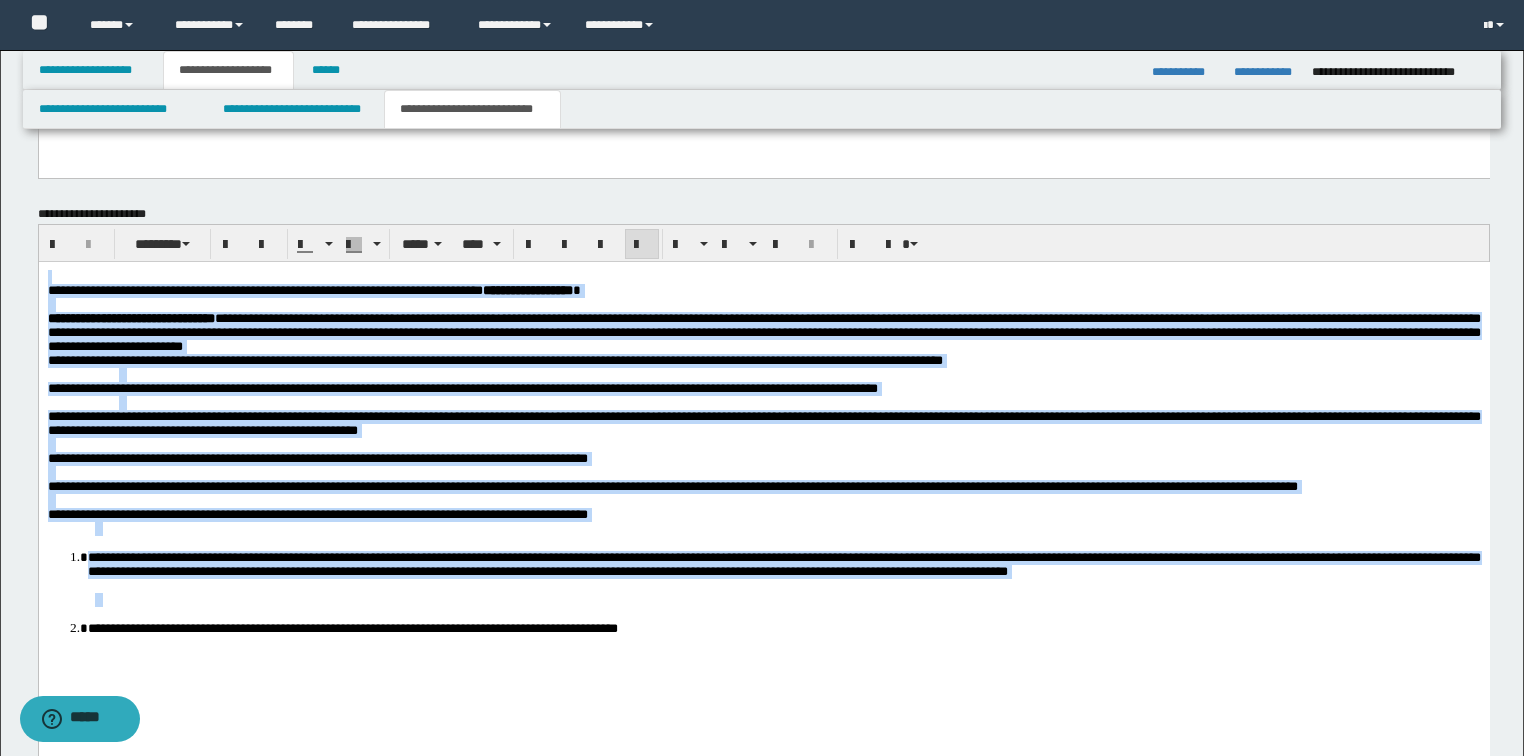 click at bounding box center (642, 245) 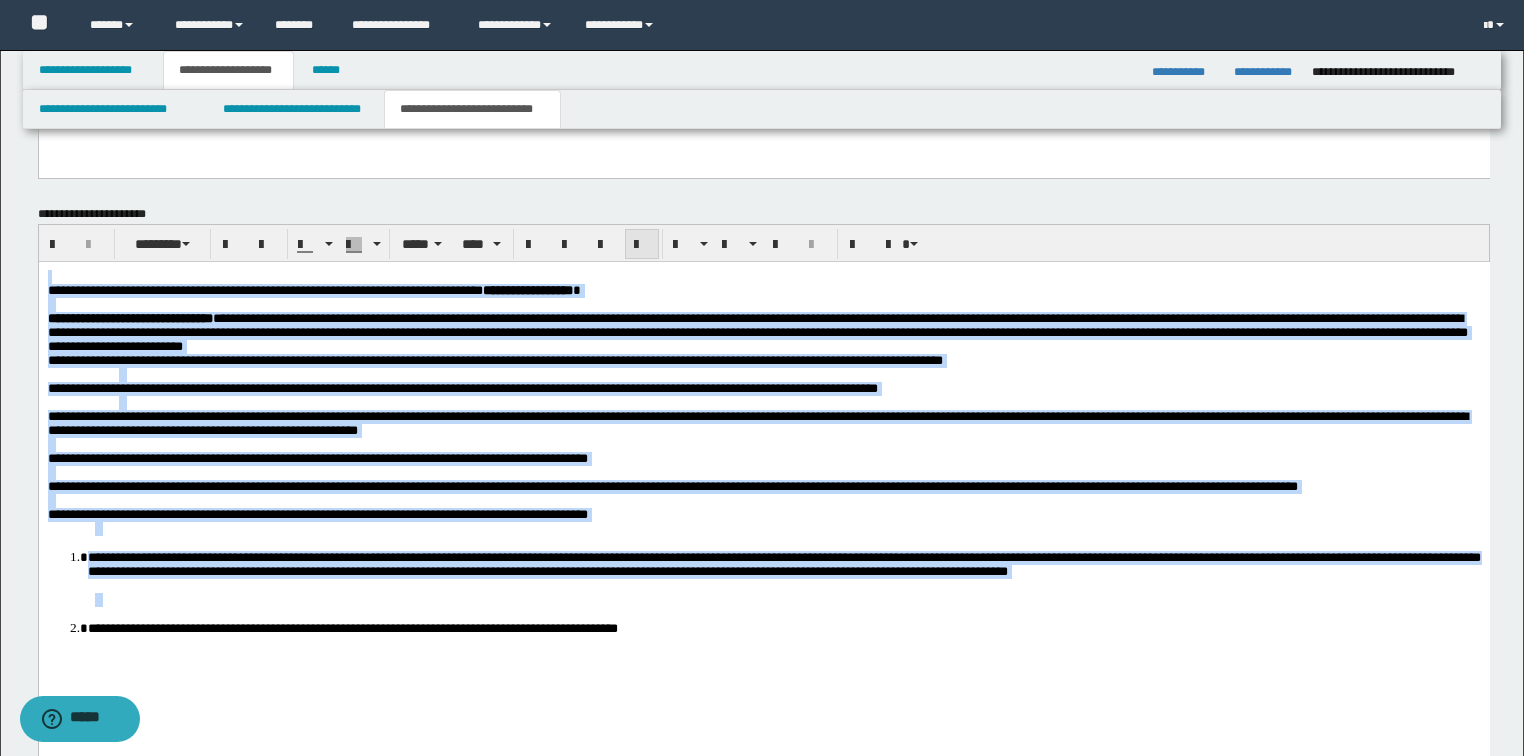 click at bounding box center (642, 245) 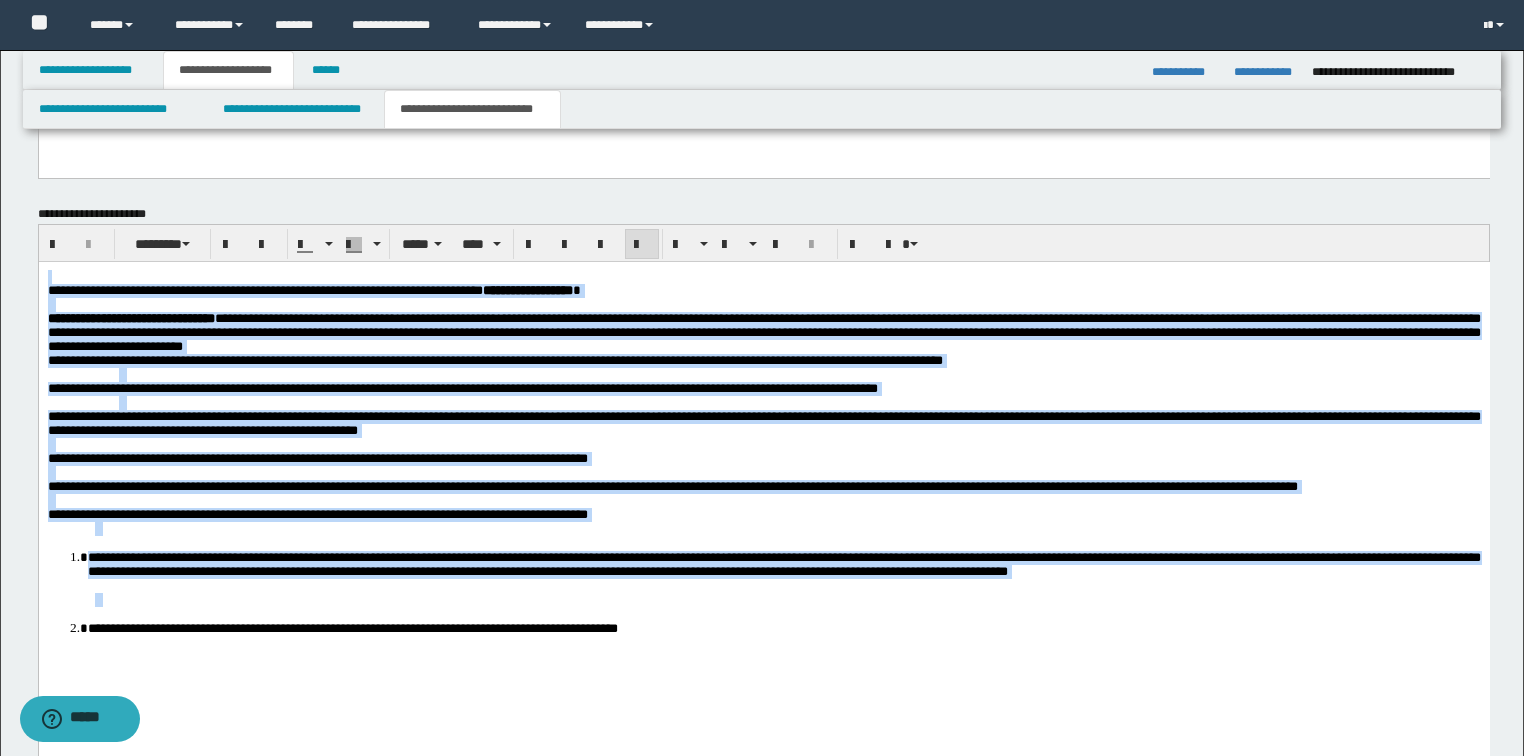 click at bounding box center (799, 402) 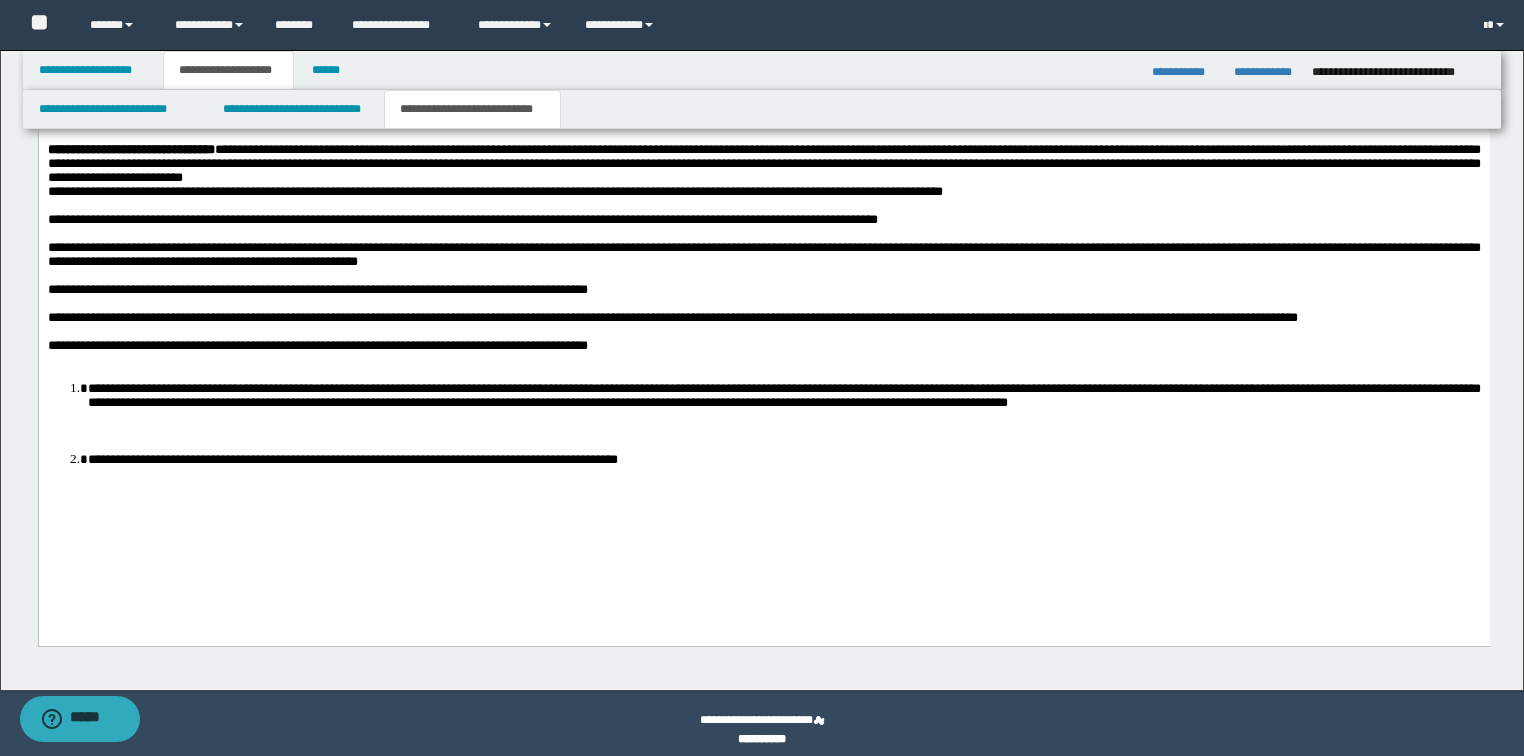 scroll, scrollTop: 1622, scrollLeft: 0, axis: vertical 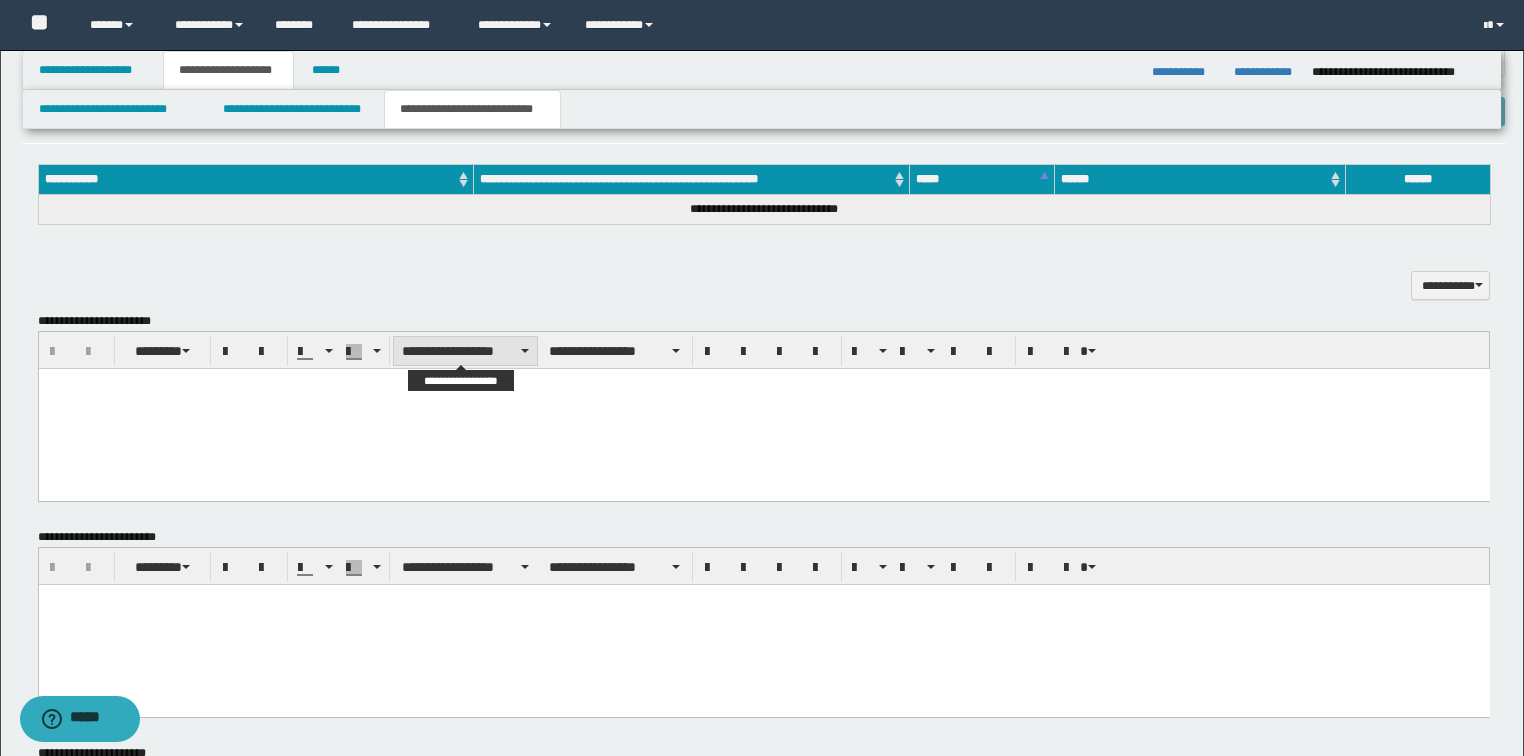 click on "**********" at bounding box center [465, 351] 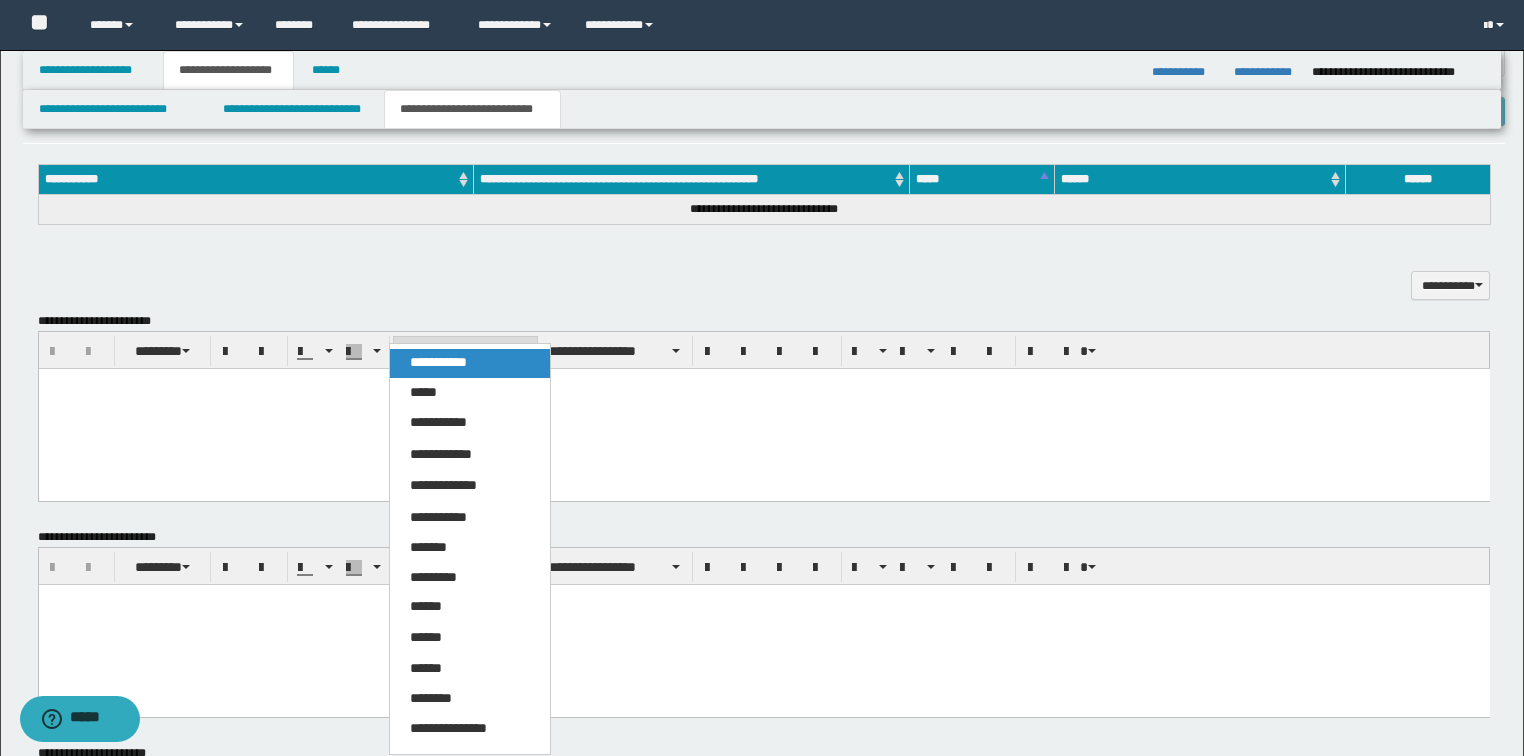 click on "**********" at bounding box center (438, 362) 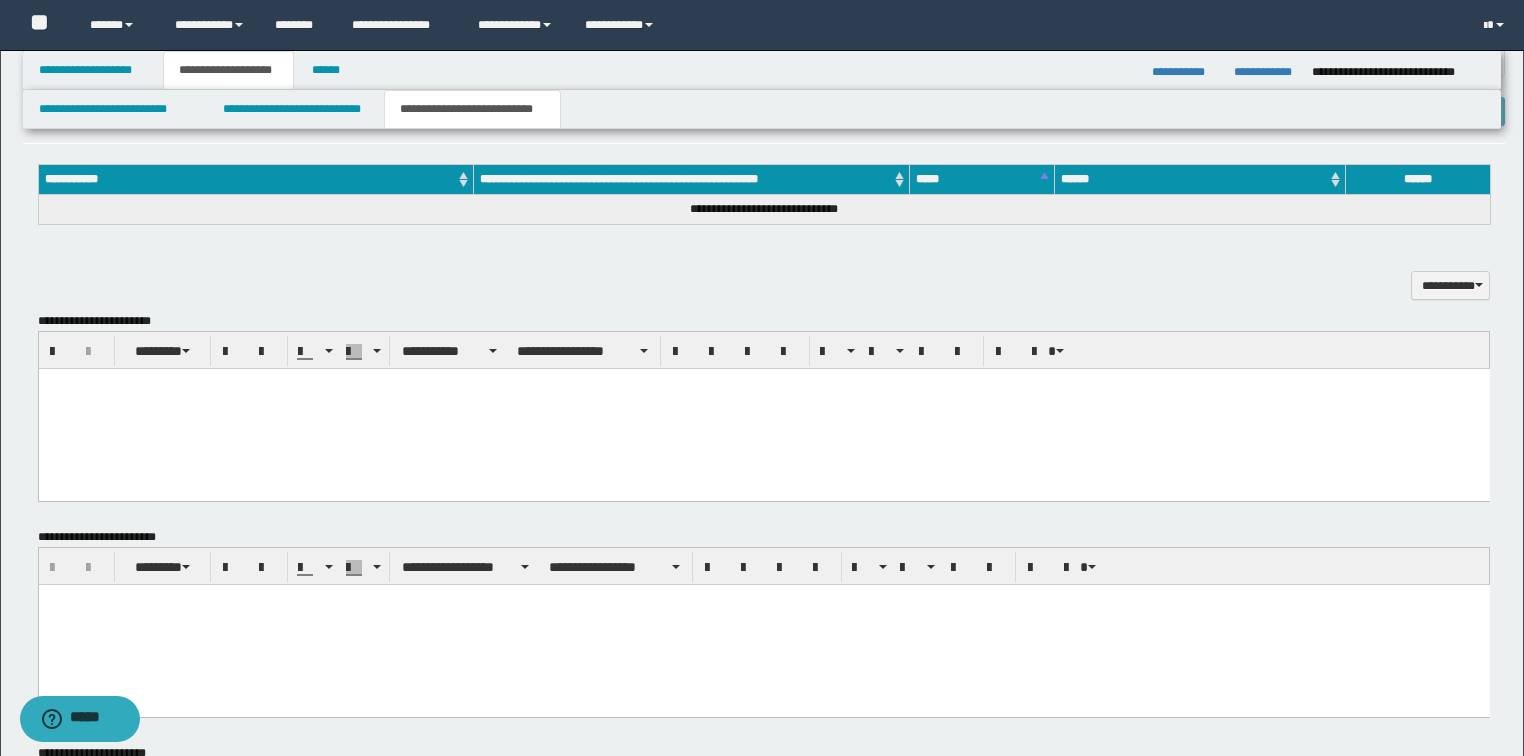 click on "﻿" at bounding box center (763, 409) 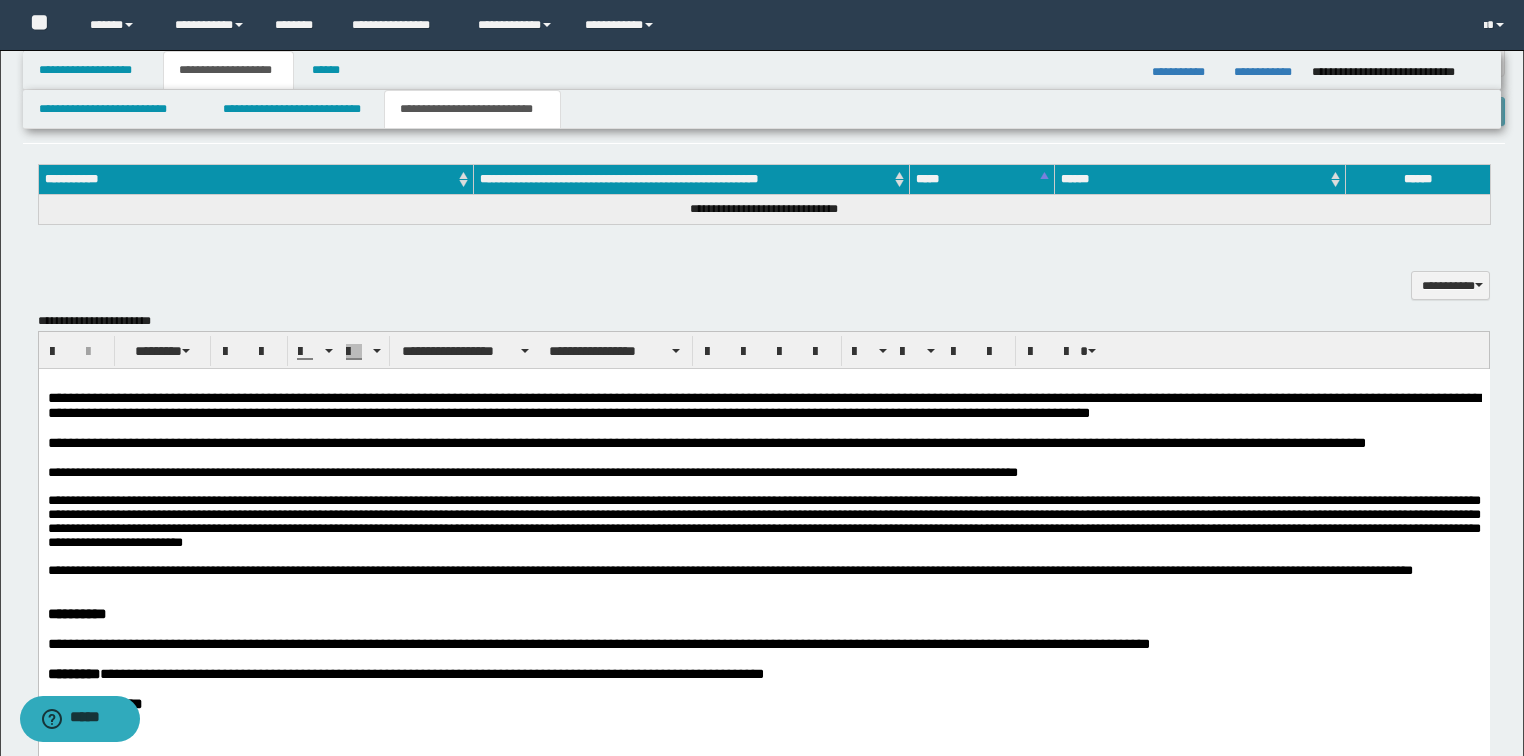 click on "**********" at bounding box center [763, 614] 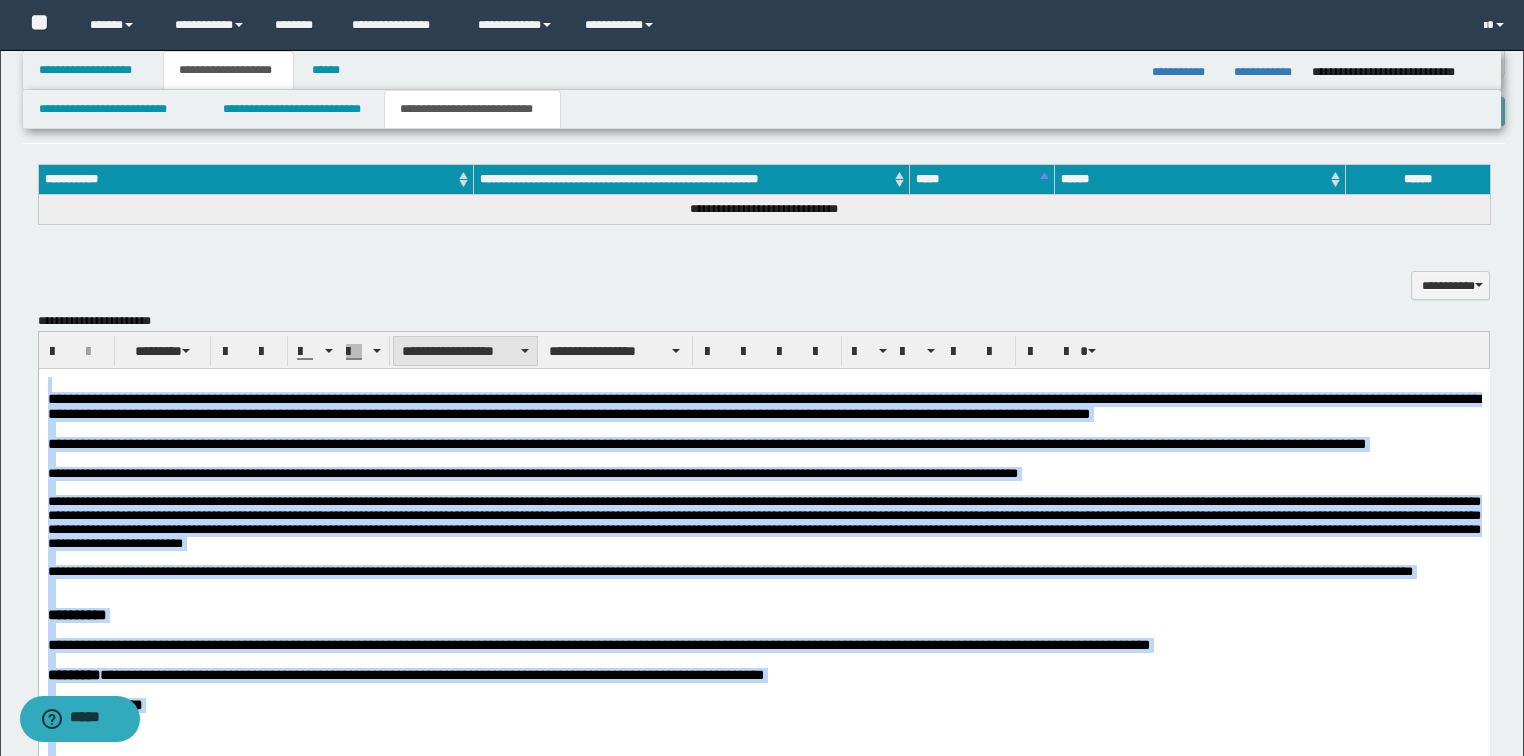 click on "**********" at bounding box center (465, 351) 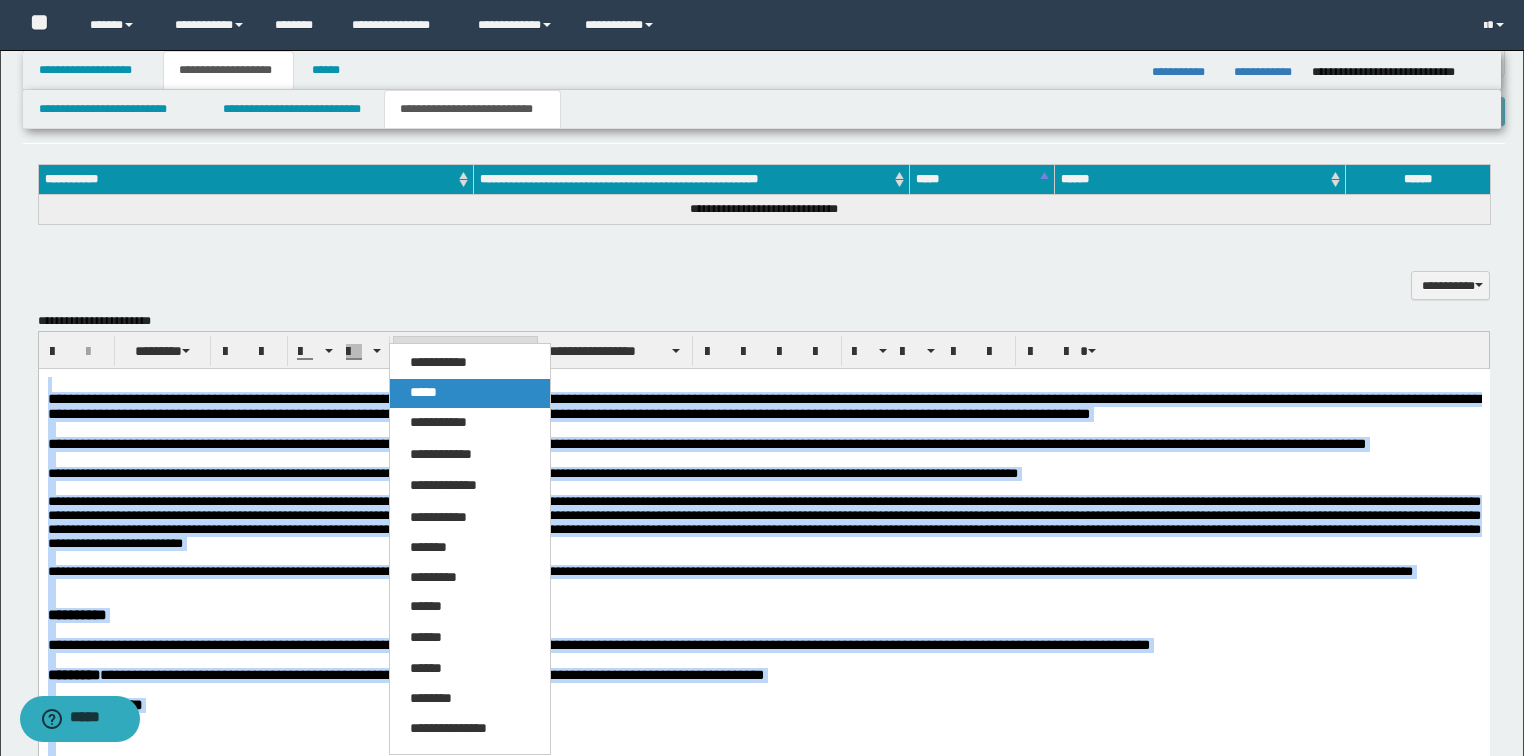 drag, startPoint x: 424, startPoint y: 399, endPoint x: 409, endPoint y: 2, distance: 397.28326 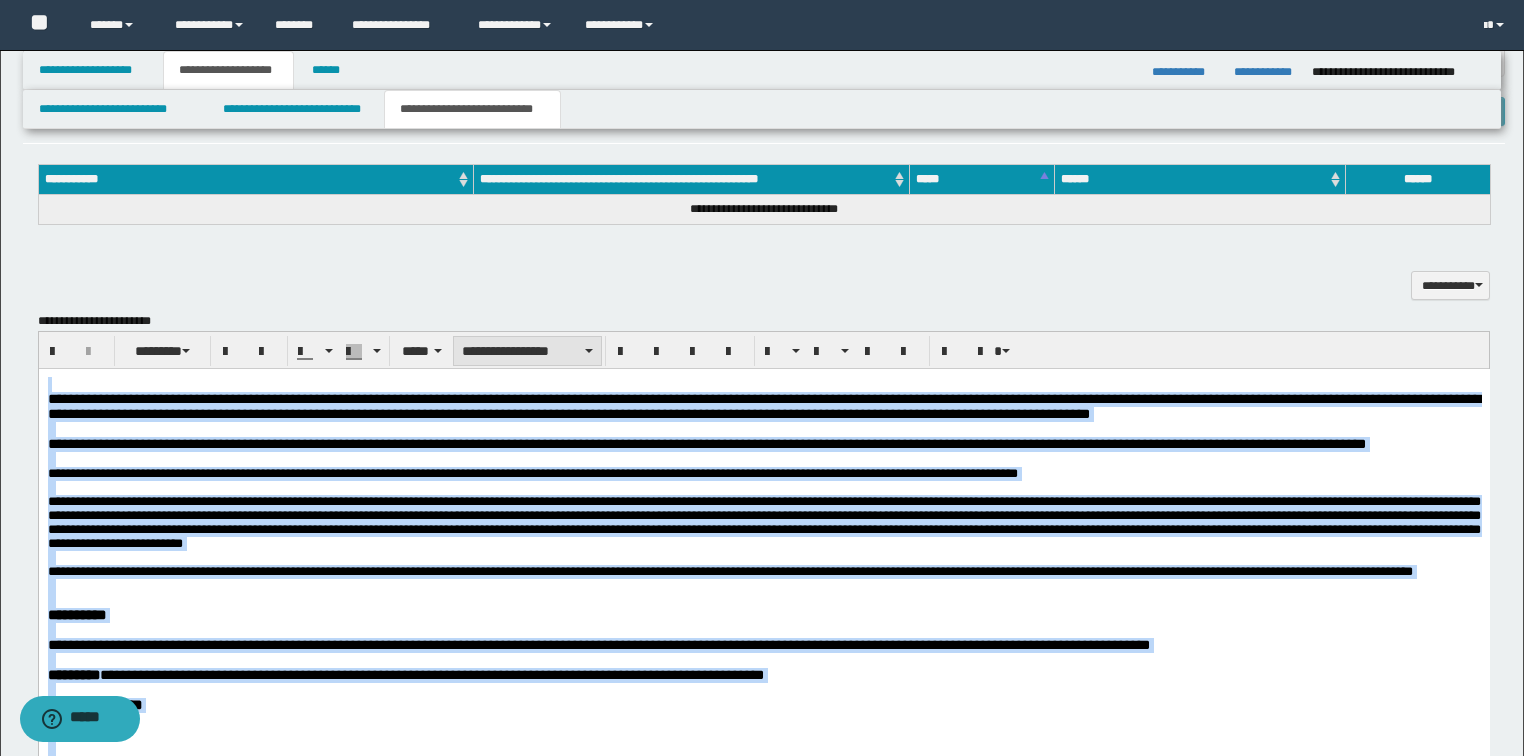 click on "**********" at bounding box center [527, 351] 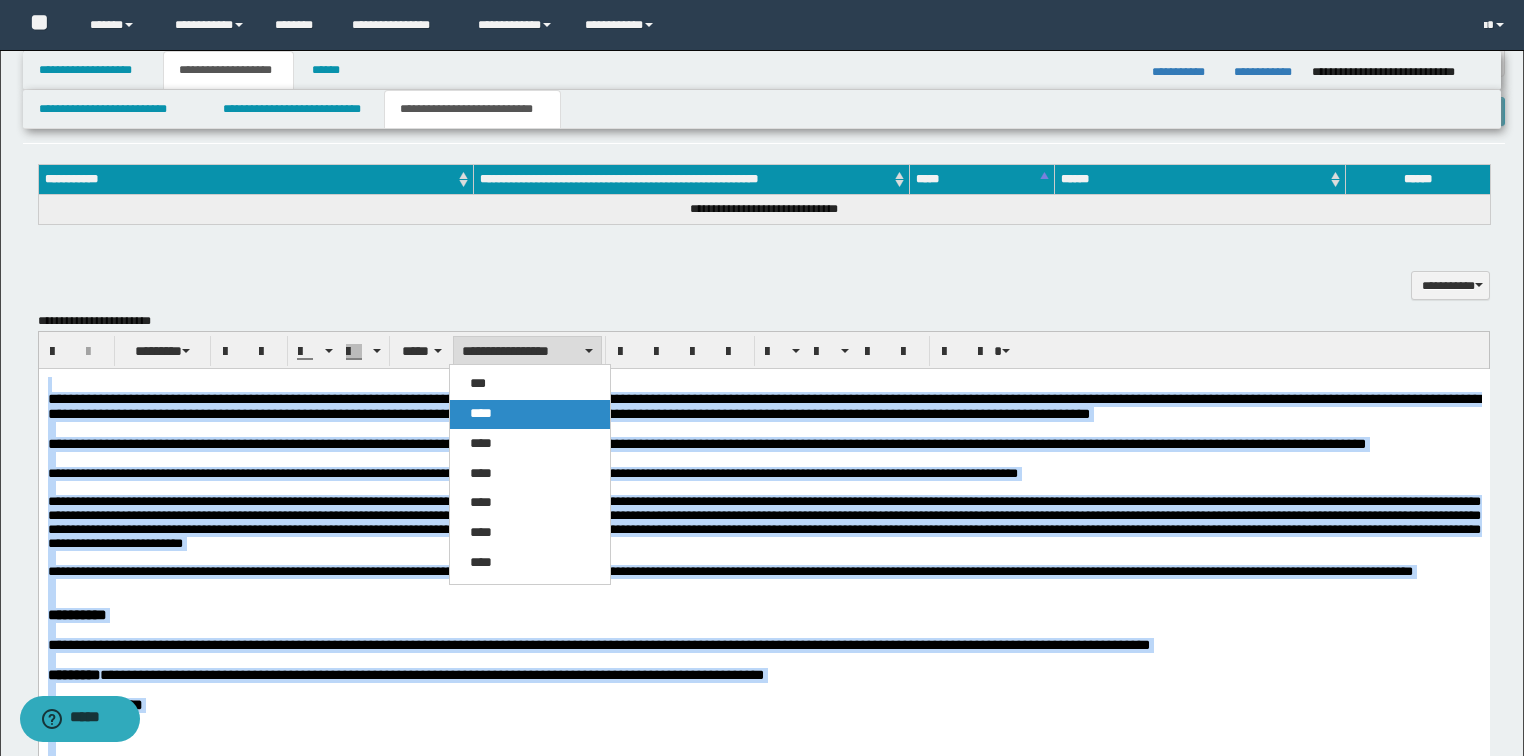 click on "****" at bounding box center (481, 413) 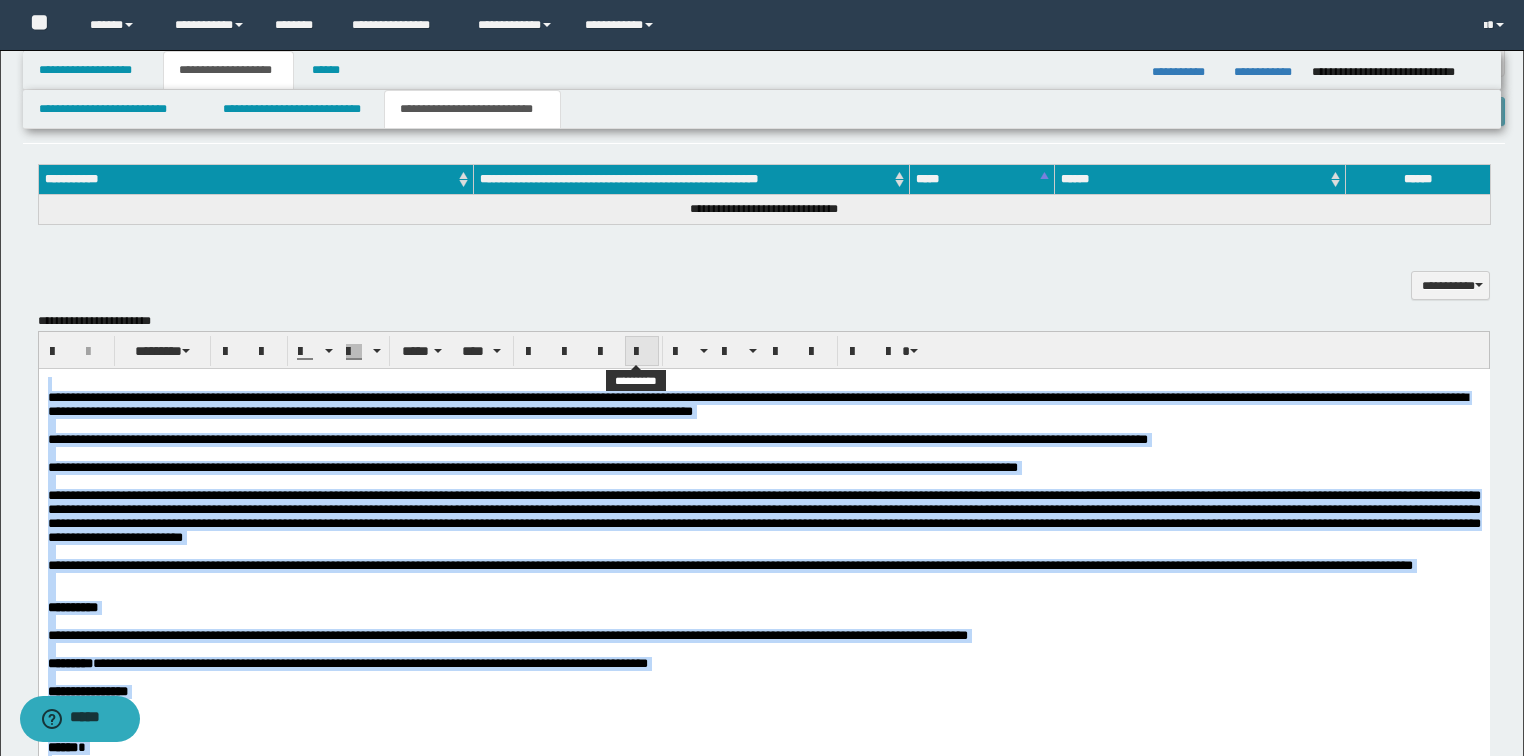 click at bounding box center [642, 352] 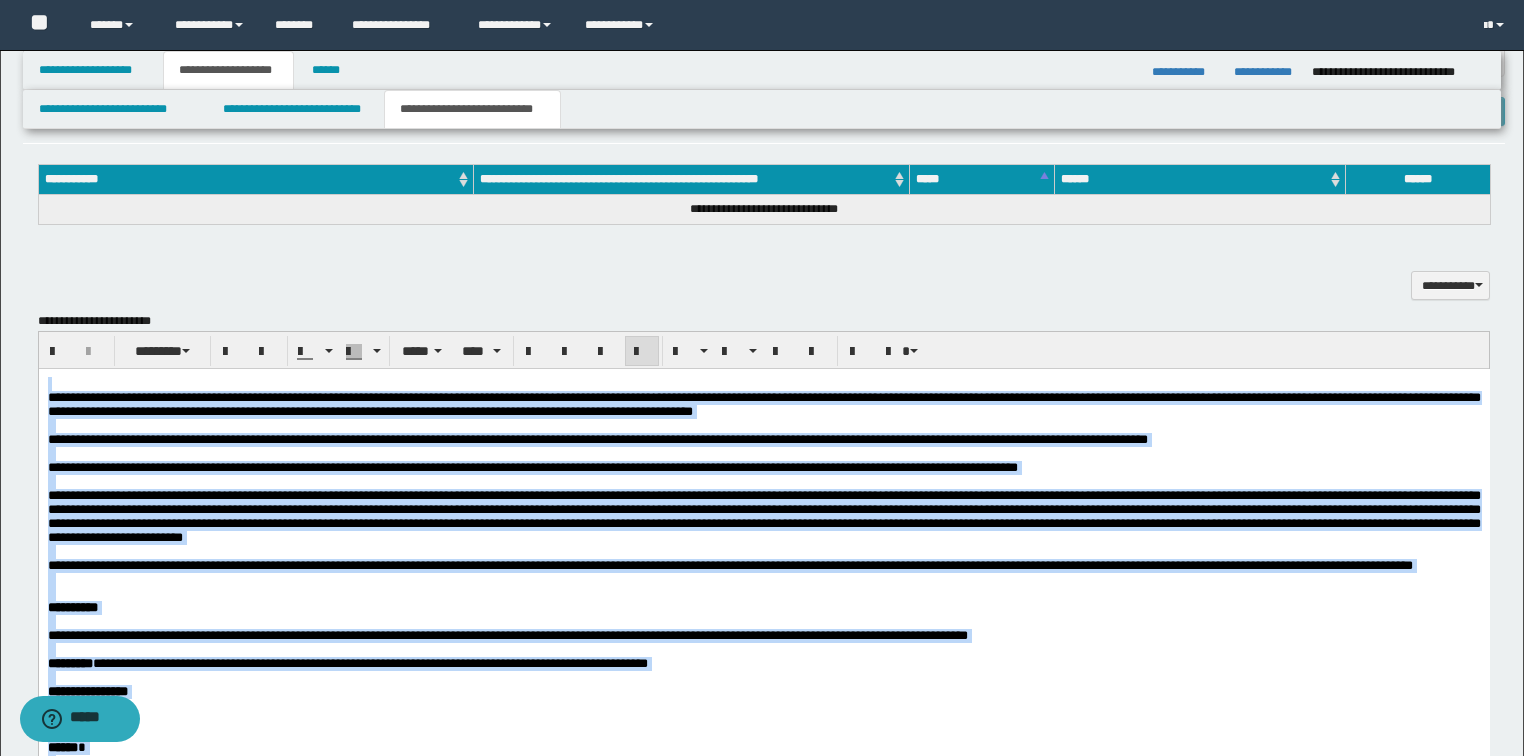 click at bounding box center (642, 352) 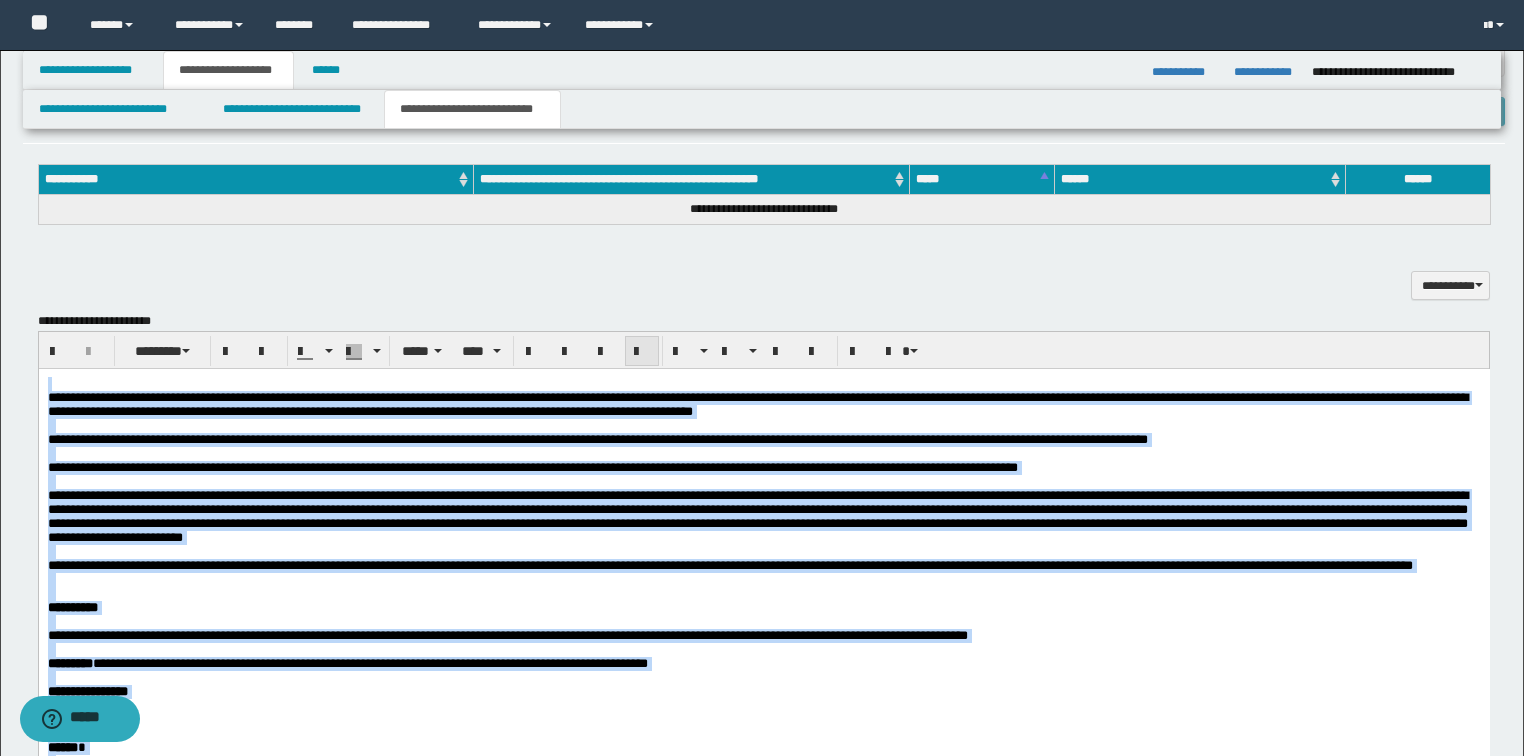 click at bounding box center [642, 352] 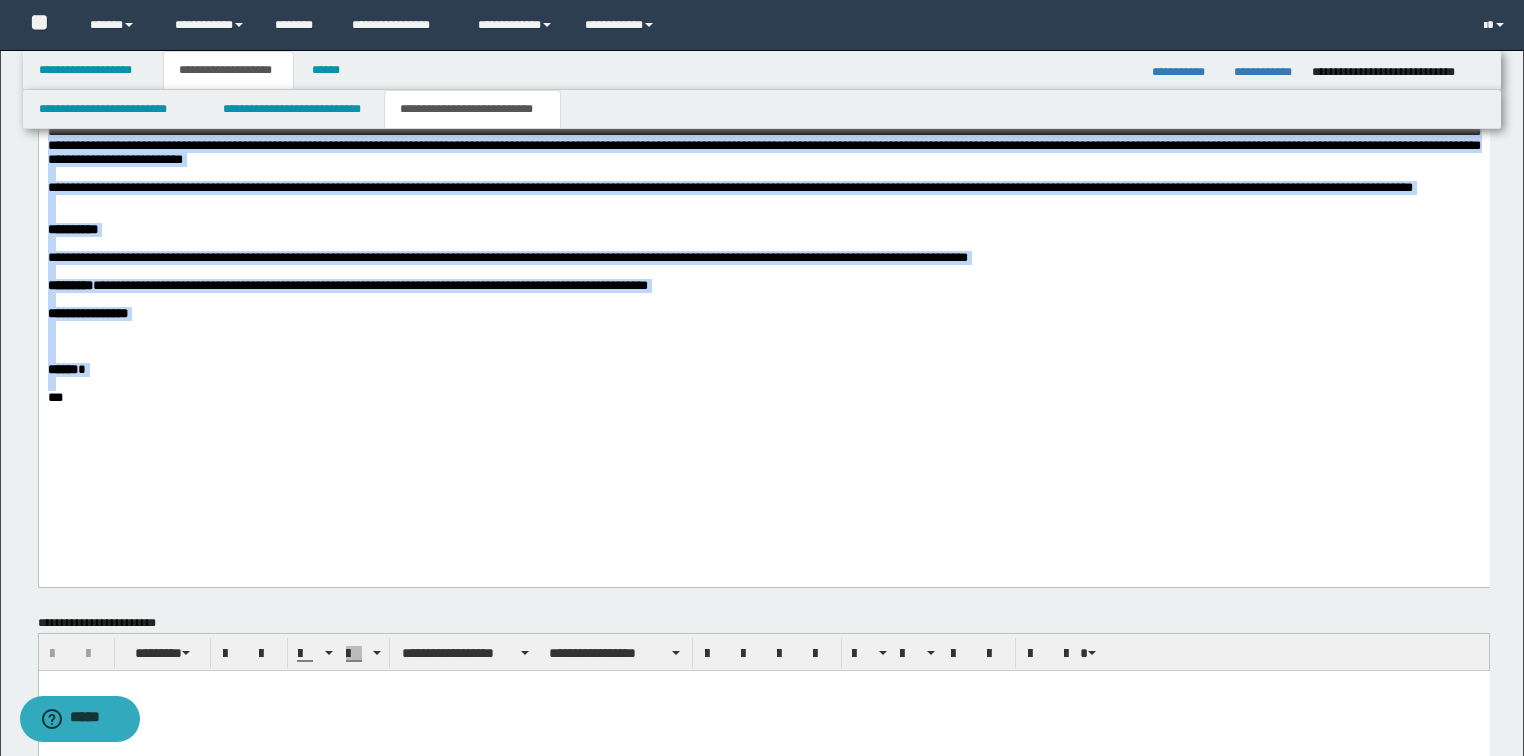 scroll, scrollTop: 1302, scrollLeft: 0, axis: vertical 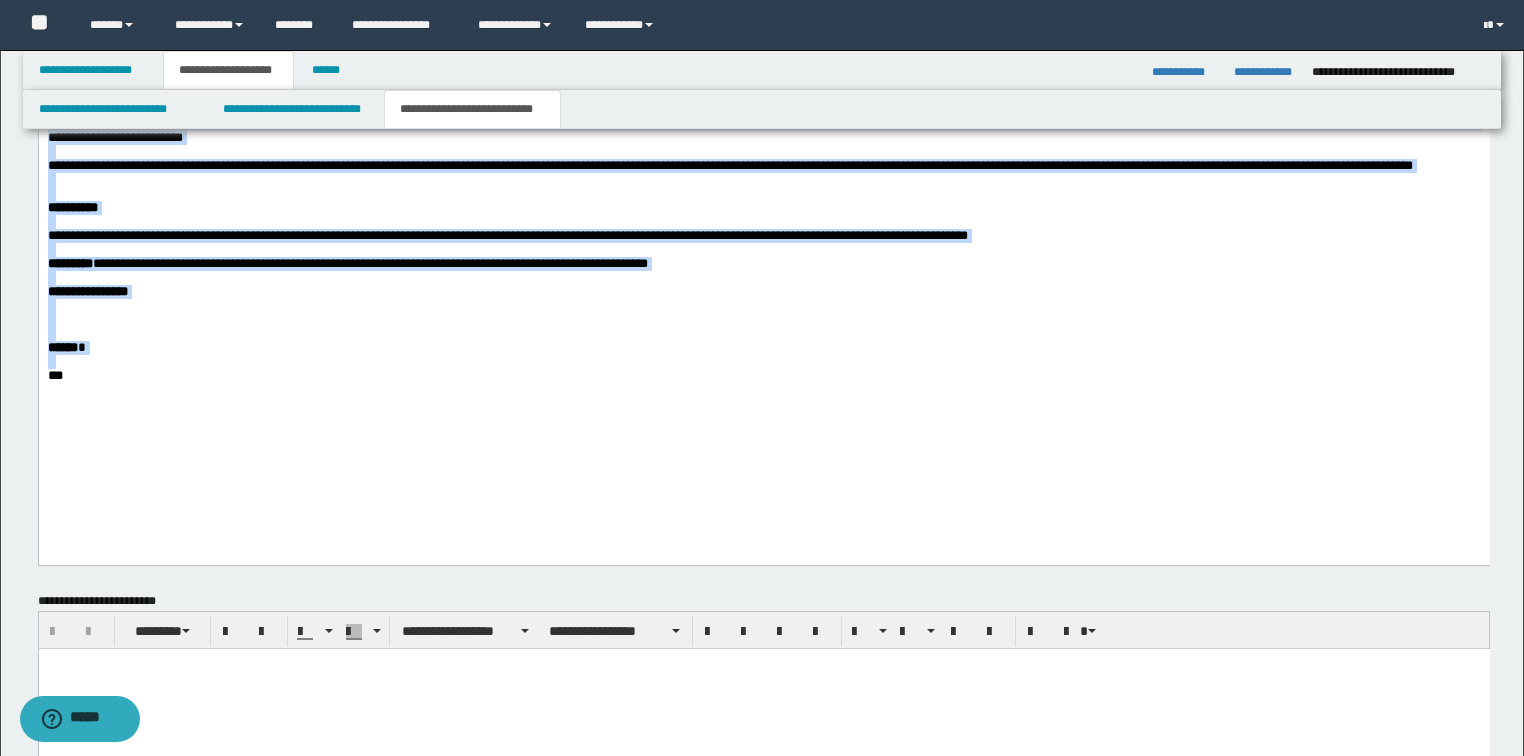 click at bounding box center [763, 321] 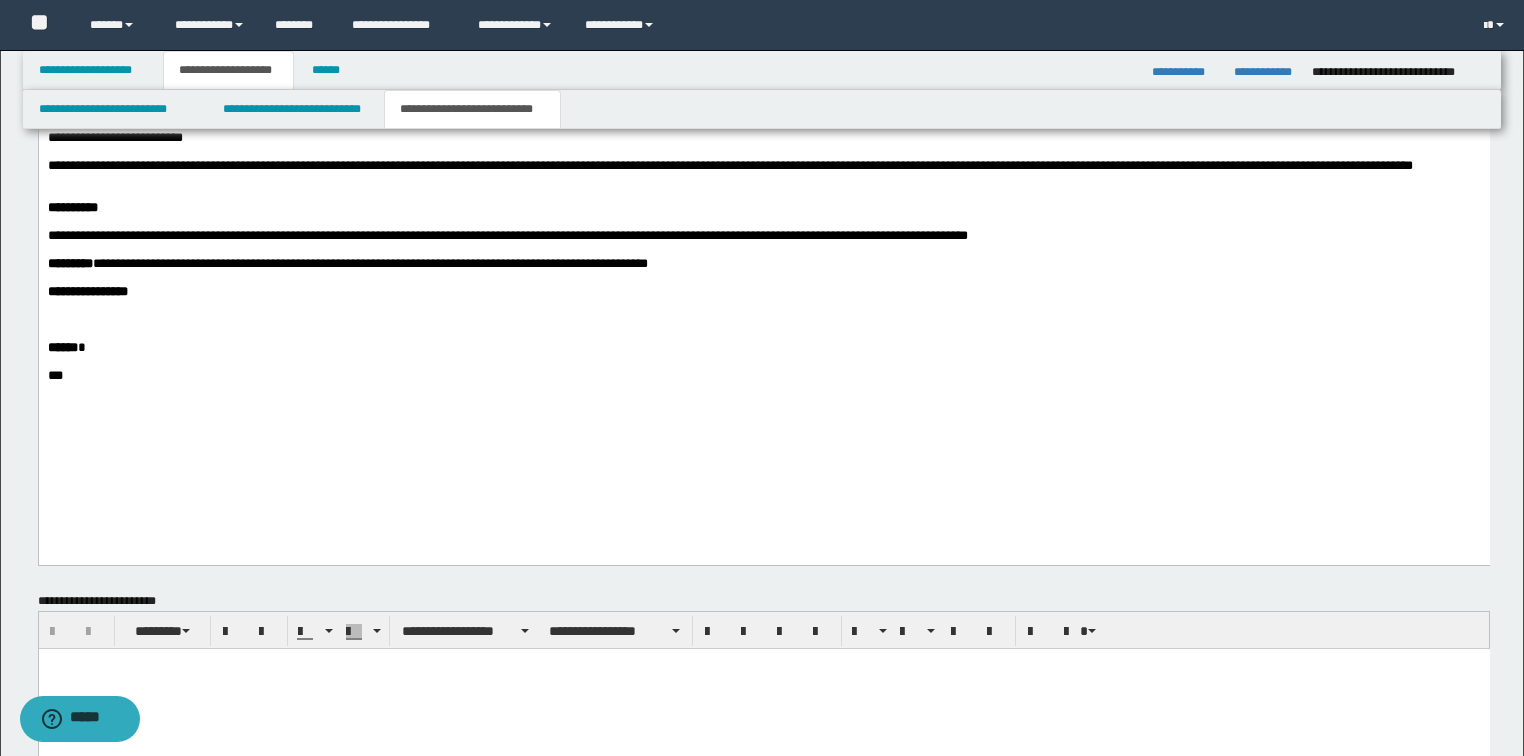 click on "**********" at bounding box center (763, 206) 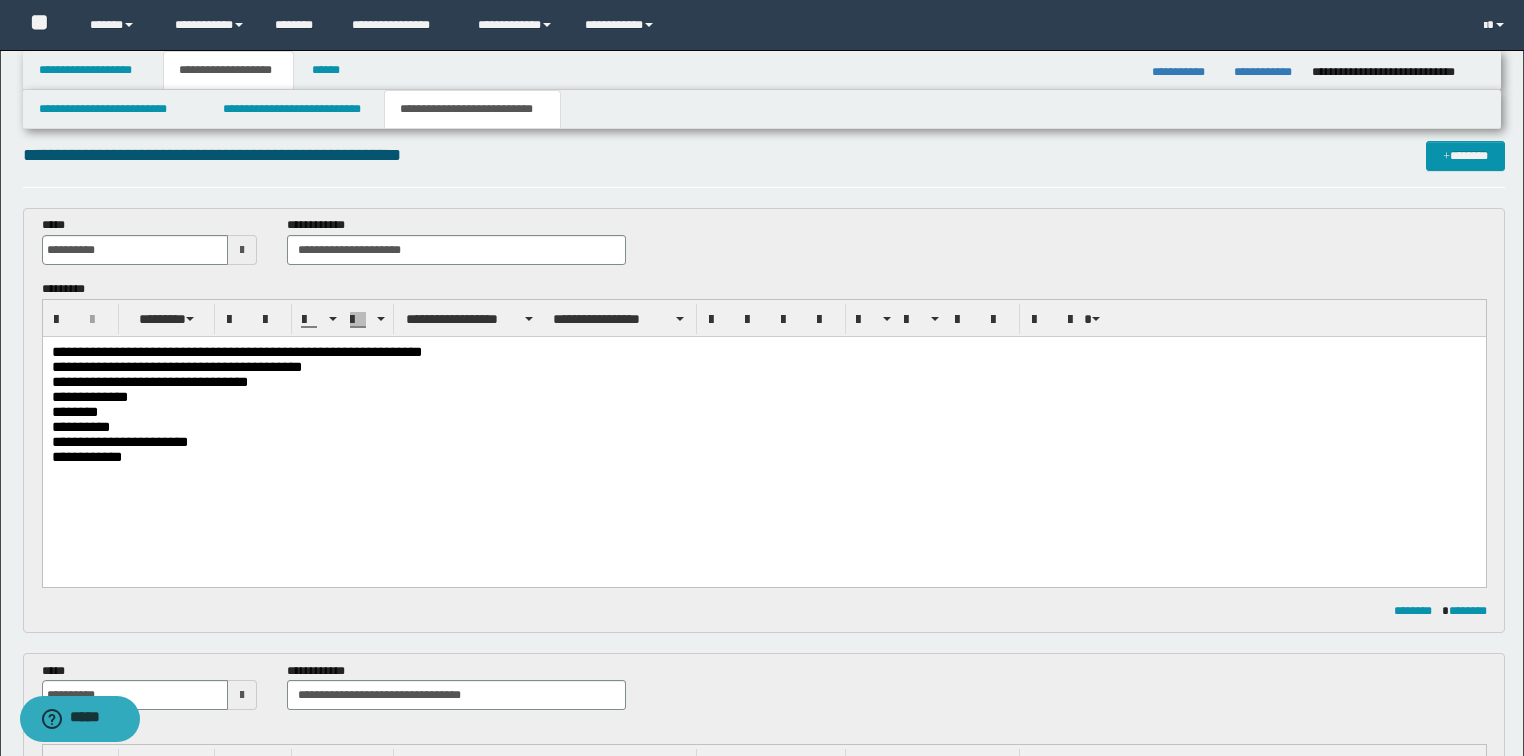 scroll, scrollTop: 0, scrollLeft: 0, axis: both 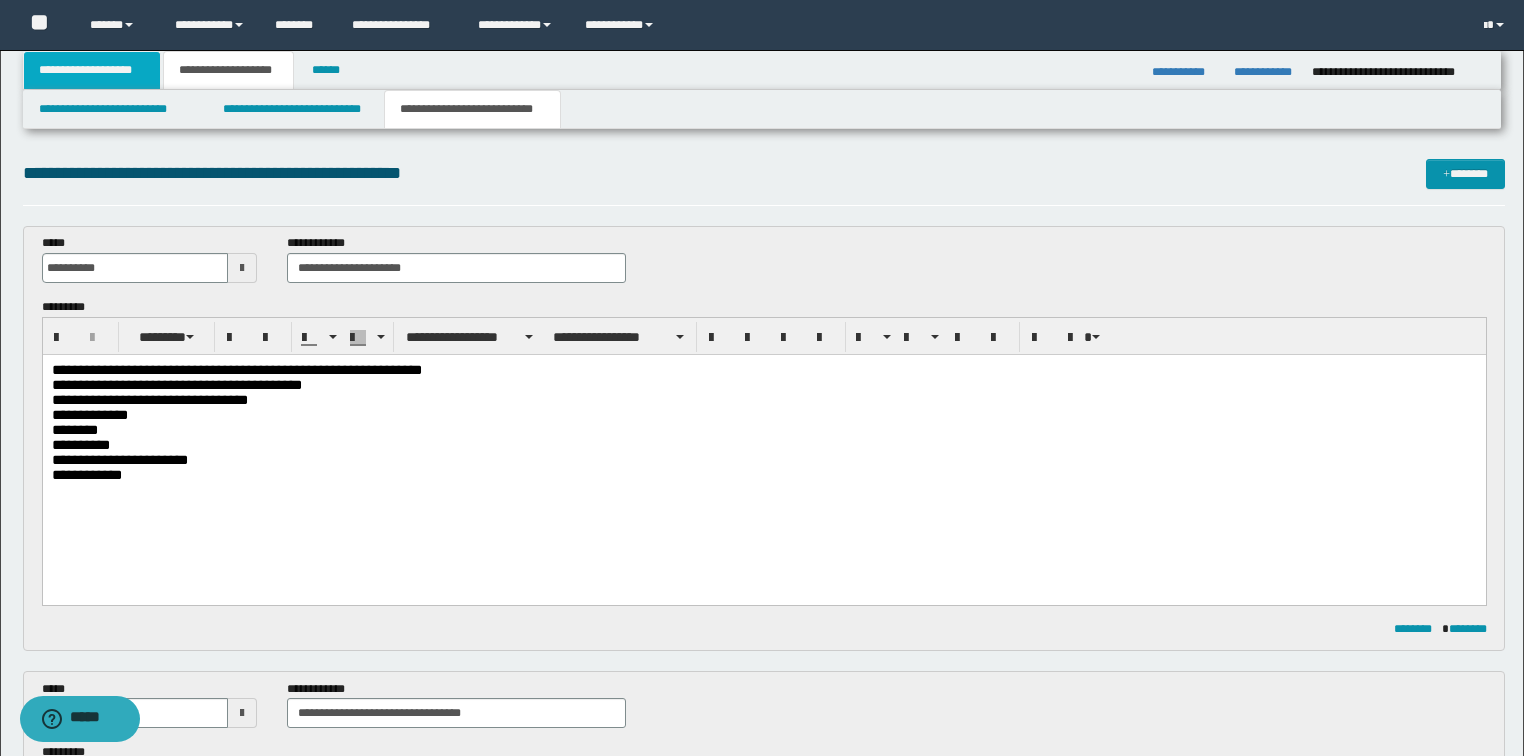 click on "**********" at bounding box center [92, 70] 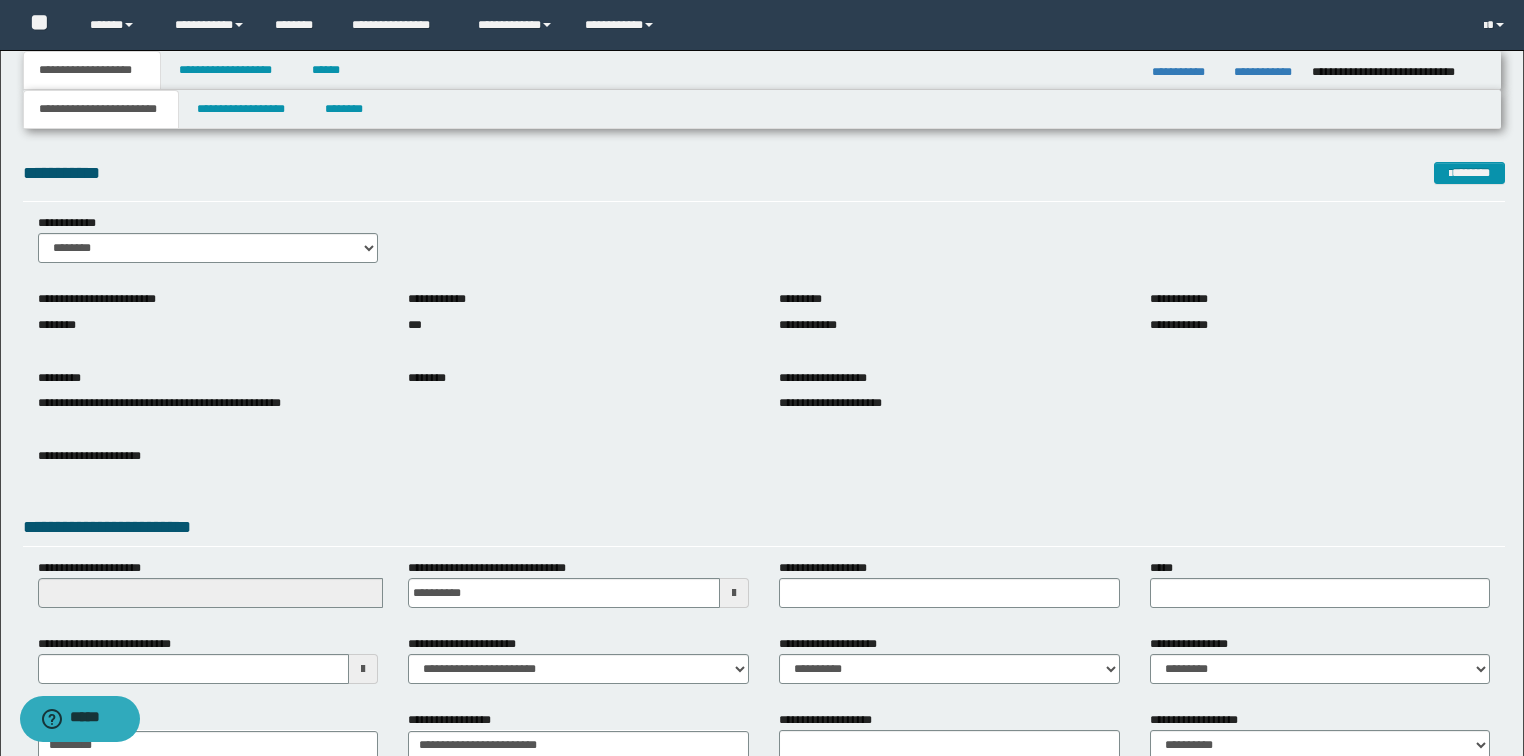 click on "**********" at bounding box center (101, 109) 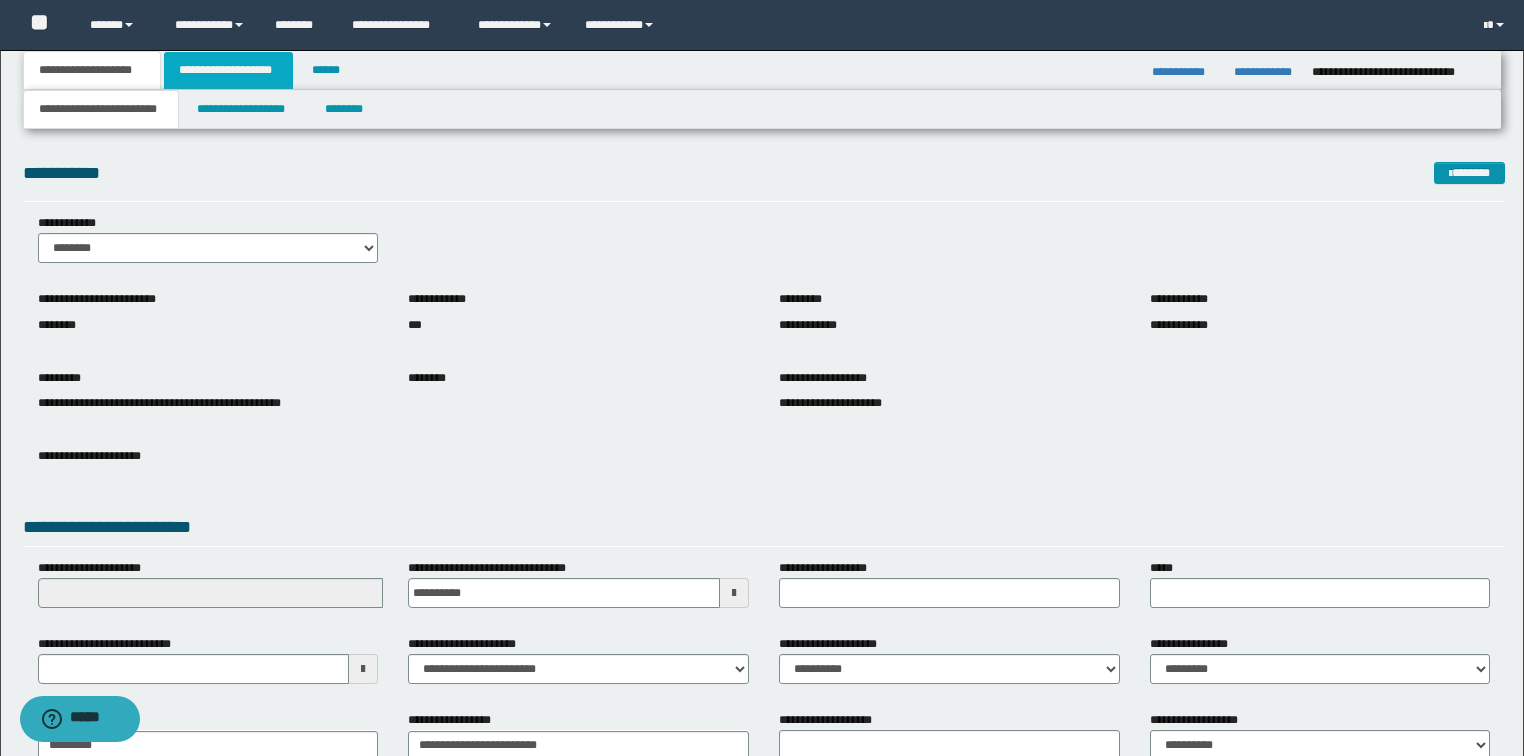 click on "**********" at bounding box center [228, 70] 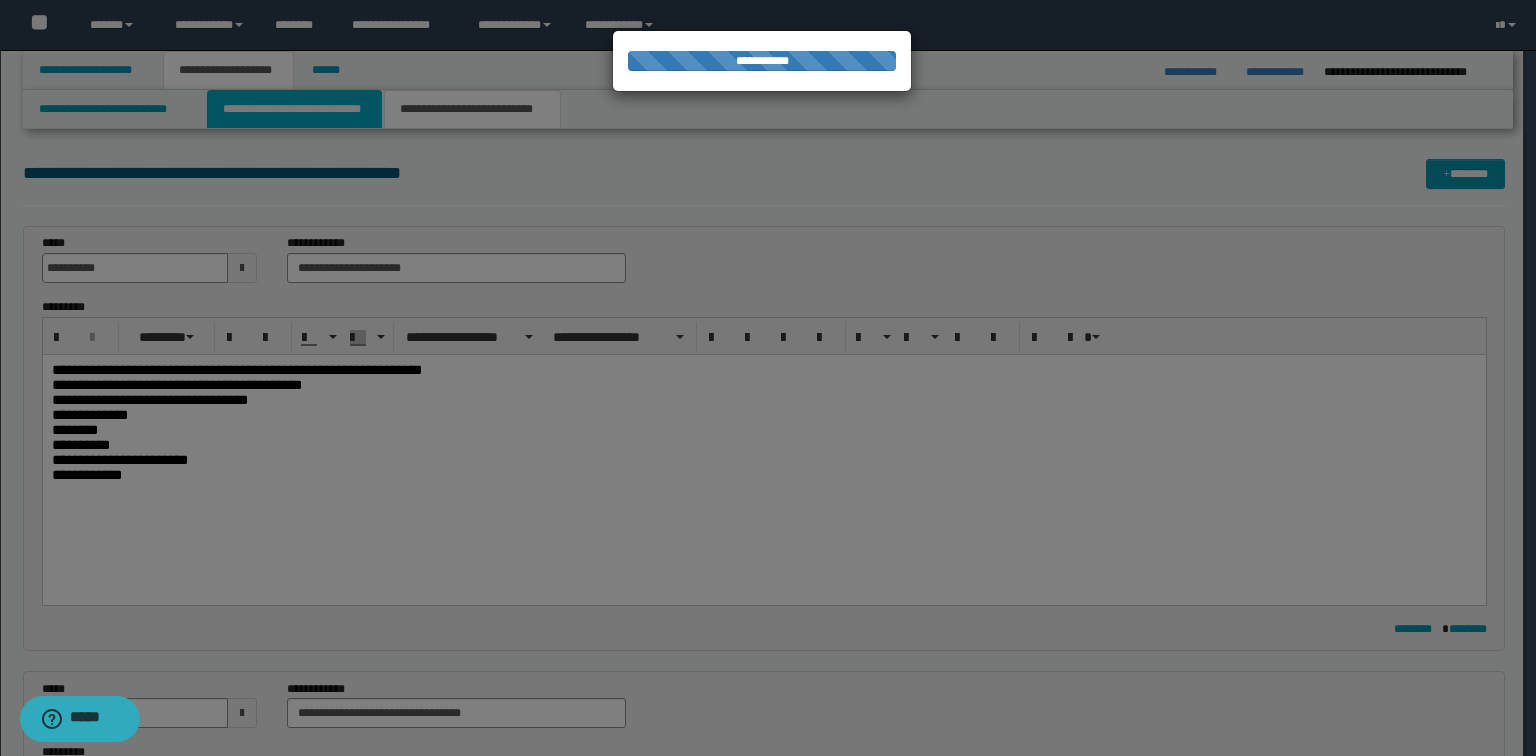 click on "**********" at bounding box center [294, 109] 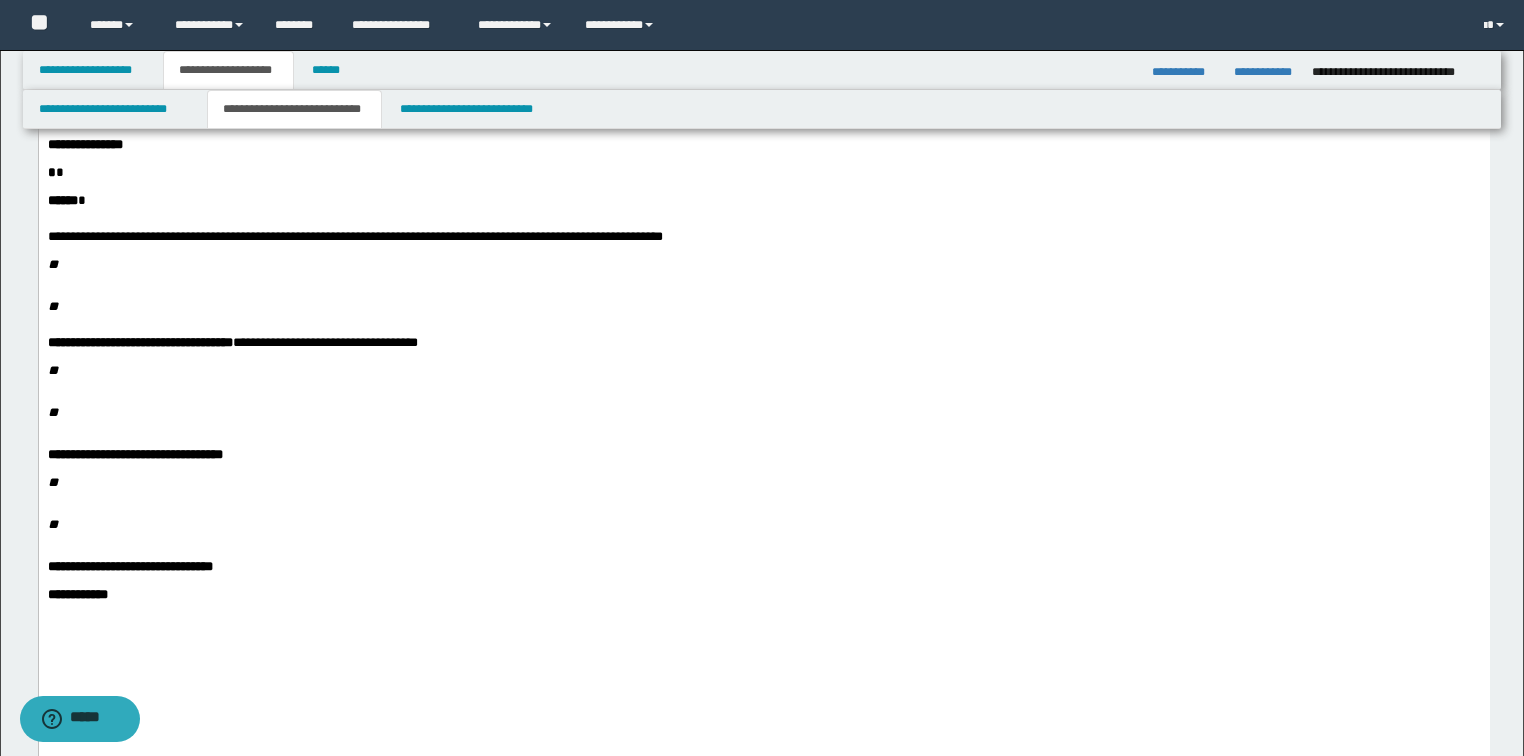 scroll, scrollTop: 400, scrollLeft: 0, axis: vertical 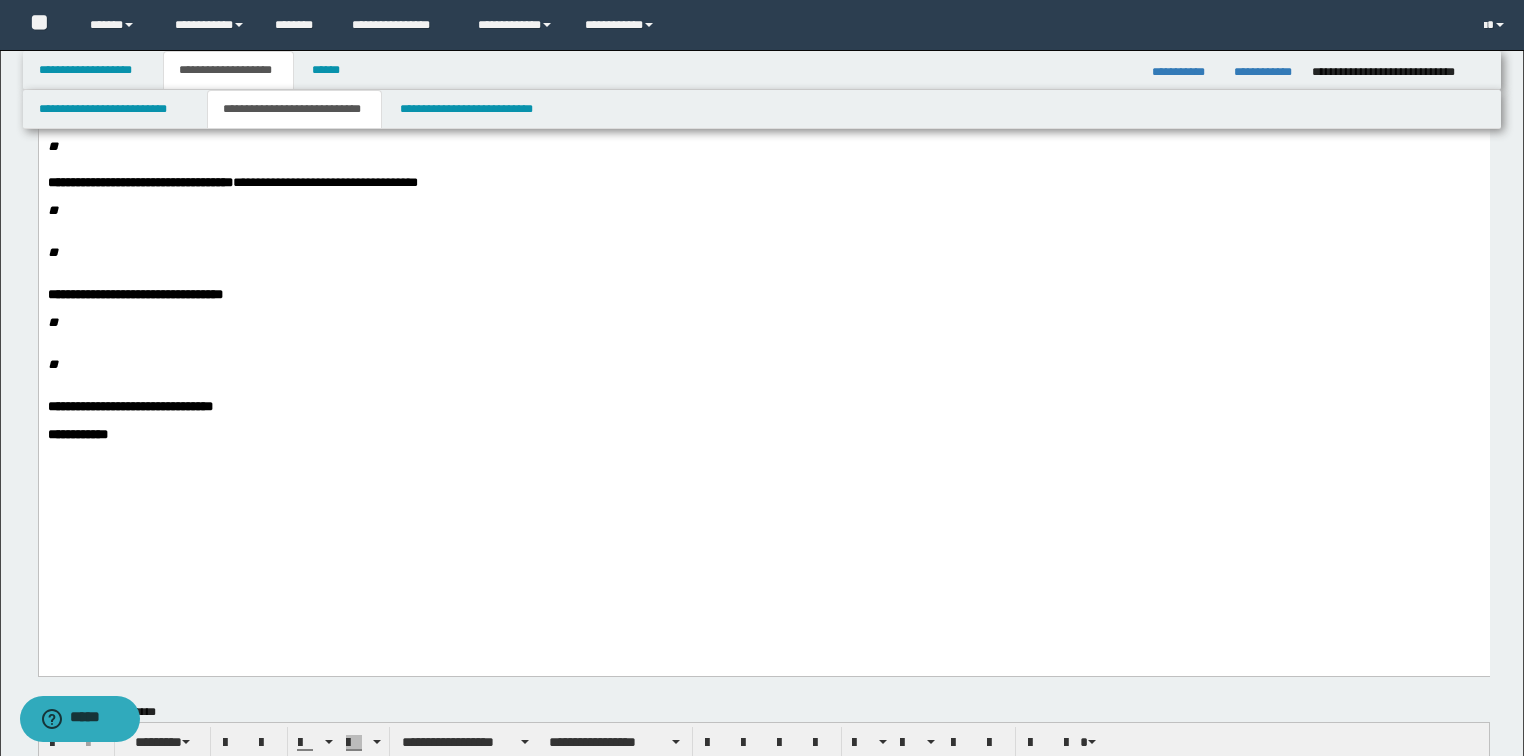 click on "**********" at bounding box center (763, 176) 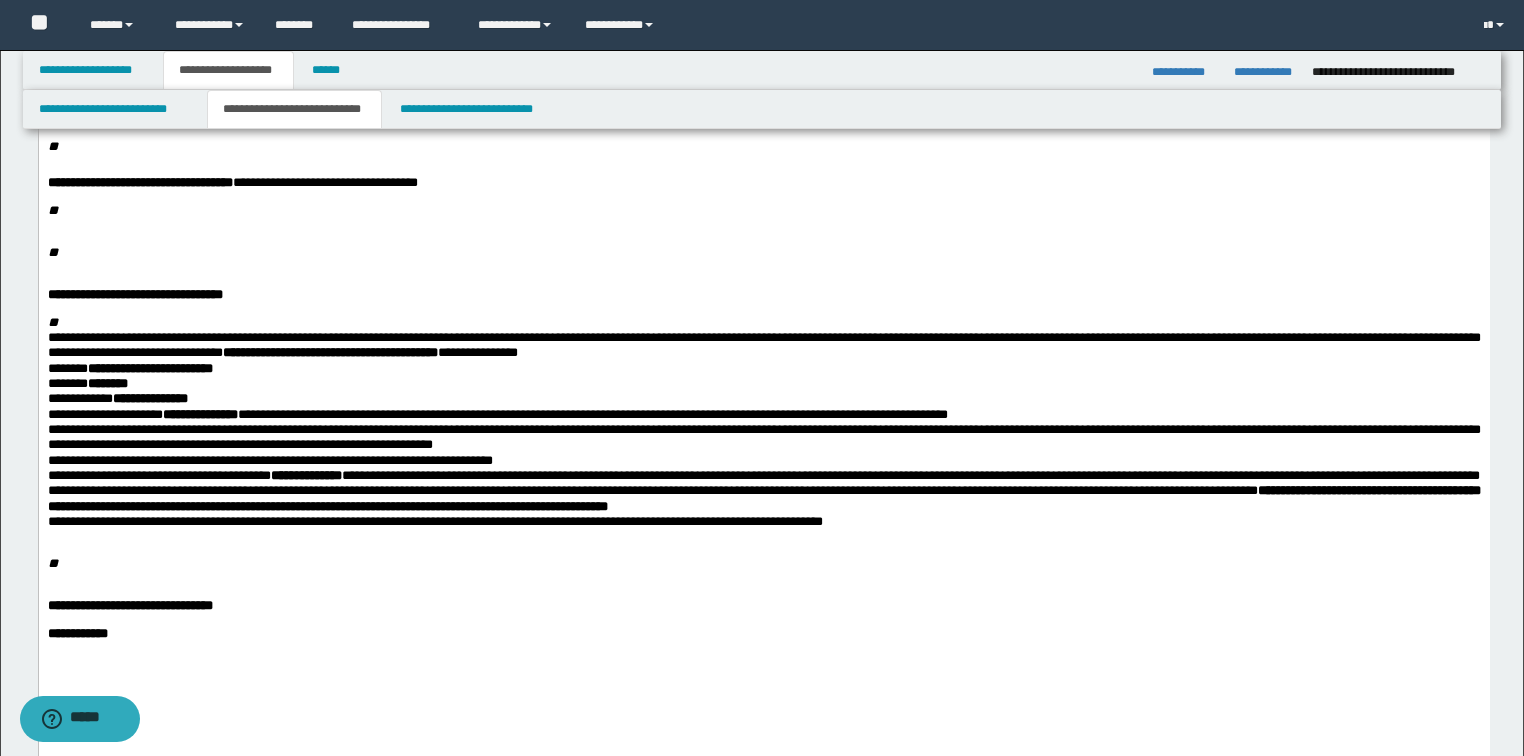 click on "**********" at bounding box center [763, 345] 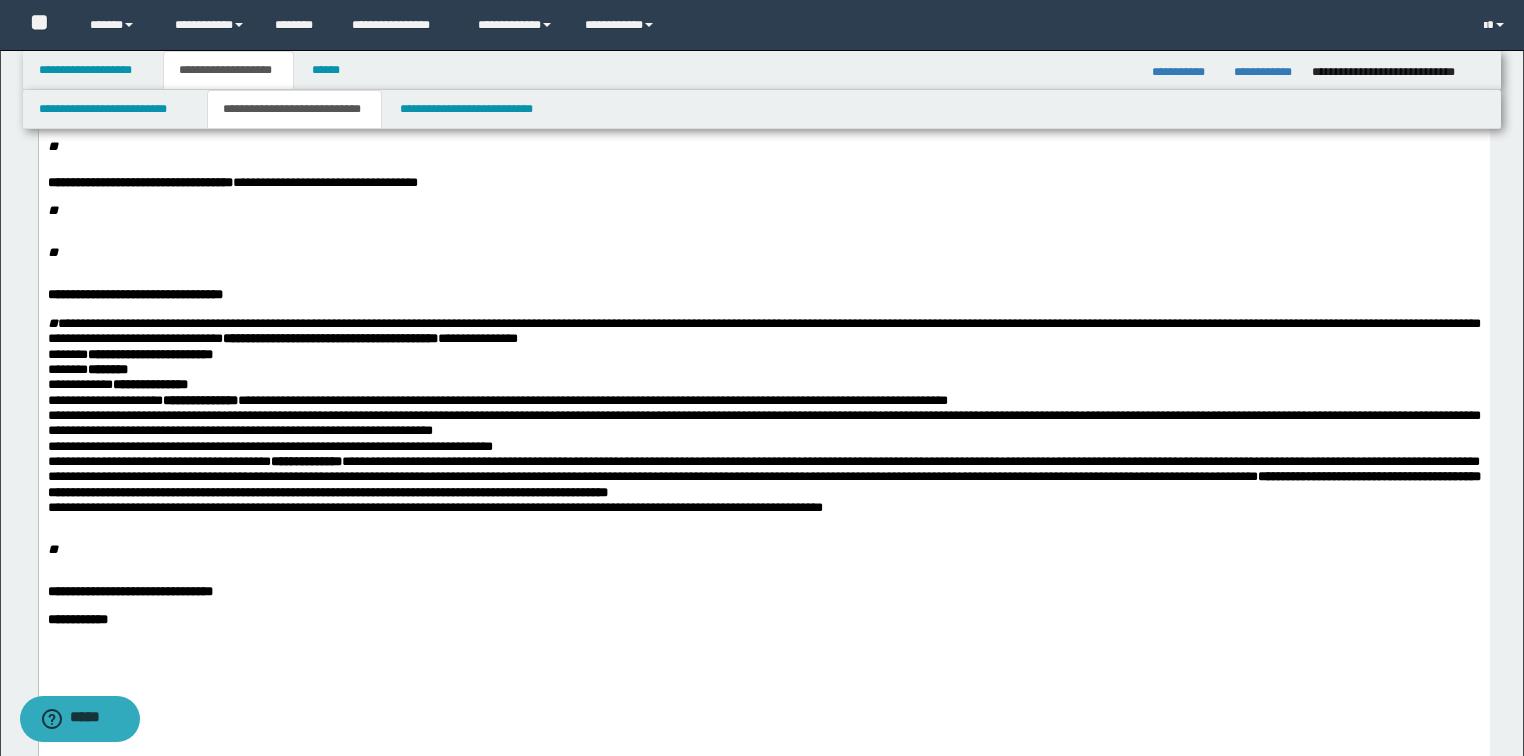 click on "**********" at bounding box center (763, 331) 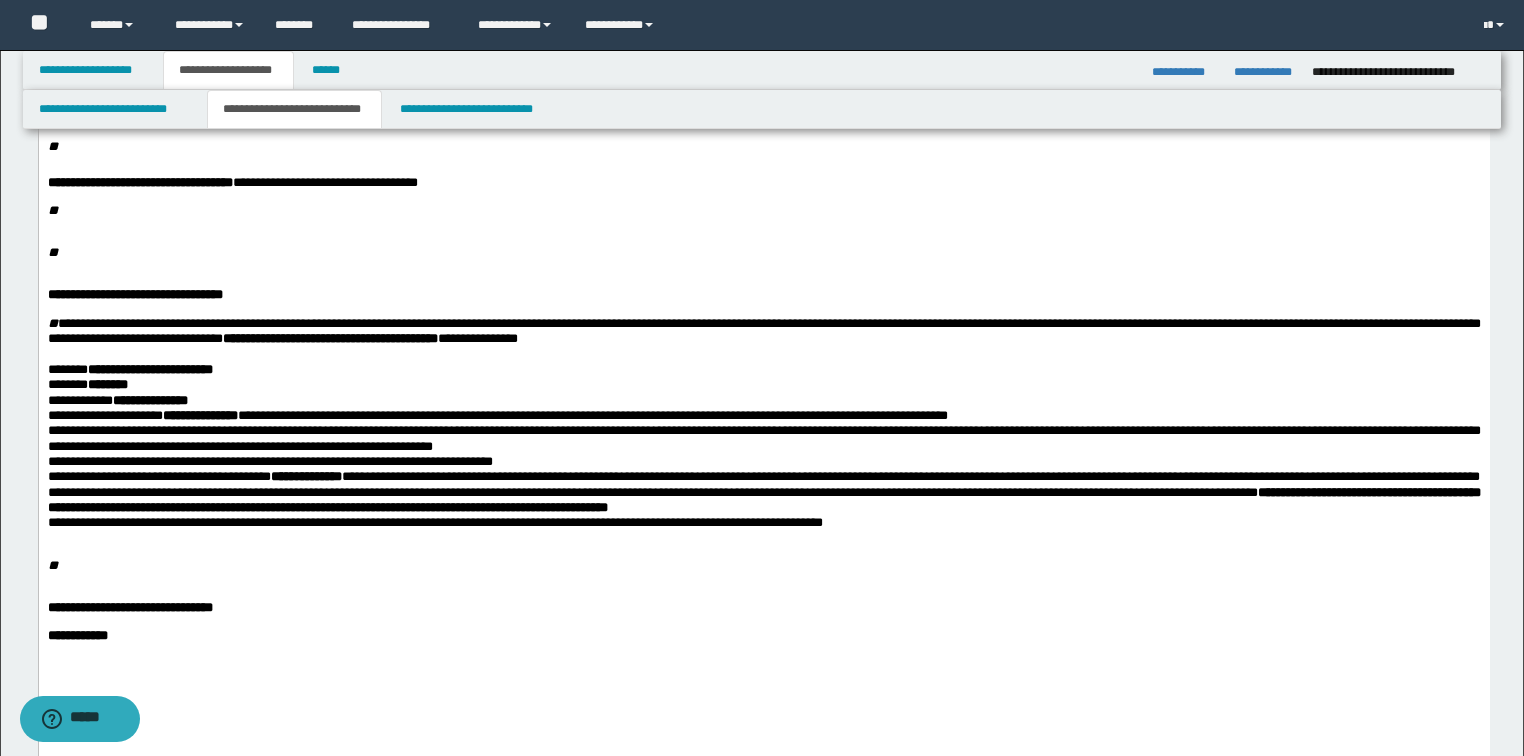 click on "**********" at bounding box center [763, 400] 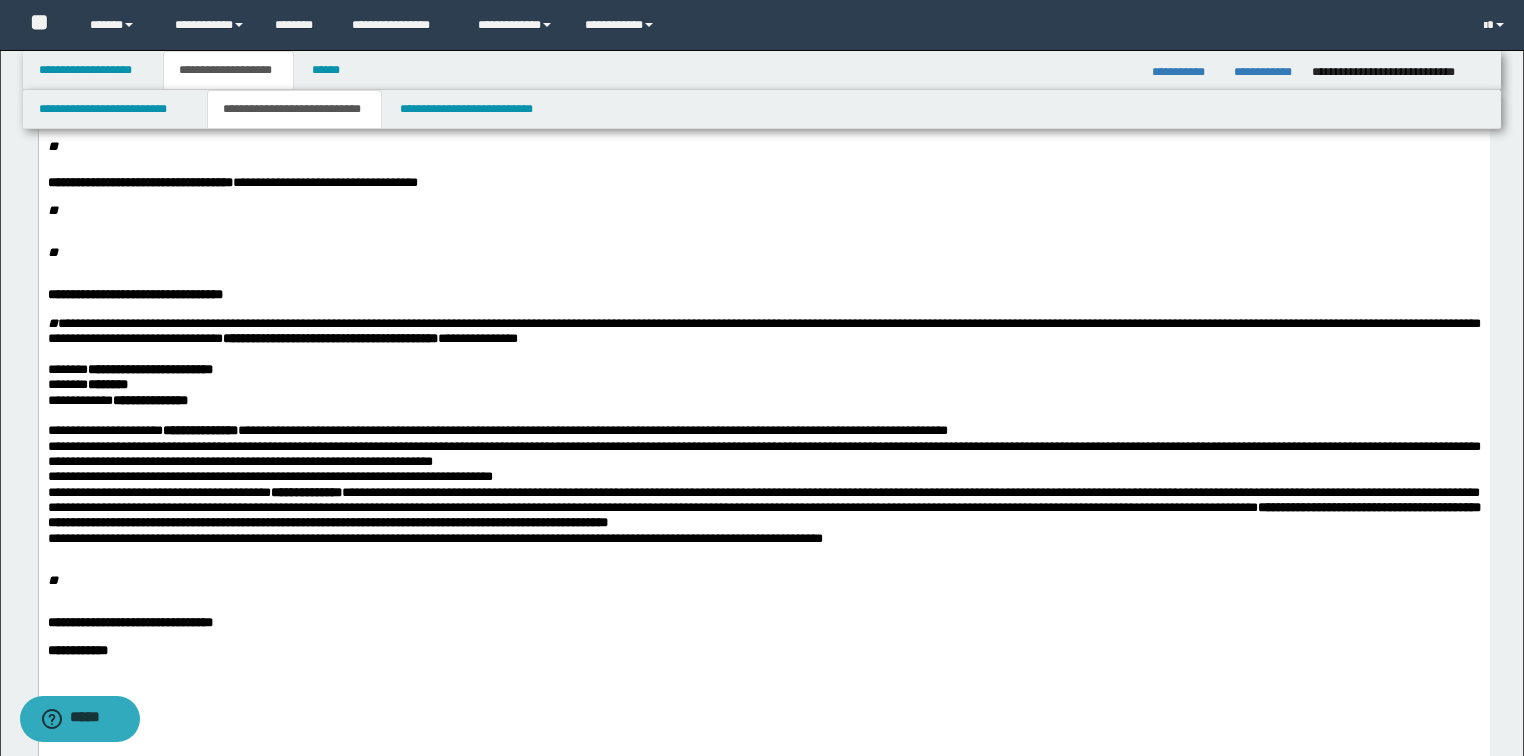 click on "**********" at bounding box center [763, 430] 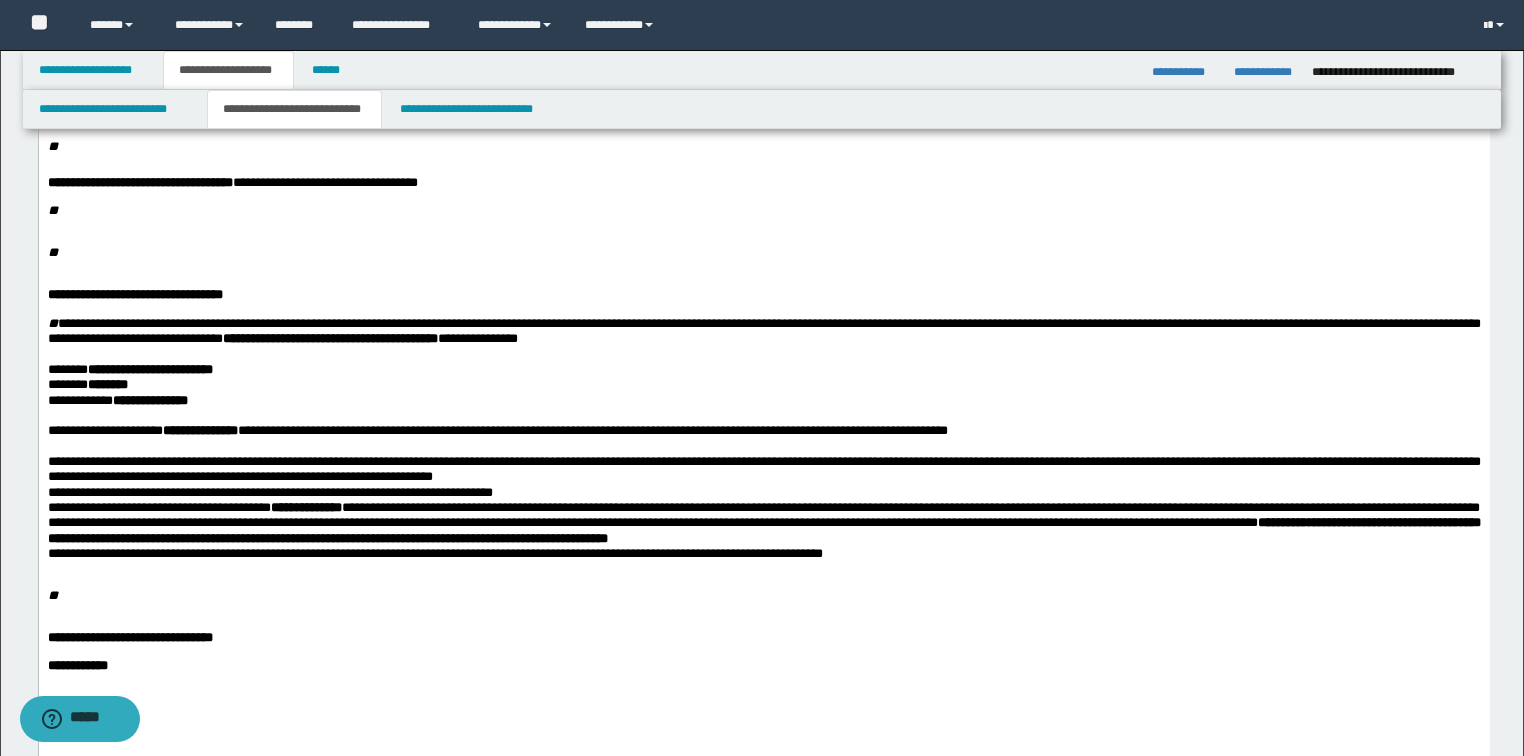 click on "**********" at bounding box center [763, 469] 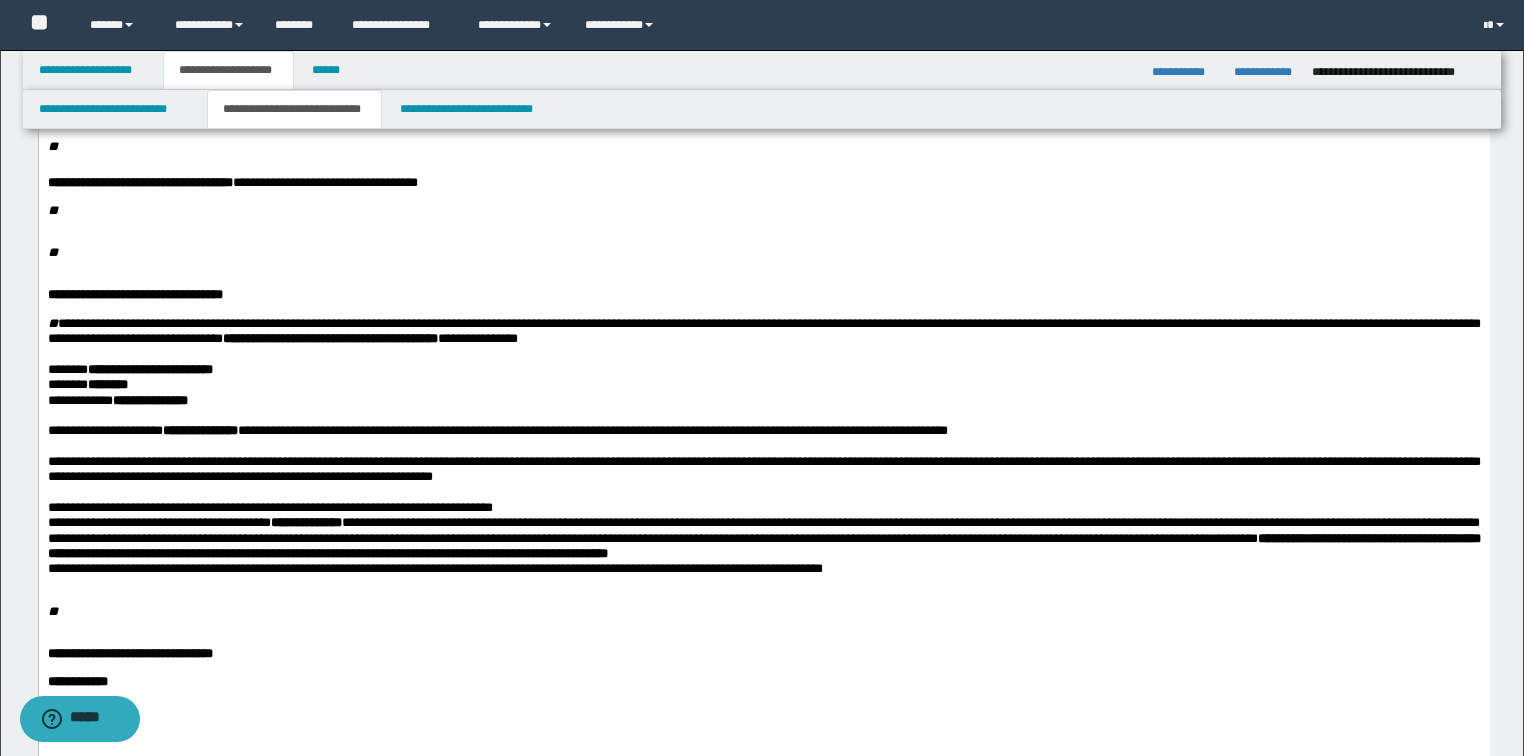 click on "**********" at bounding box center (763, 507) 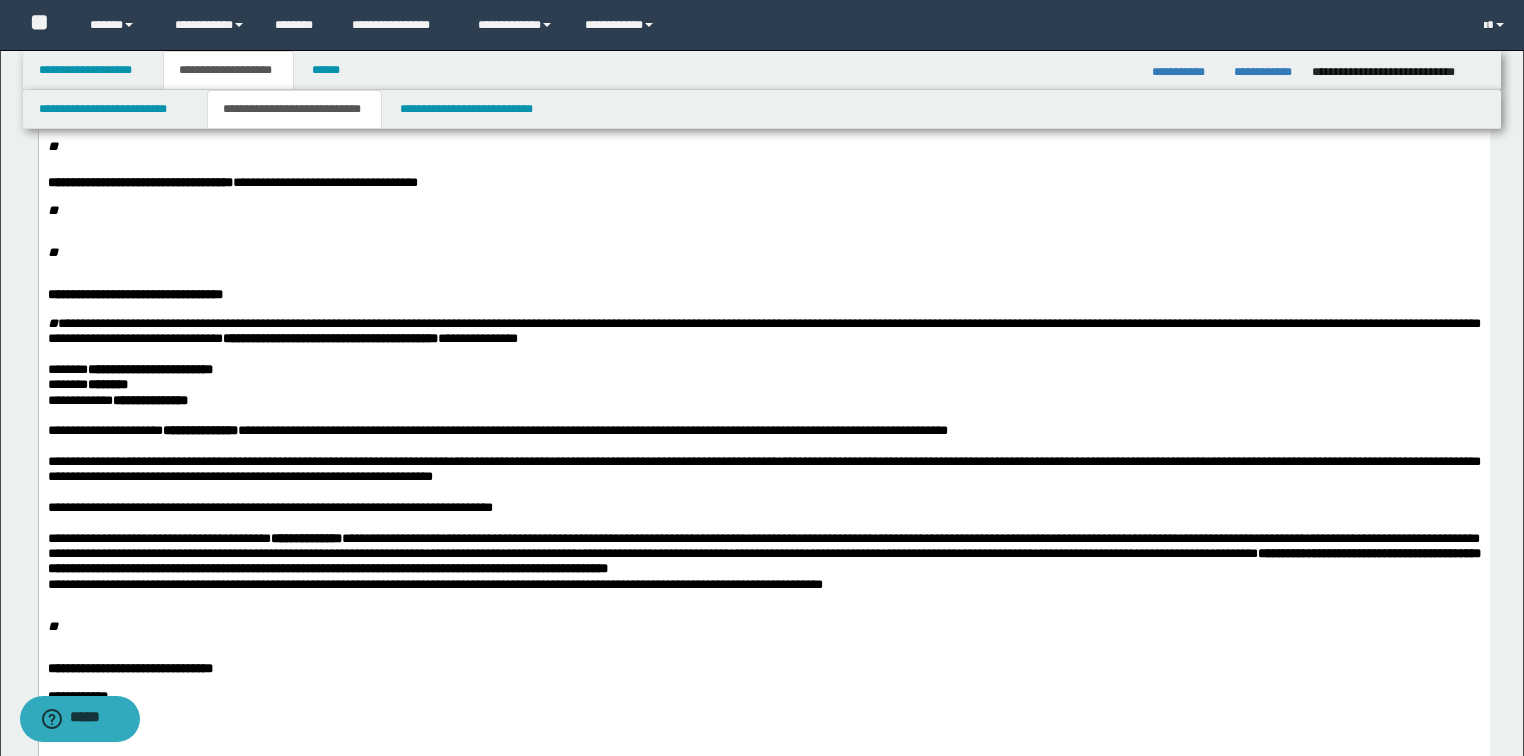 click on "**********" at bounding box center (763, 554) 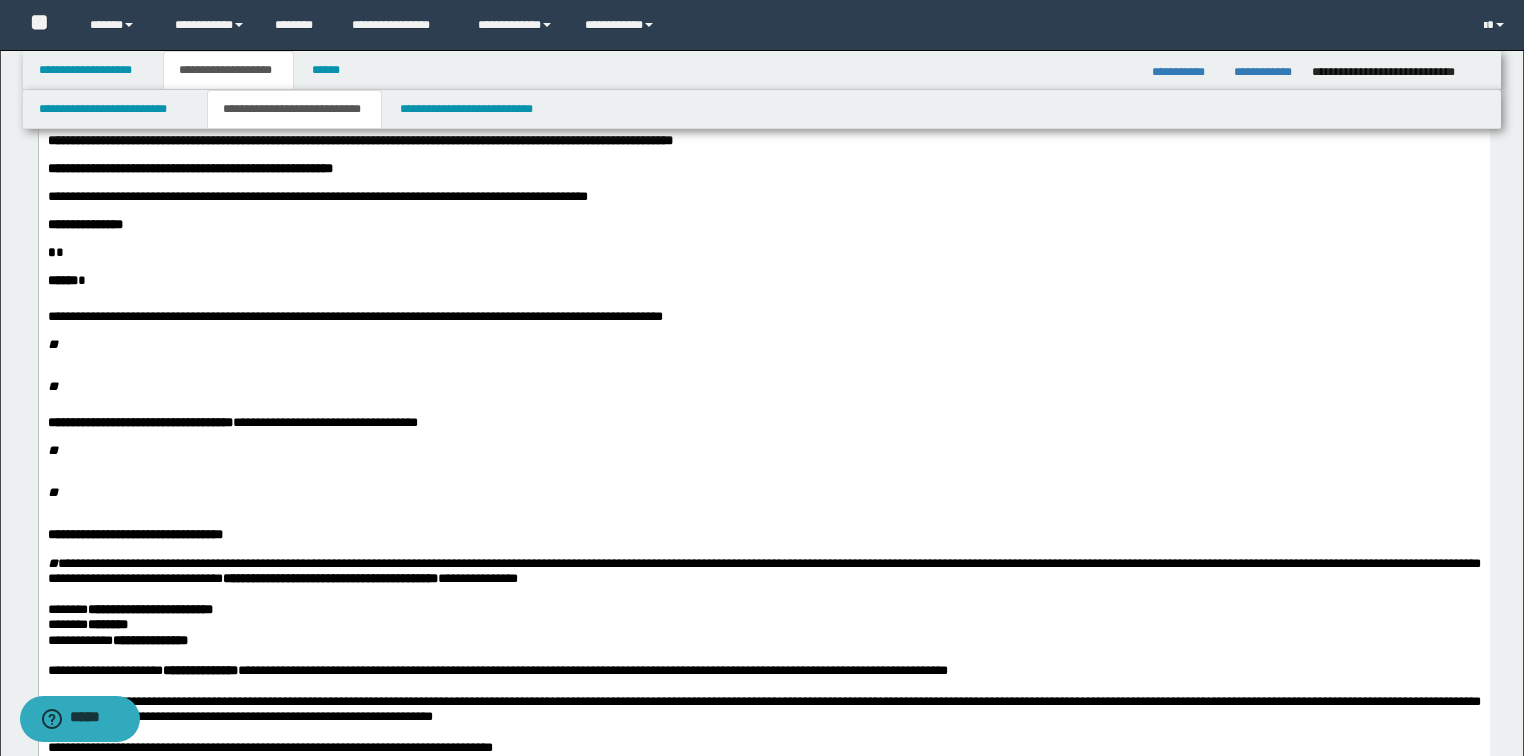 scroll, scrollTop: 160, scrollLeft: 0, axis: vertical 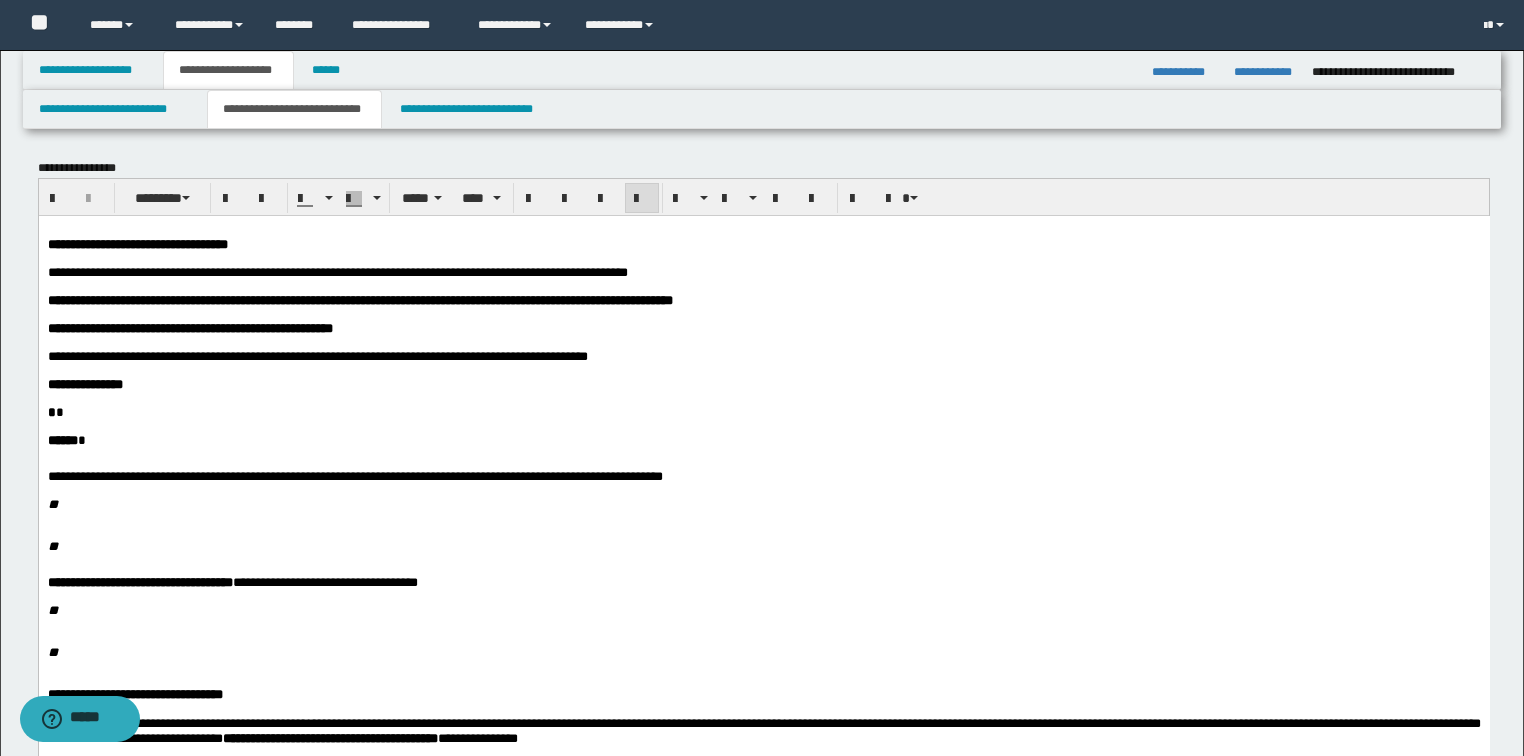 click on "**********" at bounding box center [337, 271] 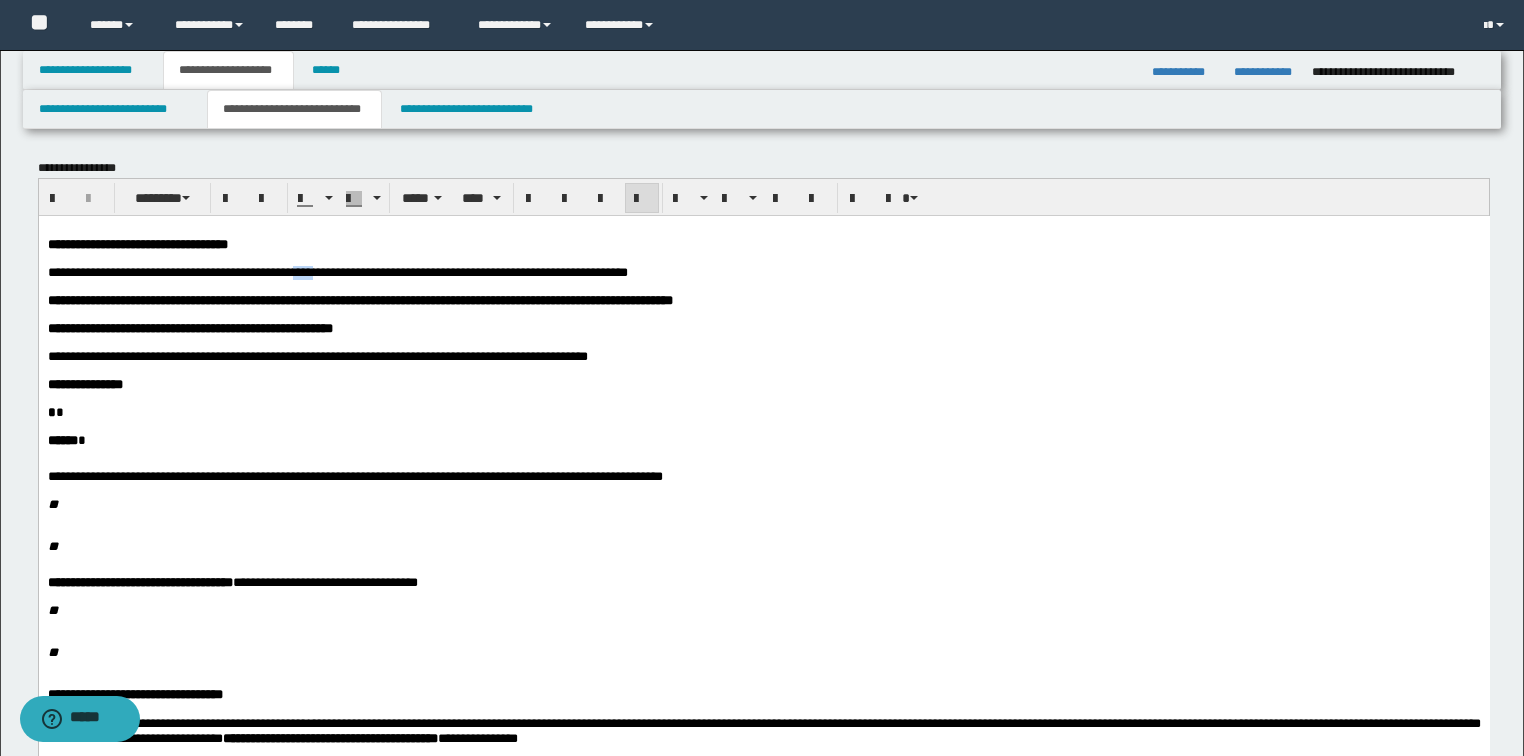 click on "**********" at bounding box center [337, 271] 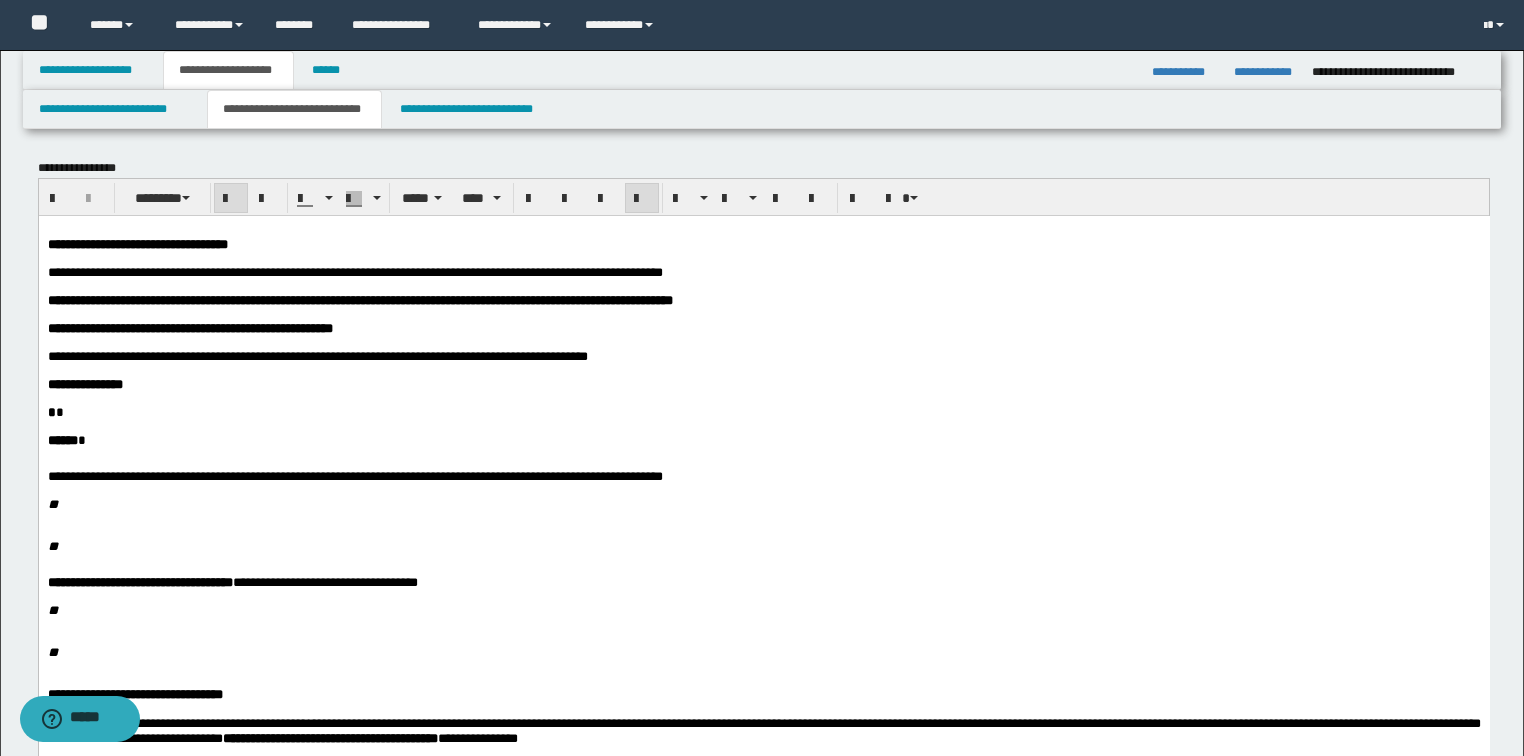 click on "**********" at bounding box center (763, 713) 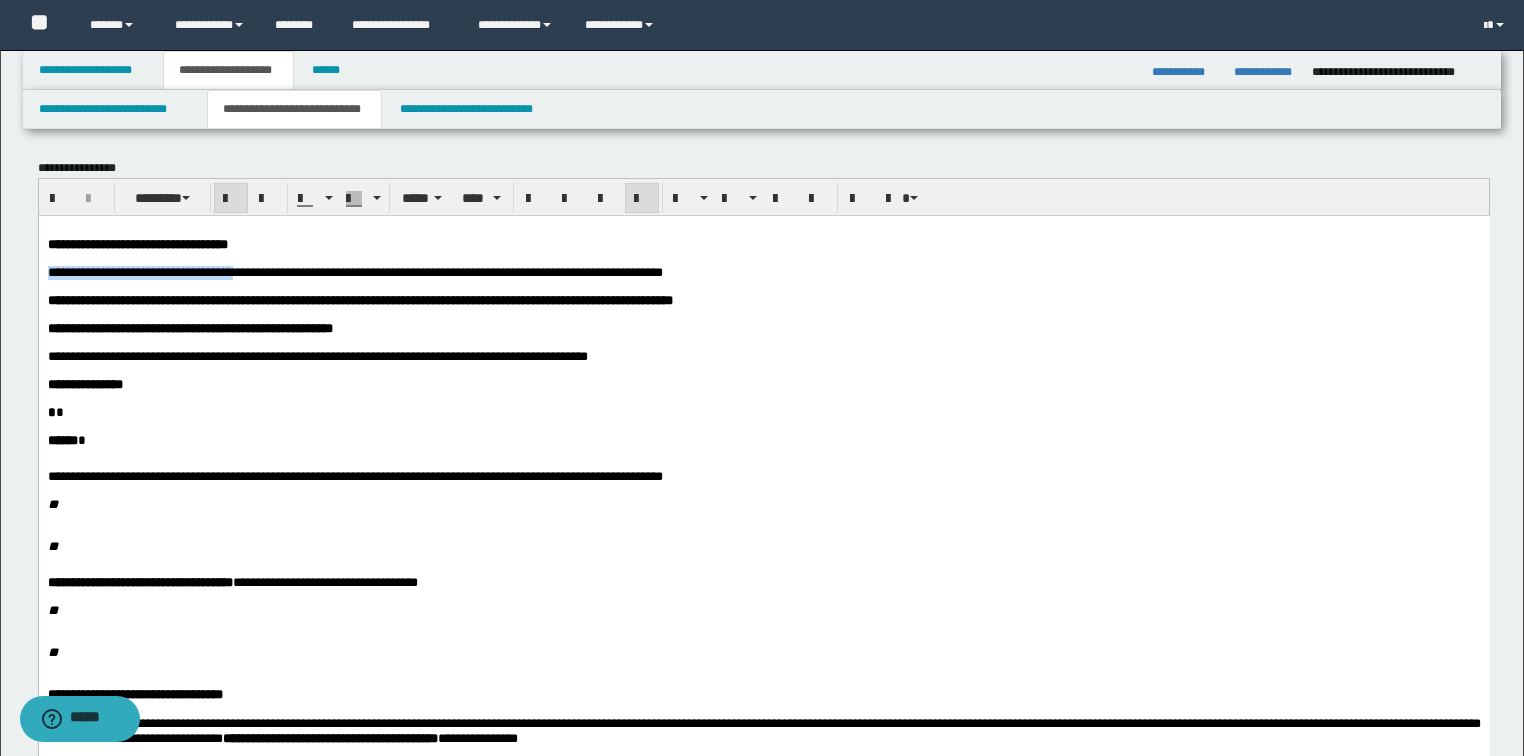 click on "**********" at bounding box center (354, 271) 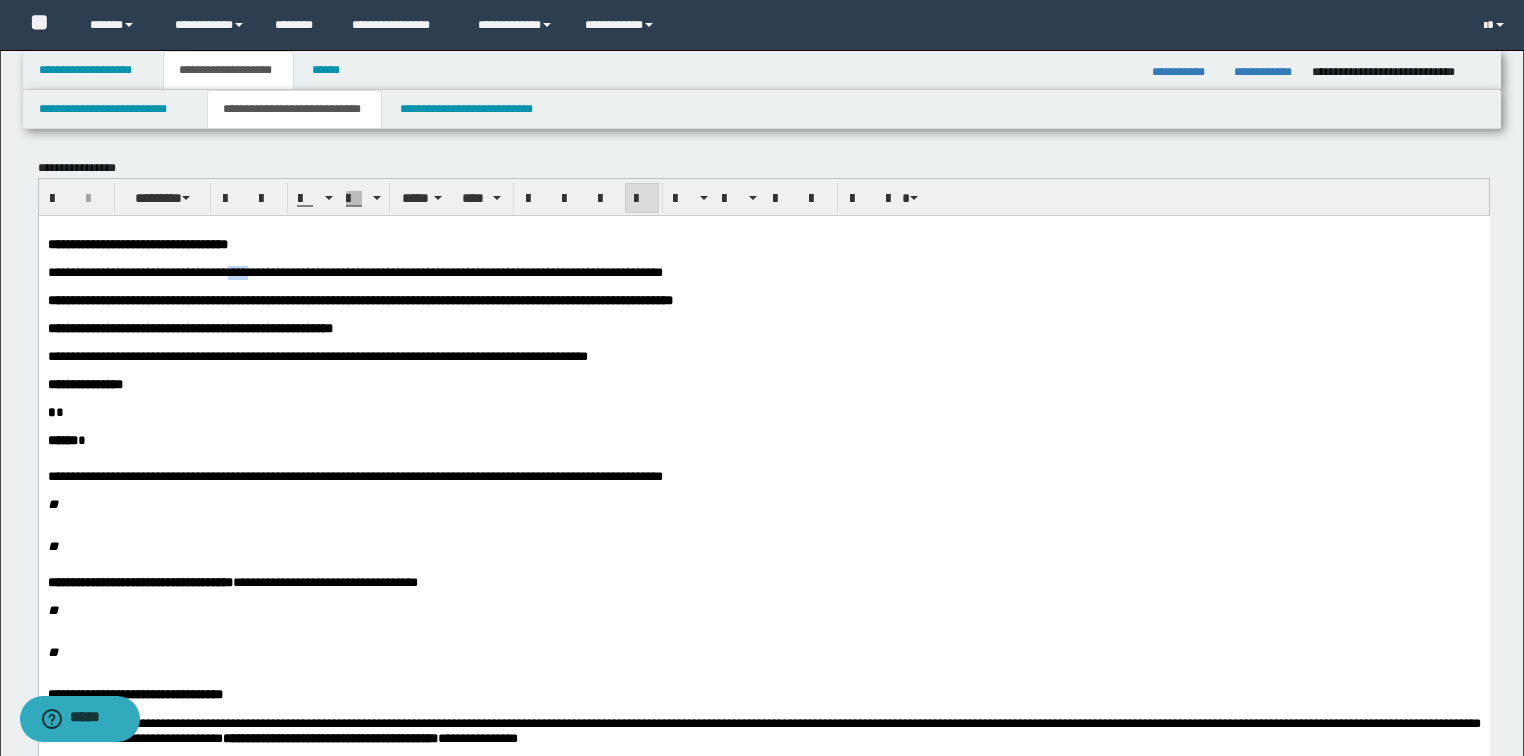 click on "**********" at bounding box center (354, 271) 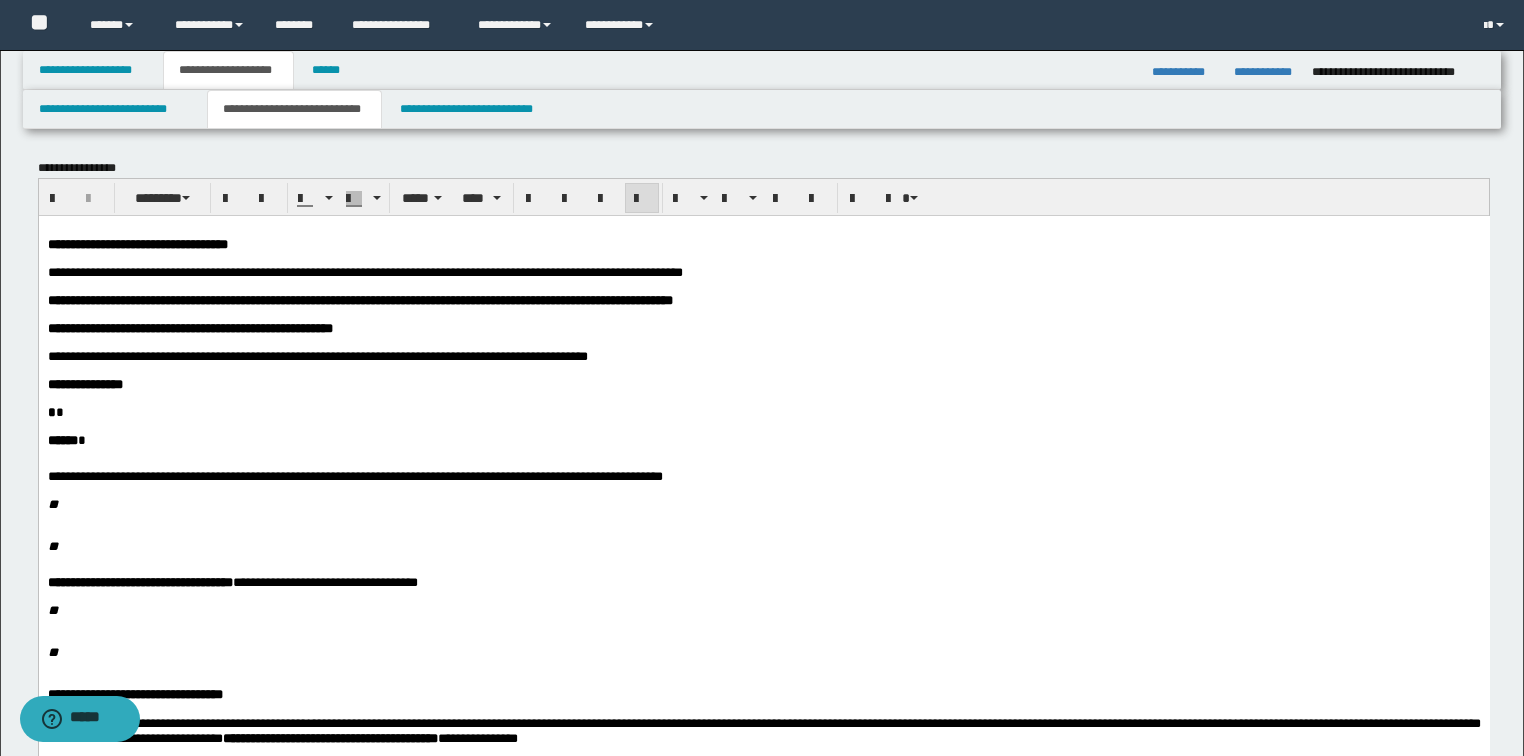 click on "**********" at bounding box center (364, 271) 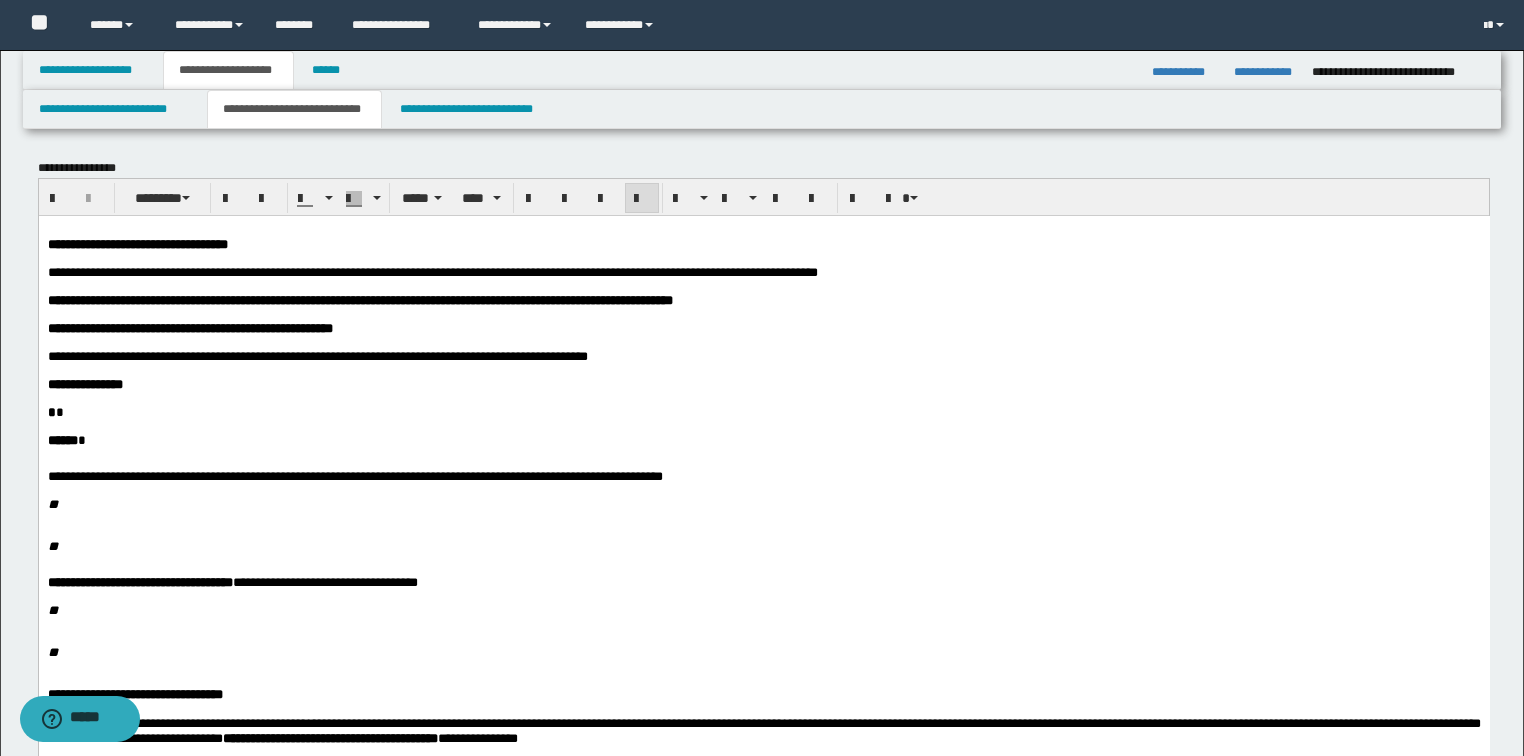 click on "**********" at bounding box center [763, 272] 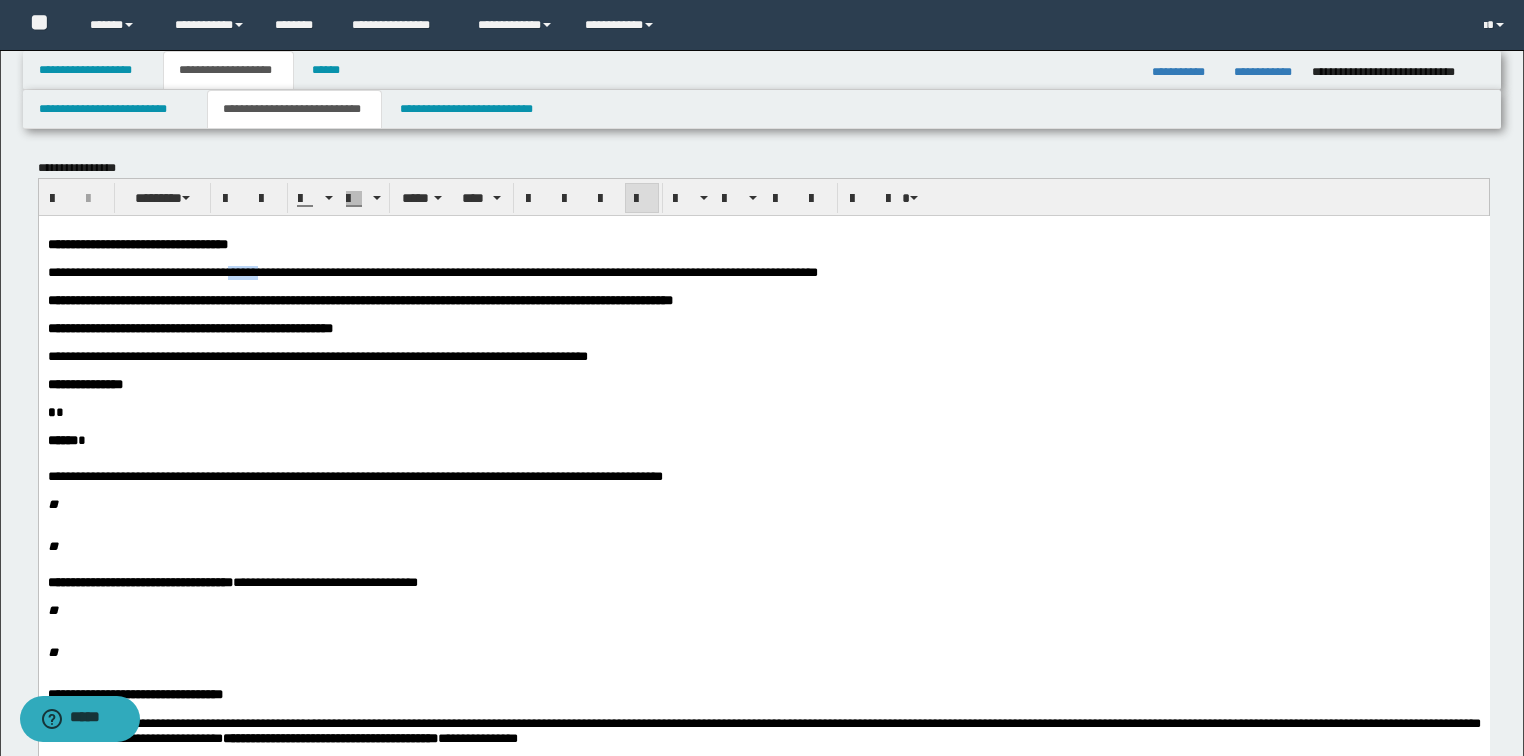 click on "**********" at bounding box center [432, 271] 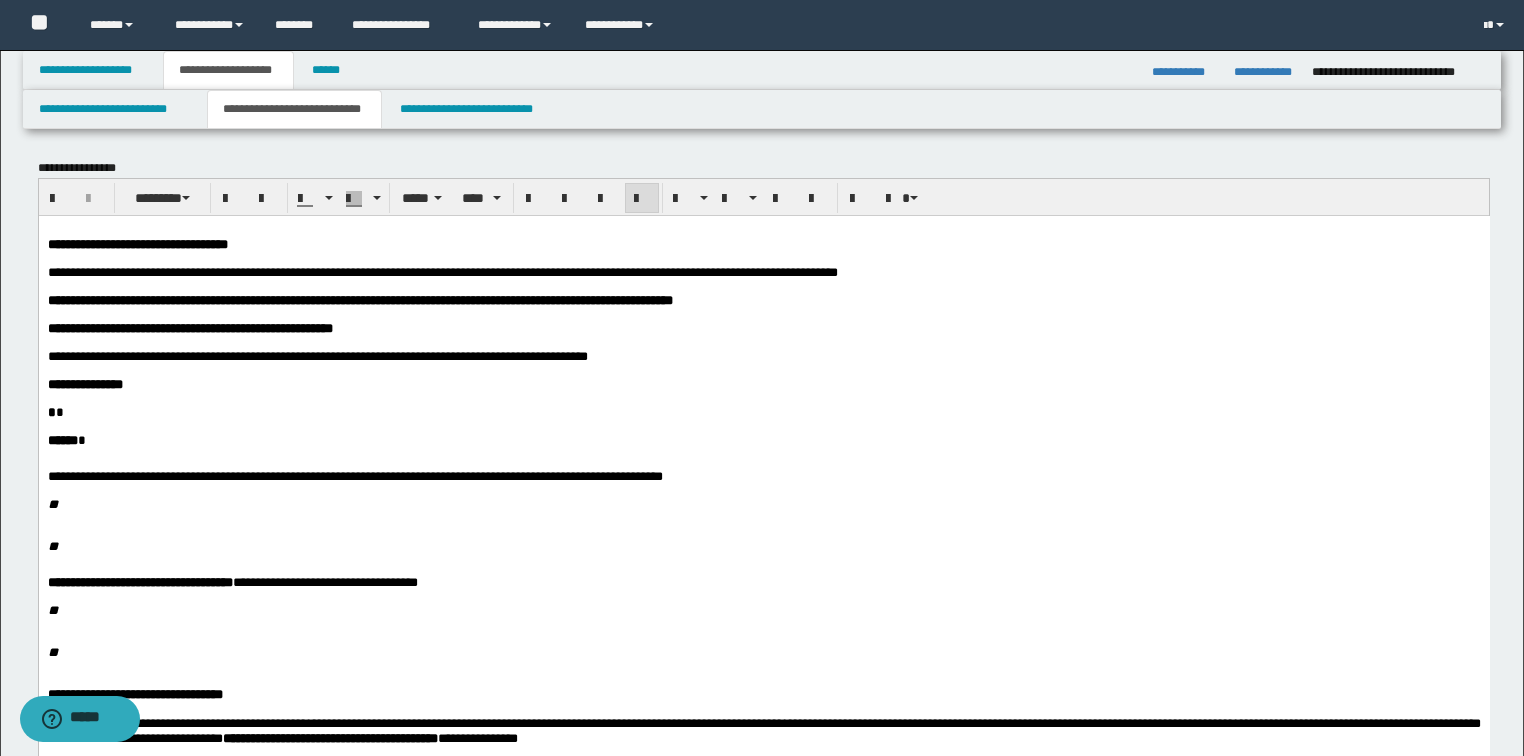 click on "**********" at bounding box center (442, 271) 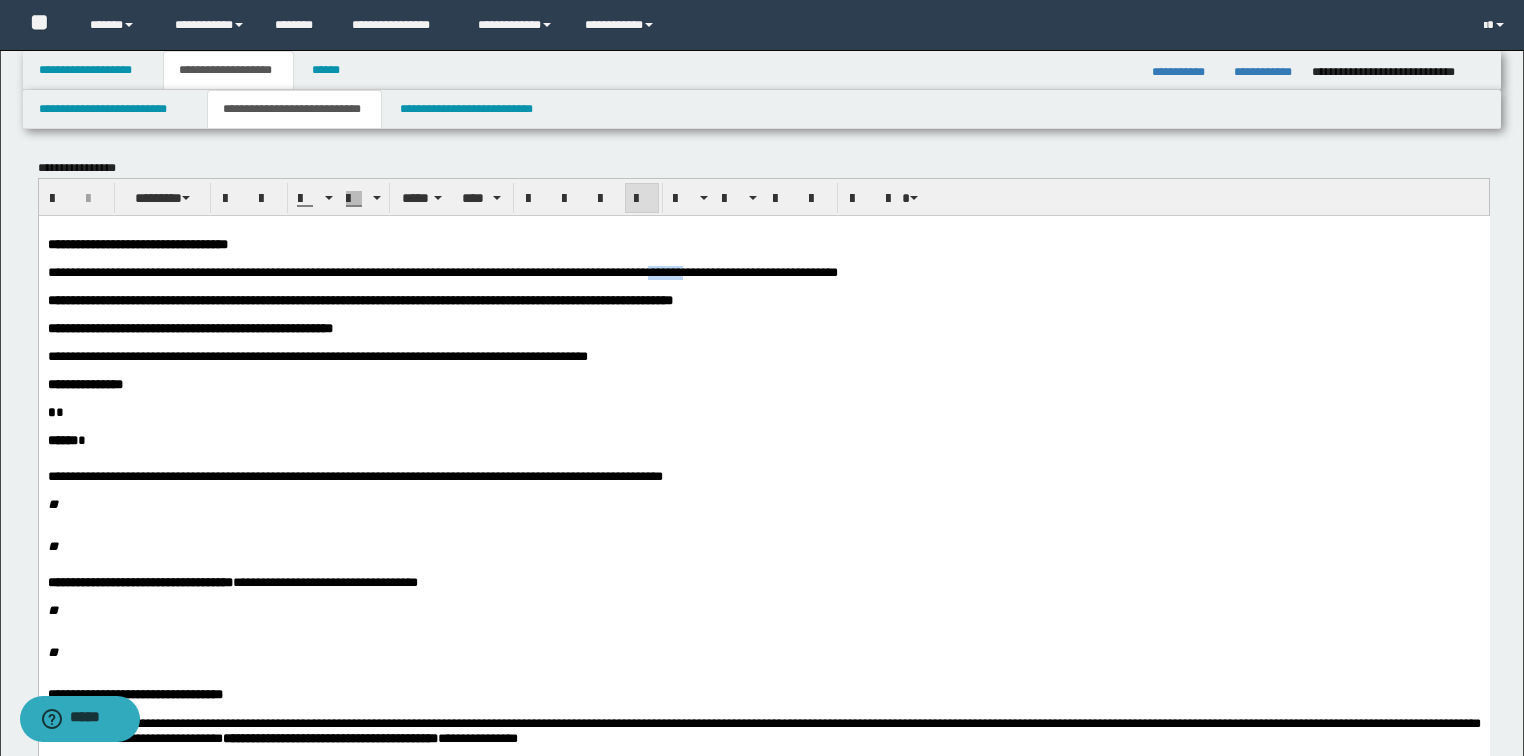 click on "**********" at bounding box center (442, 271) 